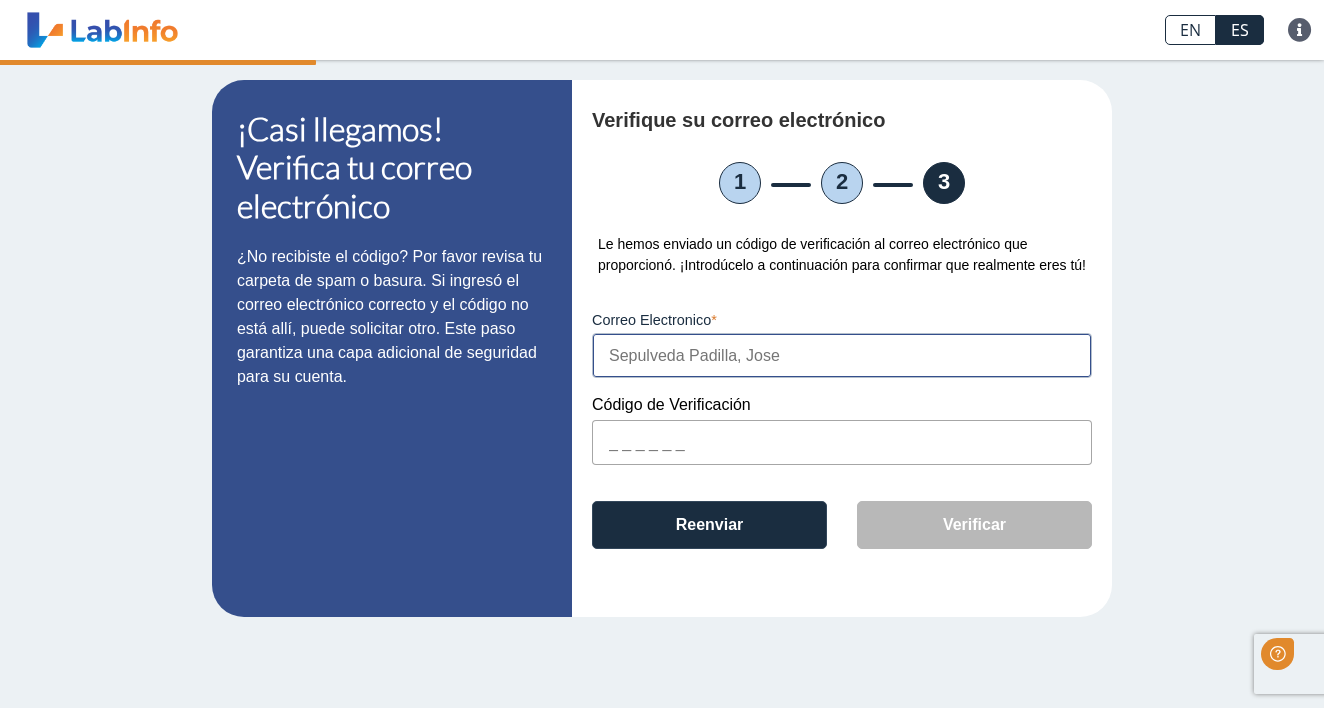 scroll, scrollTop: 0, scrollLeft: 0, axis: both 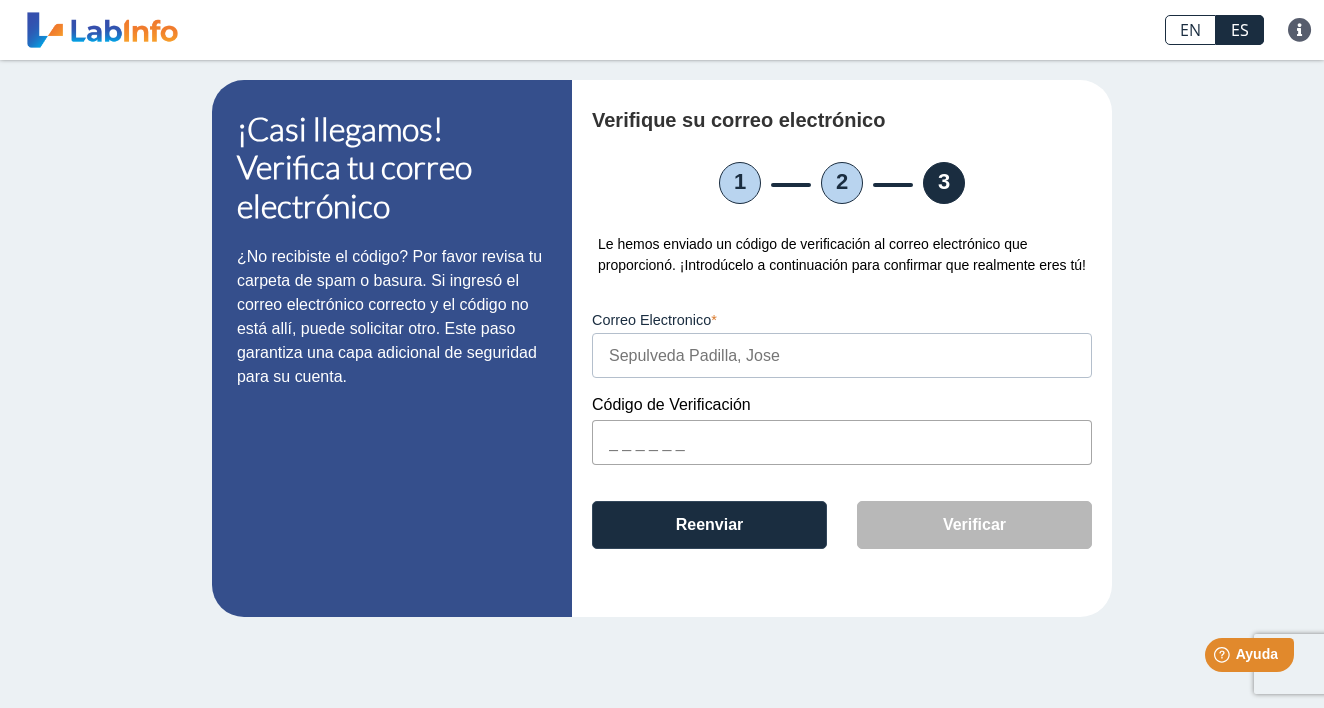 click at bounding box center [842, 442] 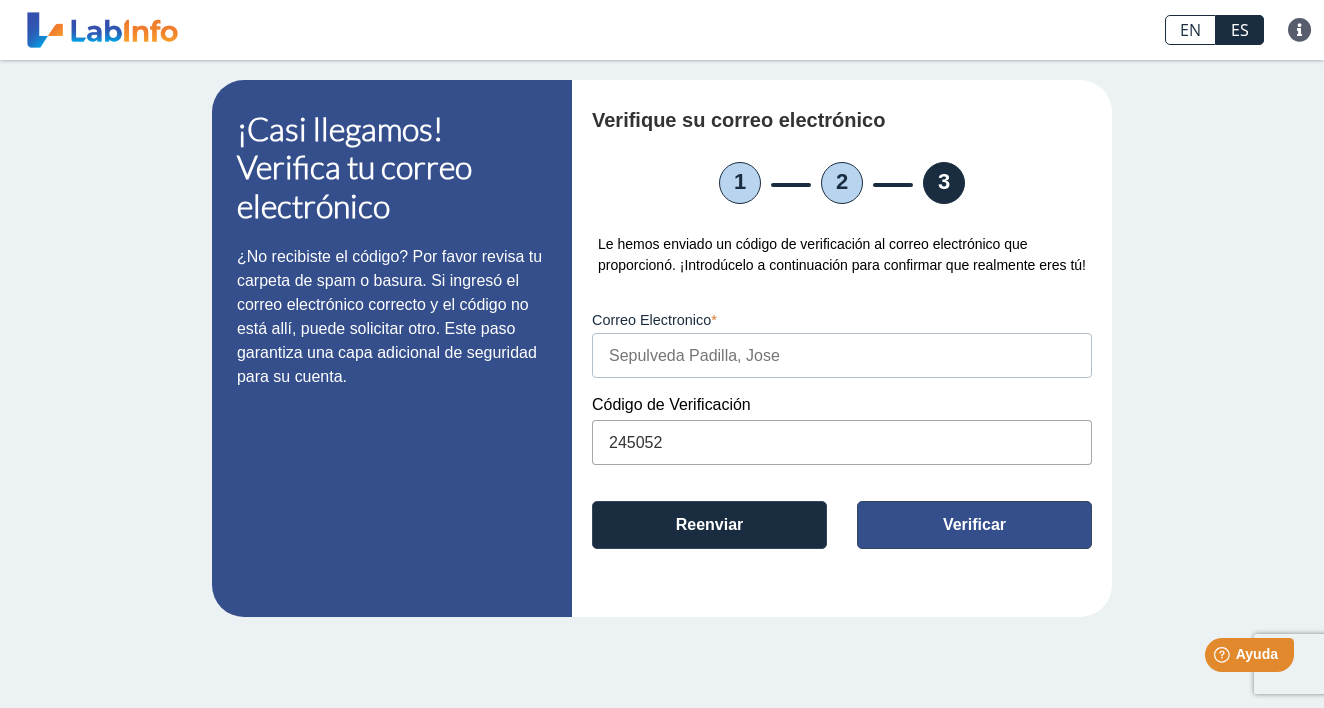 type on "245052" 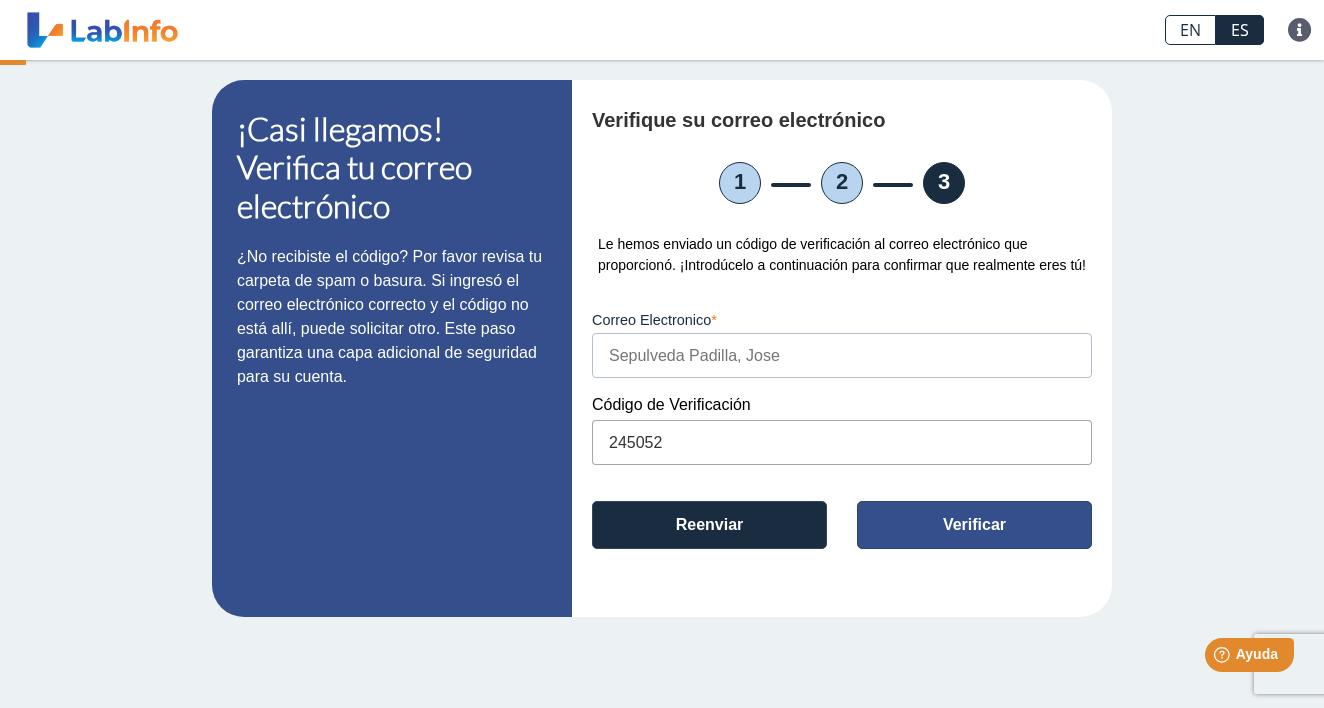 type 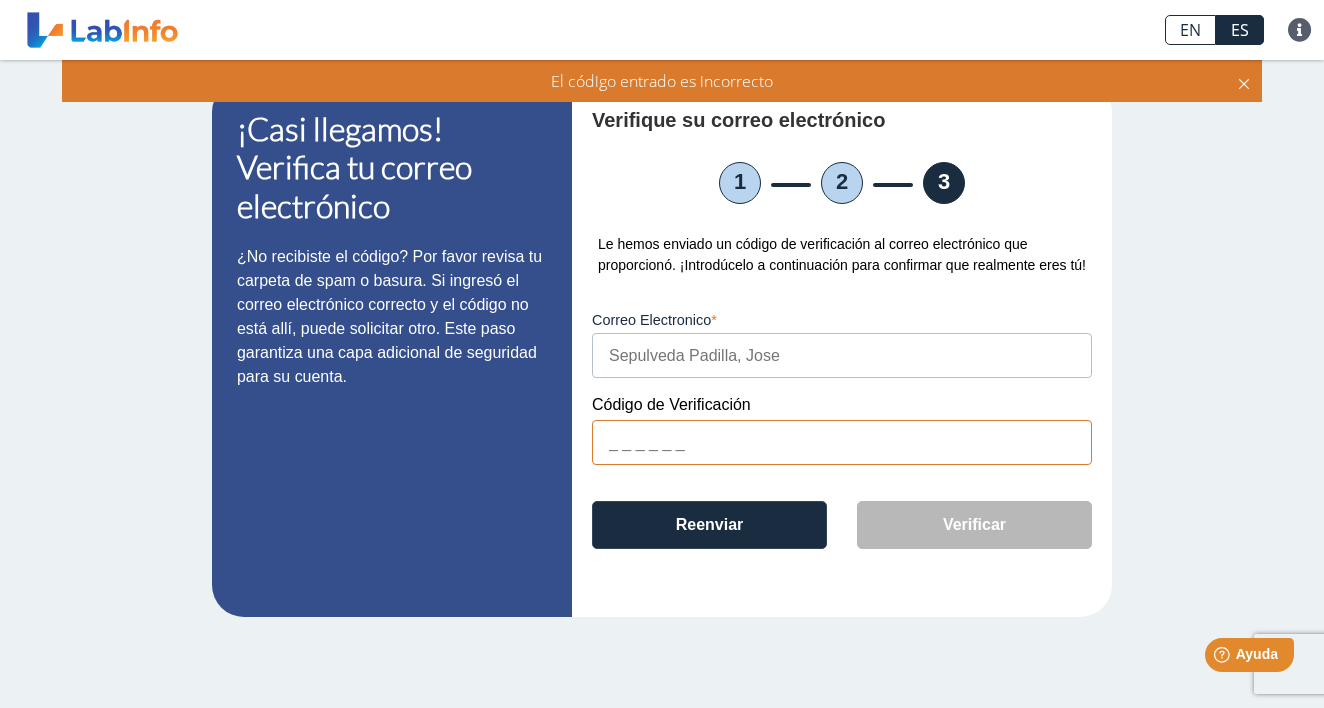 scroll, scrollTop: 0, scrollLeft: 0, axis: both 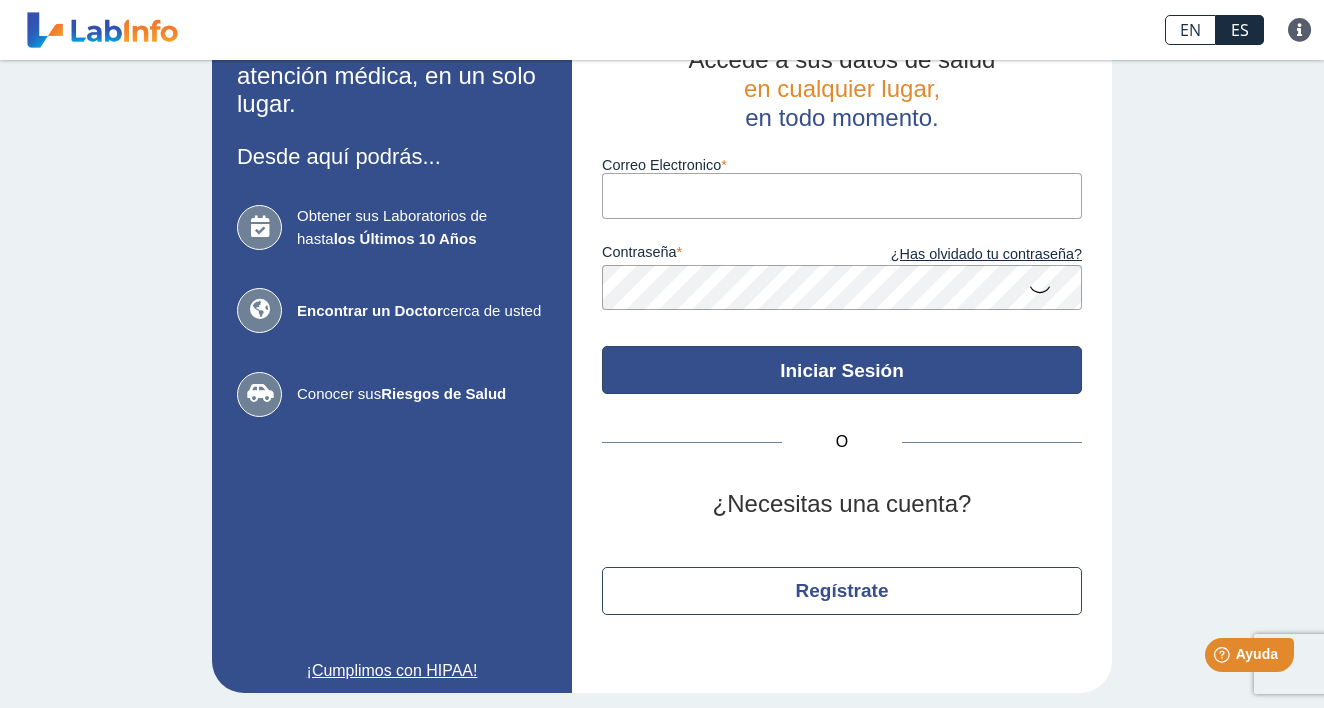 click on "Iniciar Sesión" 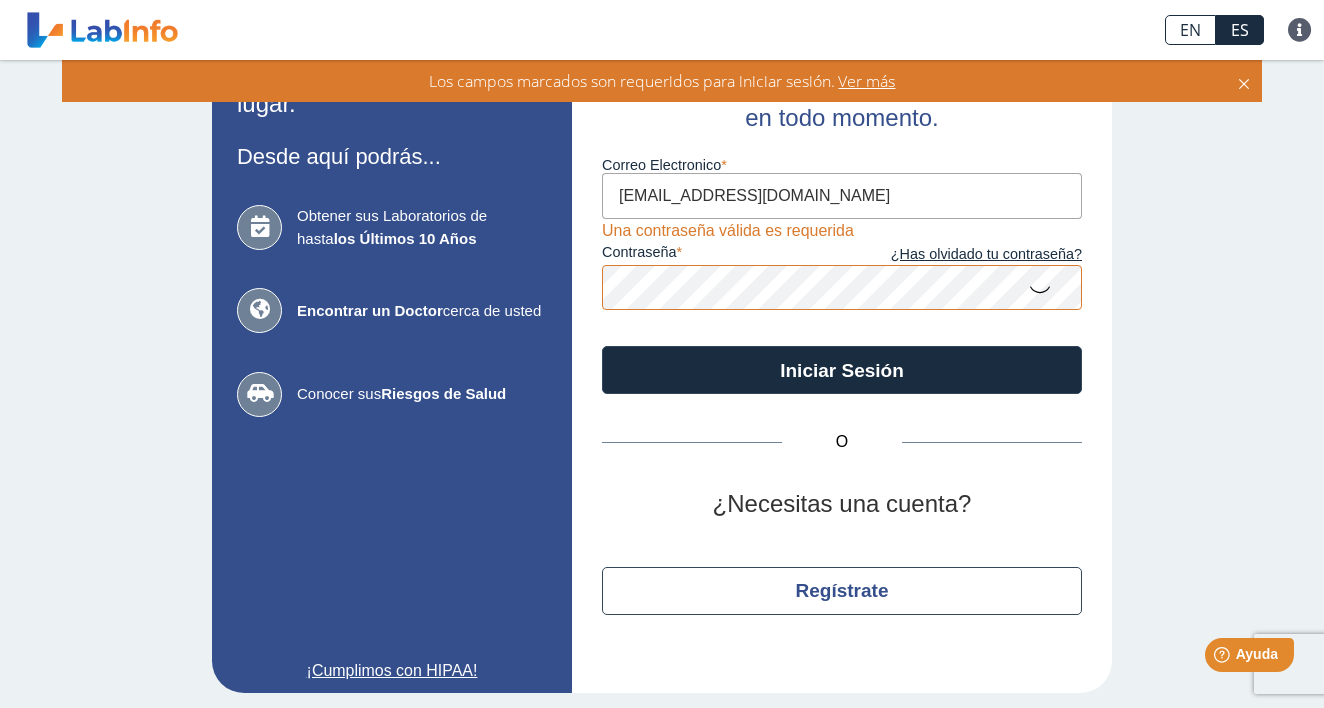 type on "[EMAIL_ADDRESS][DOMAIN_NAME]" 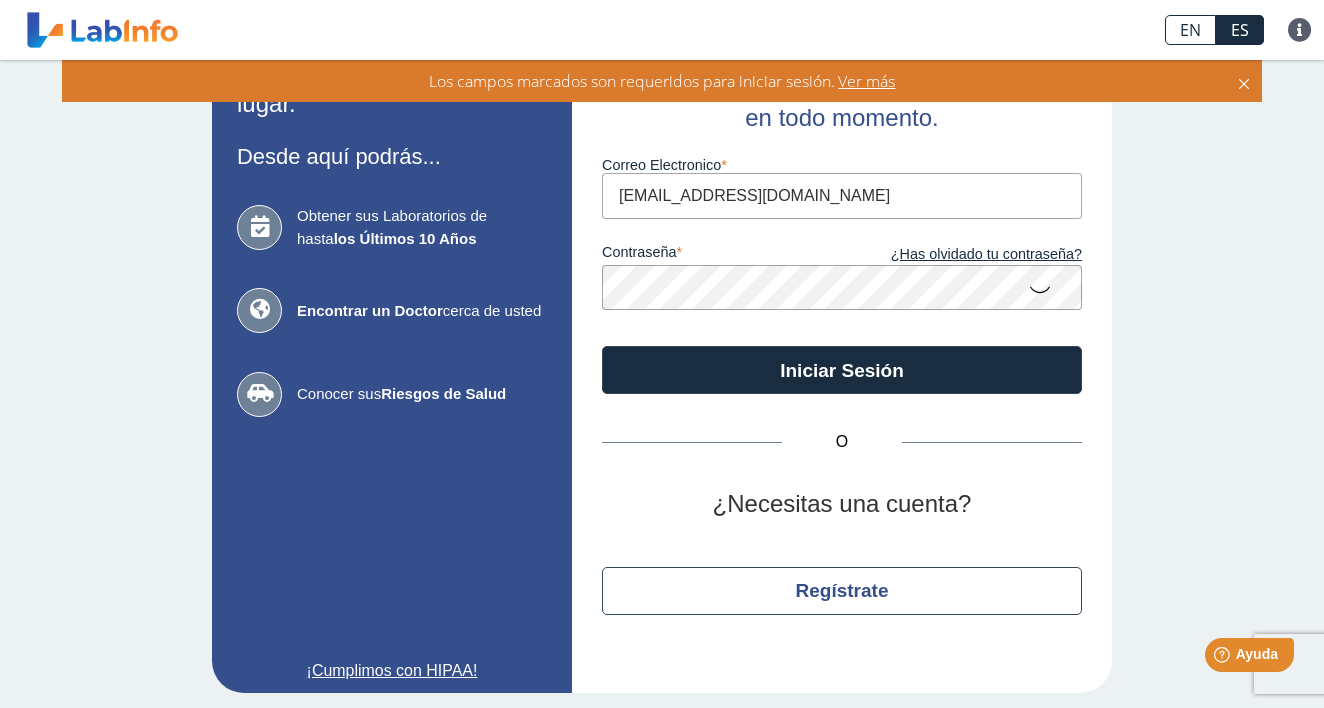 click 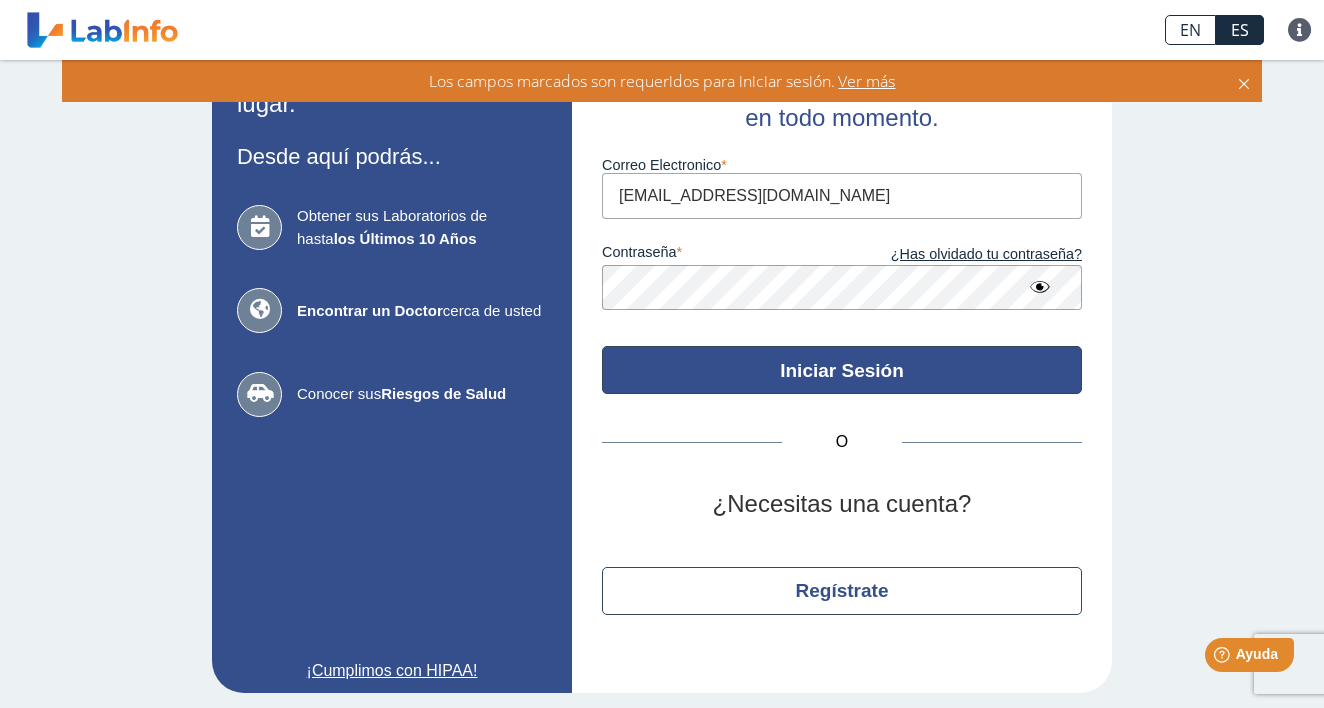 click on "Iniciar Sesión" 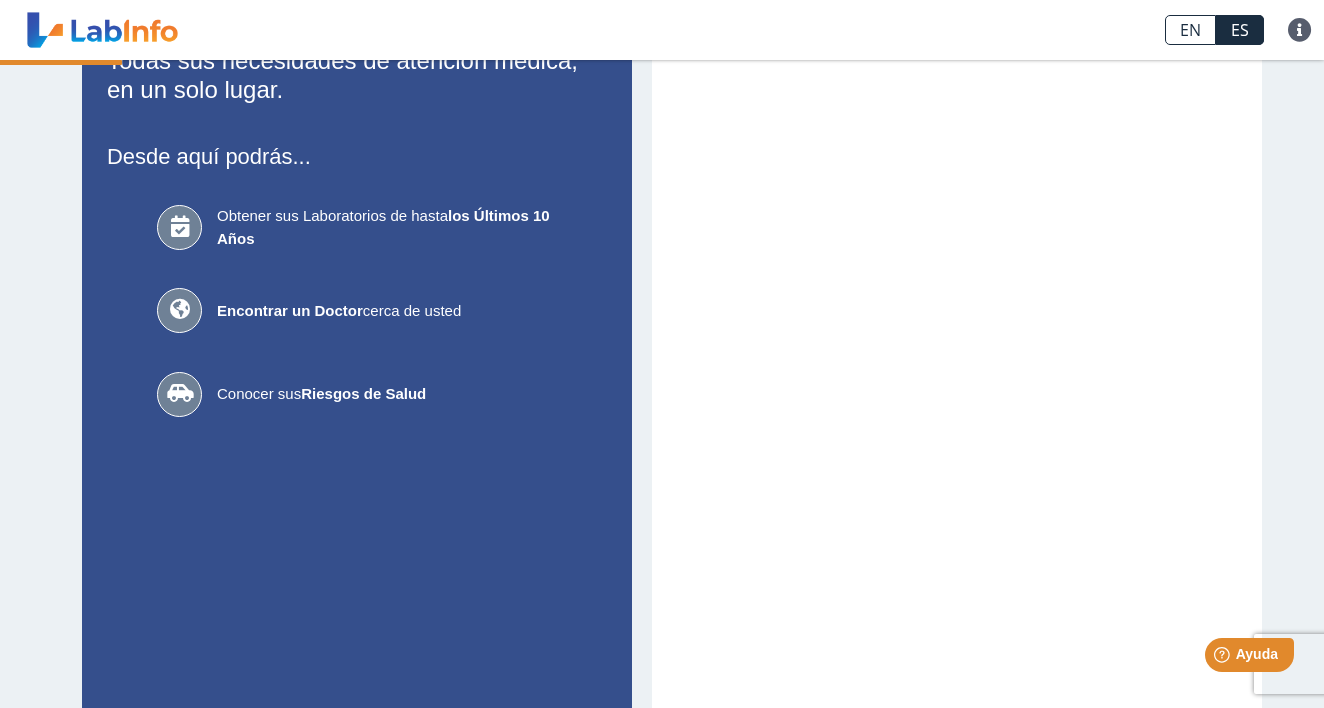 scroll, scrollTop: 0, scrollLeft: 0, axis: both 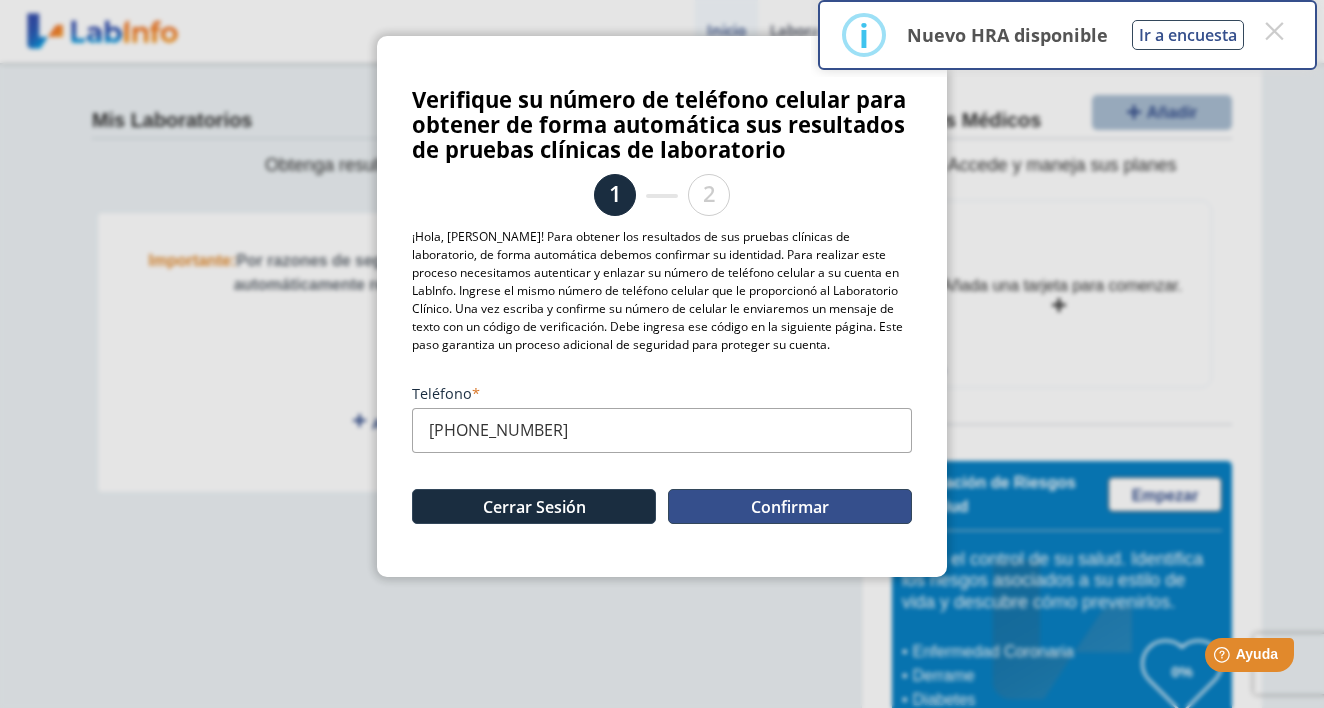 click on "Confirmar" 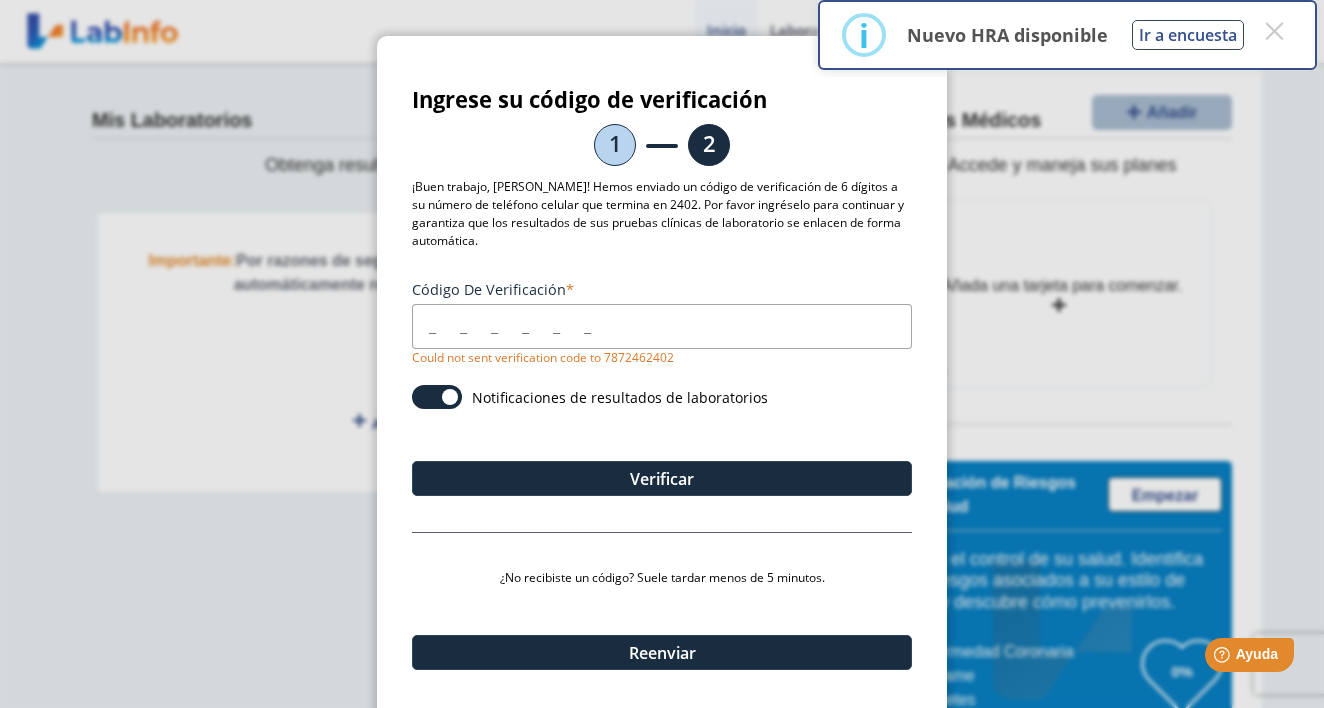 click 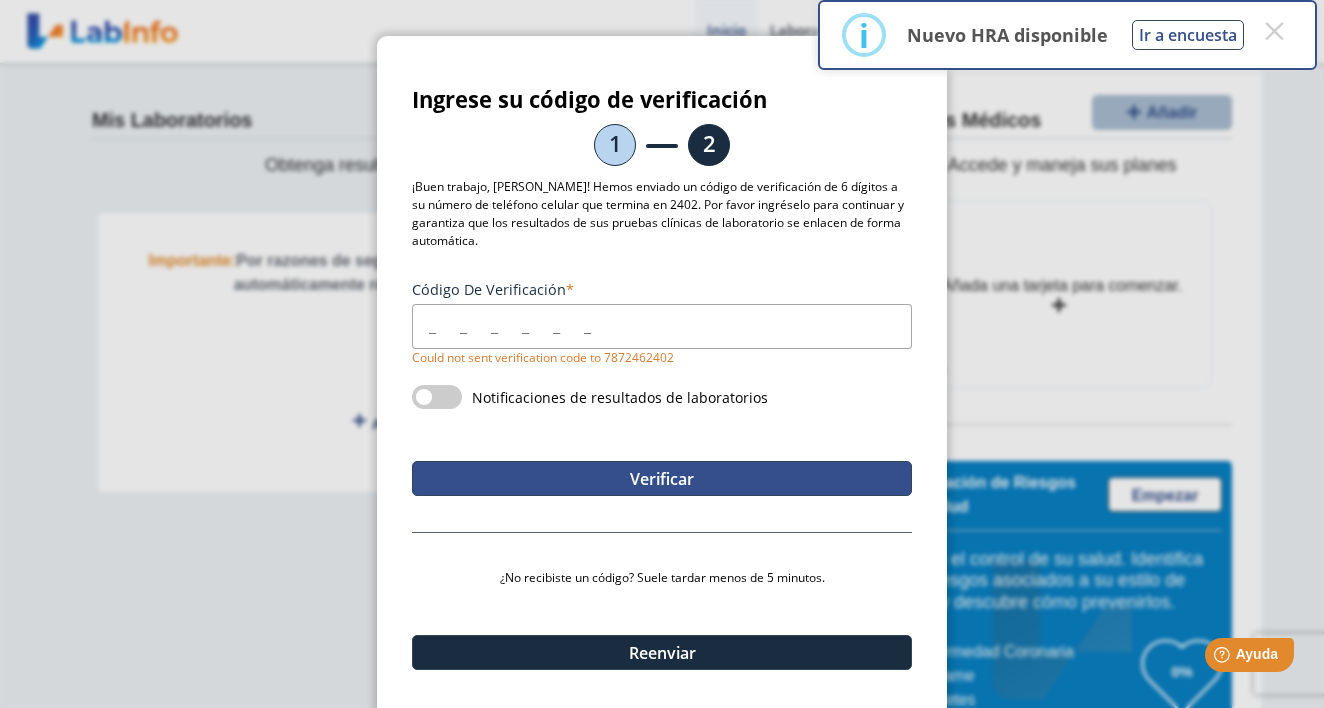 click on "Verificar" 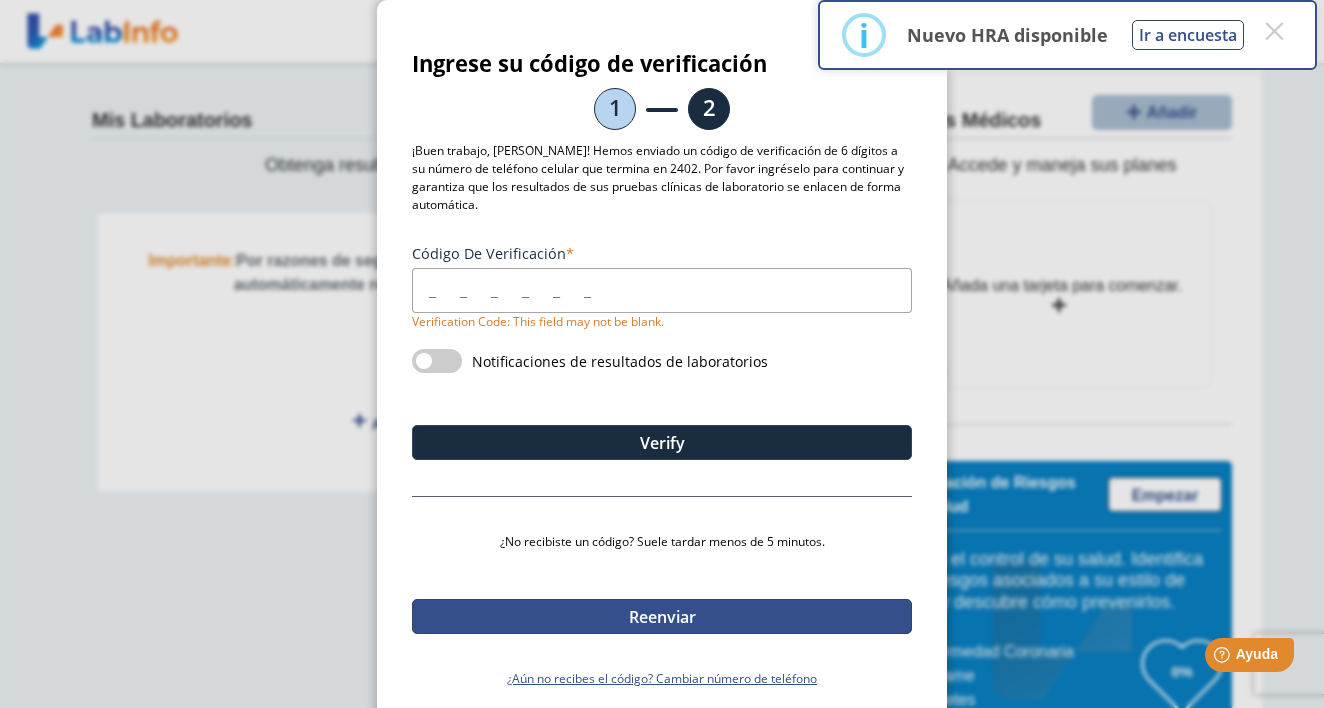 click on "Reenviar" 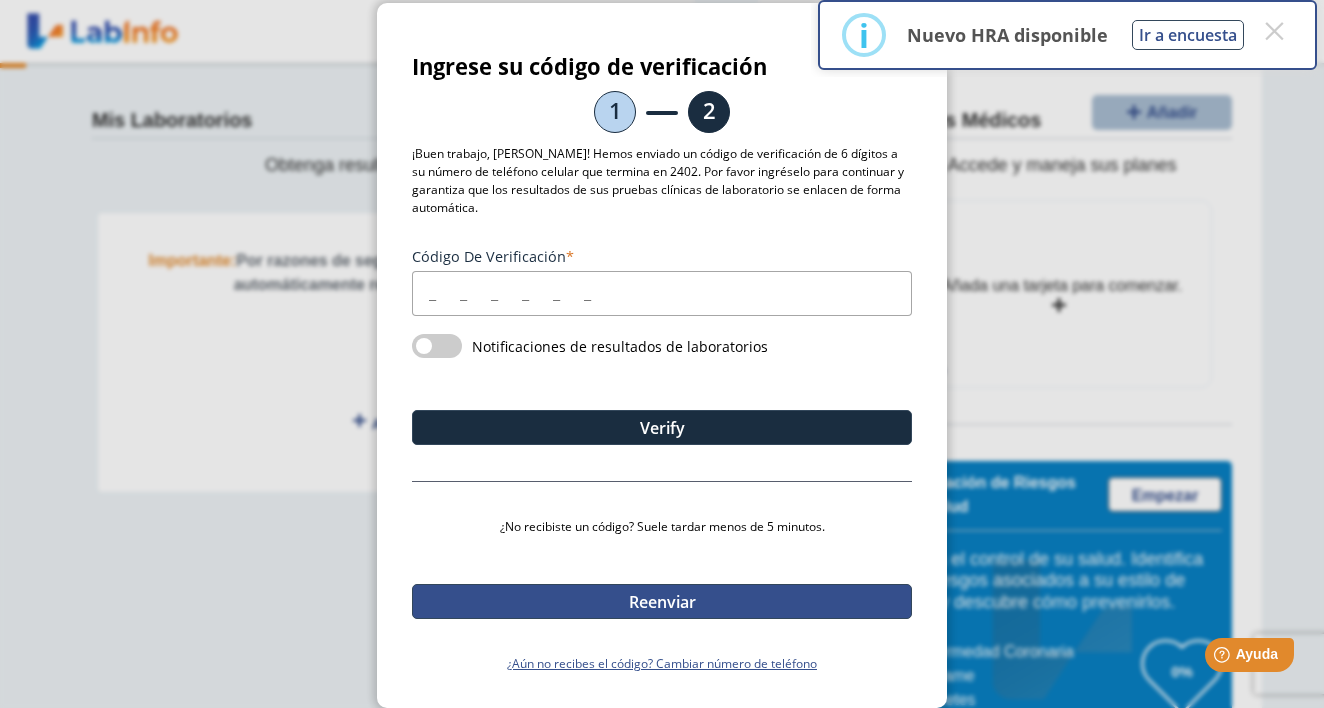scroll, scrollTop: 18, scrollLeft: 0, axis: vertical 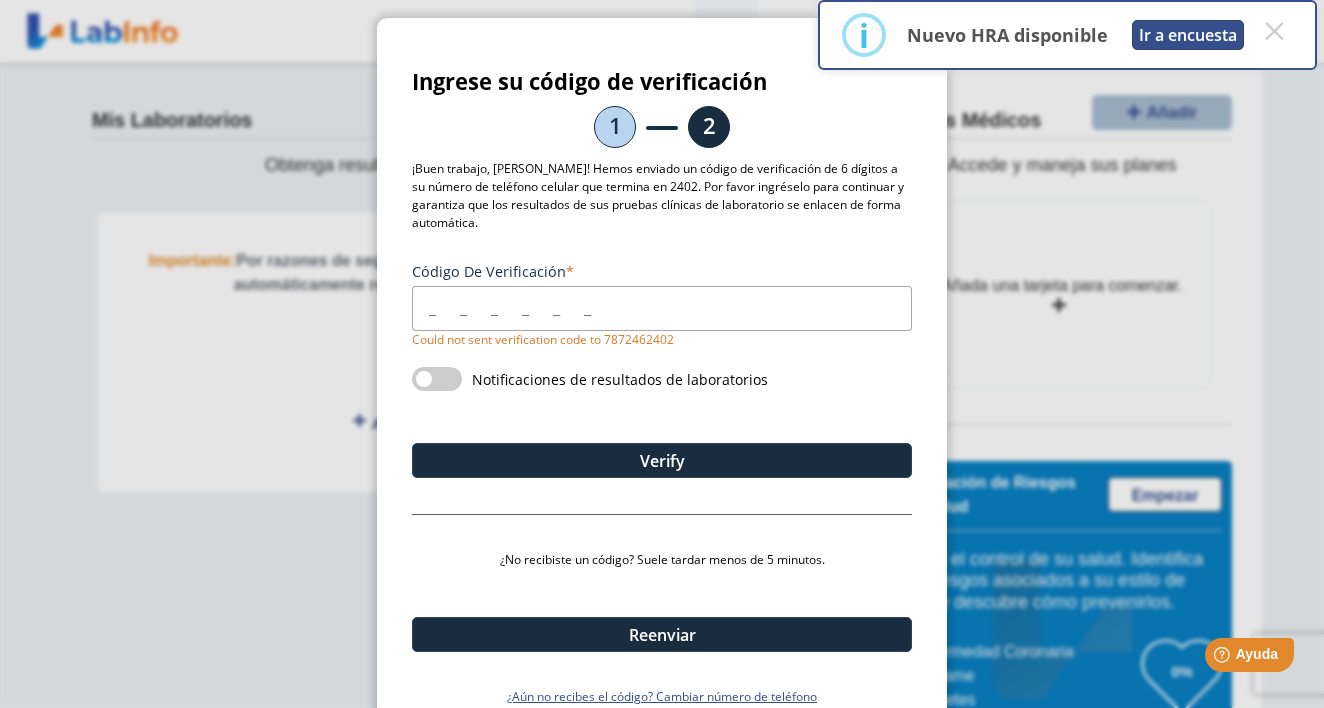 click on "Ir a encuesta" at bounding box center [1188, 35] 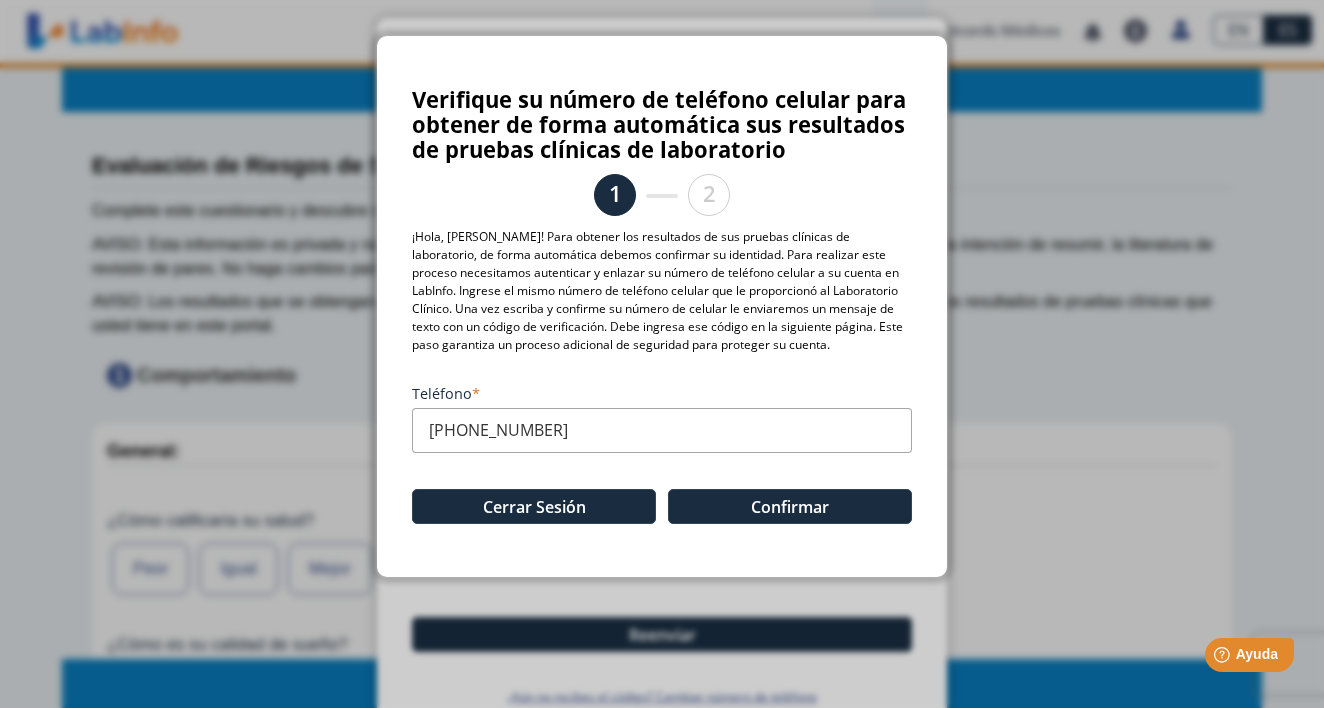 type on "[PERSON_NAME]" 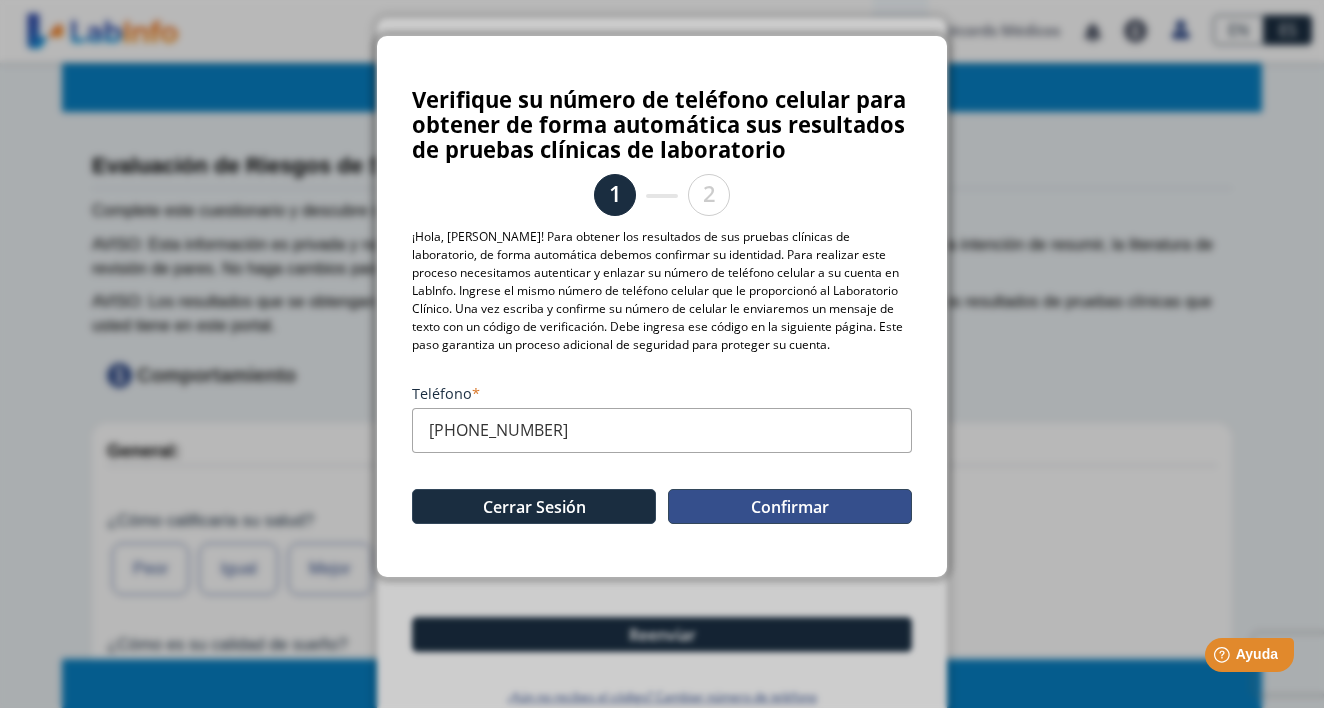 click on "Confirmar" 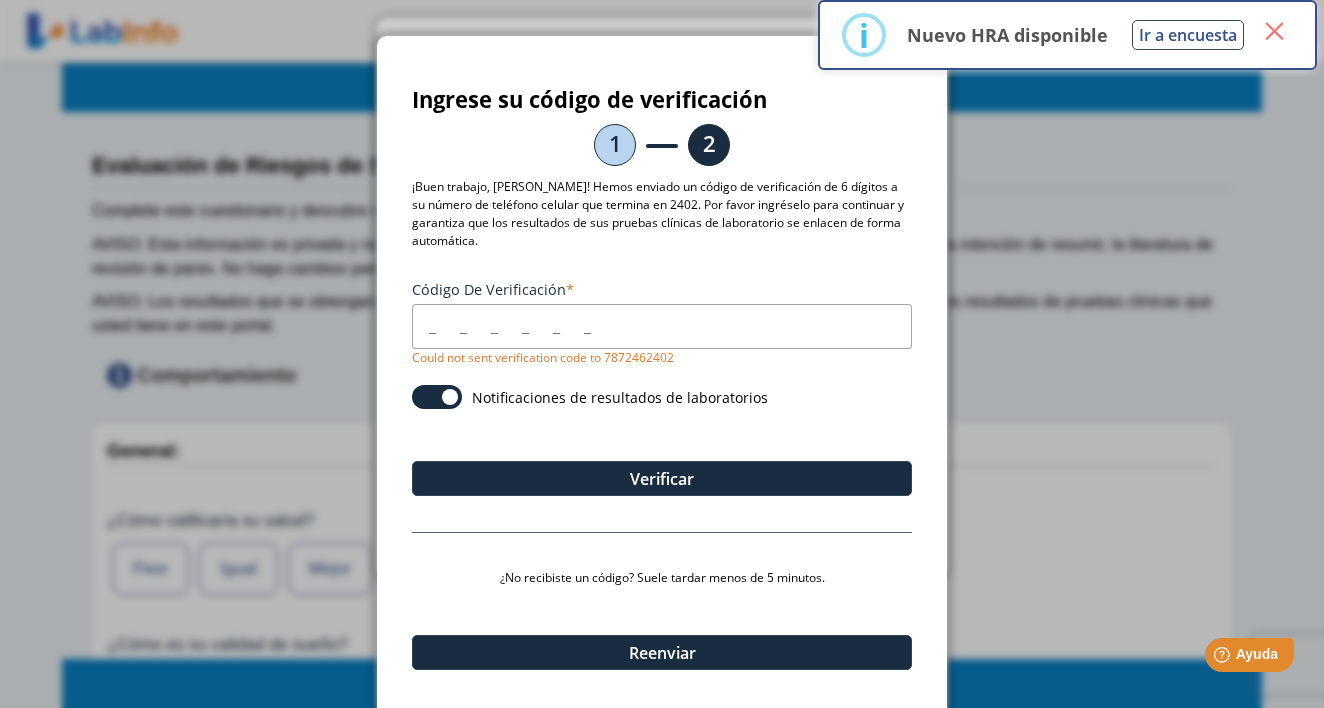click on "×" at bounding box center [1274, 31] 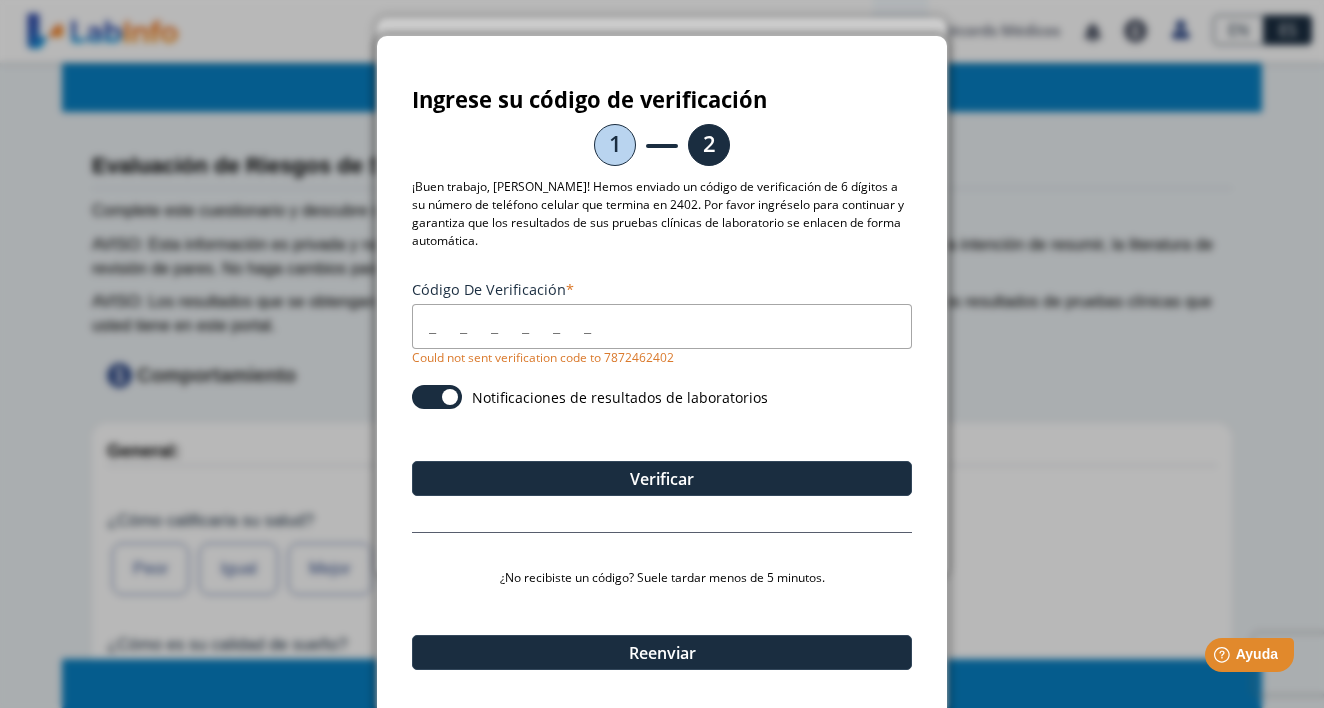 click on "Ingrese su código de verificación 1 2 ¡Buen trabajo, [PERSON_NAME]! Hemos enviado un código de verificación de 6 dígitos a su número de teléfono celular que termina en 2402. Por favor ingréselo para continuar y garantiza que los resultados de sus pruebas clínicas de laboratorio se enlacen de forma automática. Código de verificación Could not sent verification code to 7872462402 Notificaciones de resultados de laboratorios Verificar ¿No recibiste un código? Suele tardar menos de 5 minutos. Reenviar ¿Aún no recibes el código? Cambiar número de teléfono" 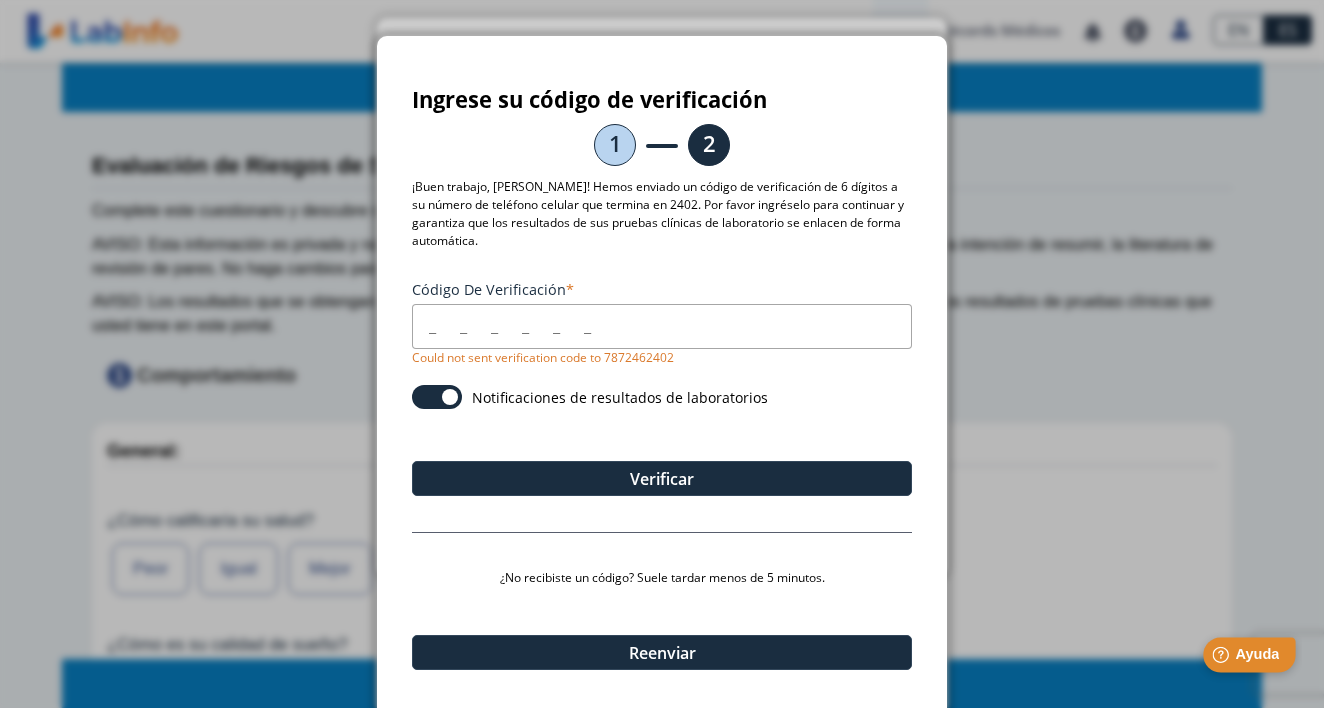 click on "Help" 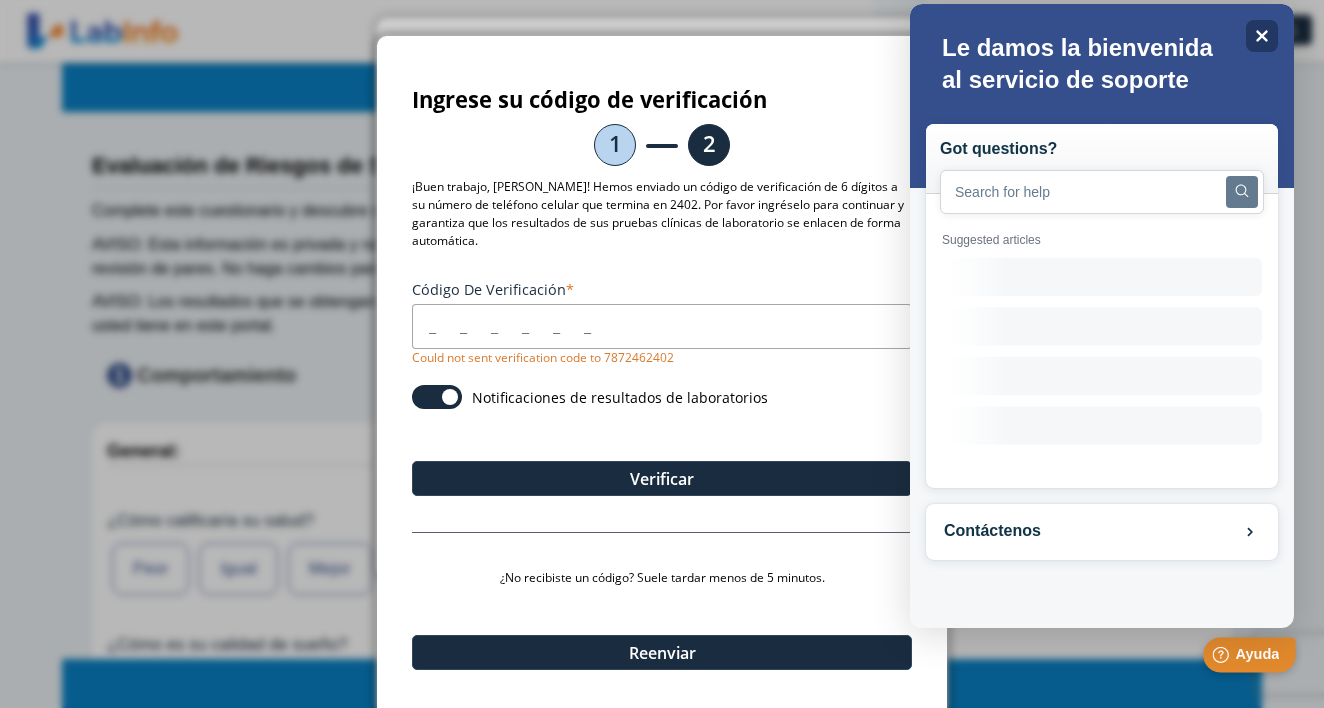 scroll, scrollTop: 0, scrollLeft: 0, axis: both 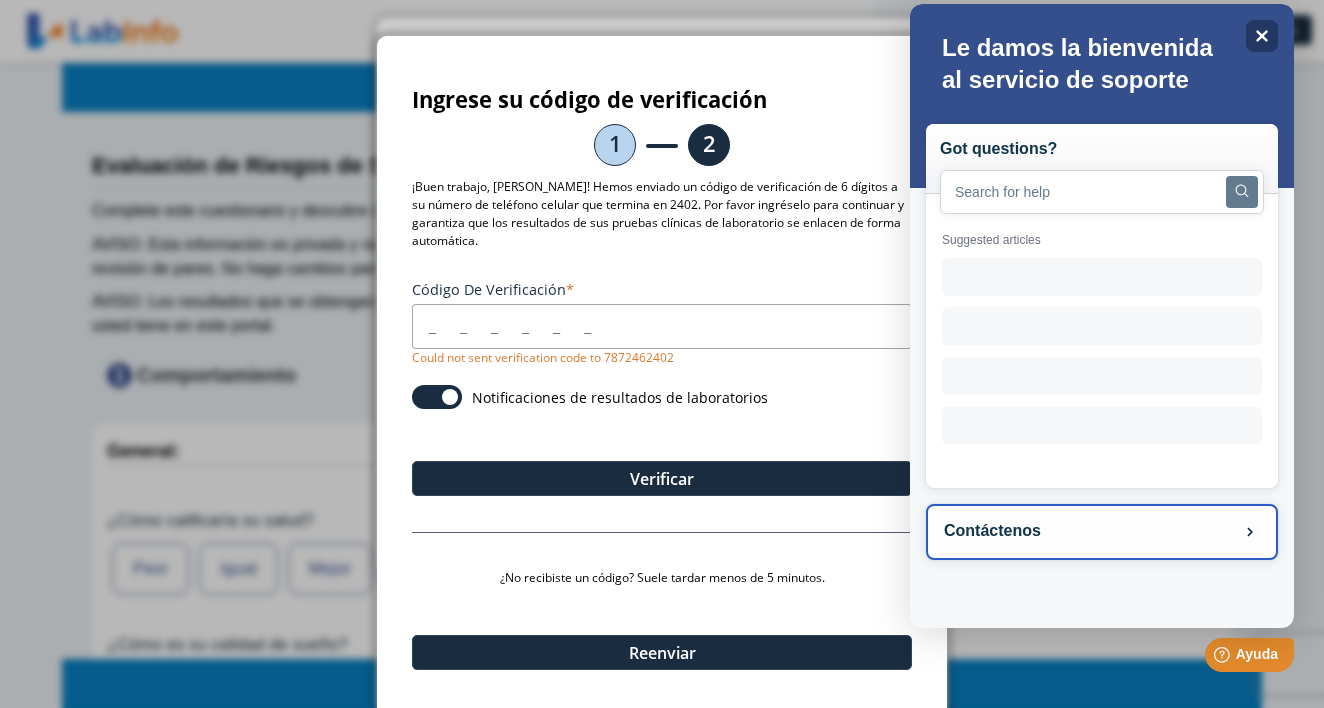 click on "Contáctenos" at bounding box center [1102, 532] 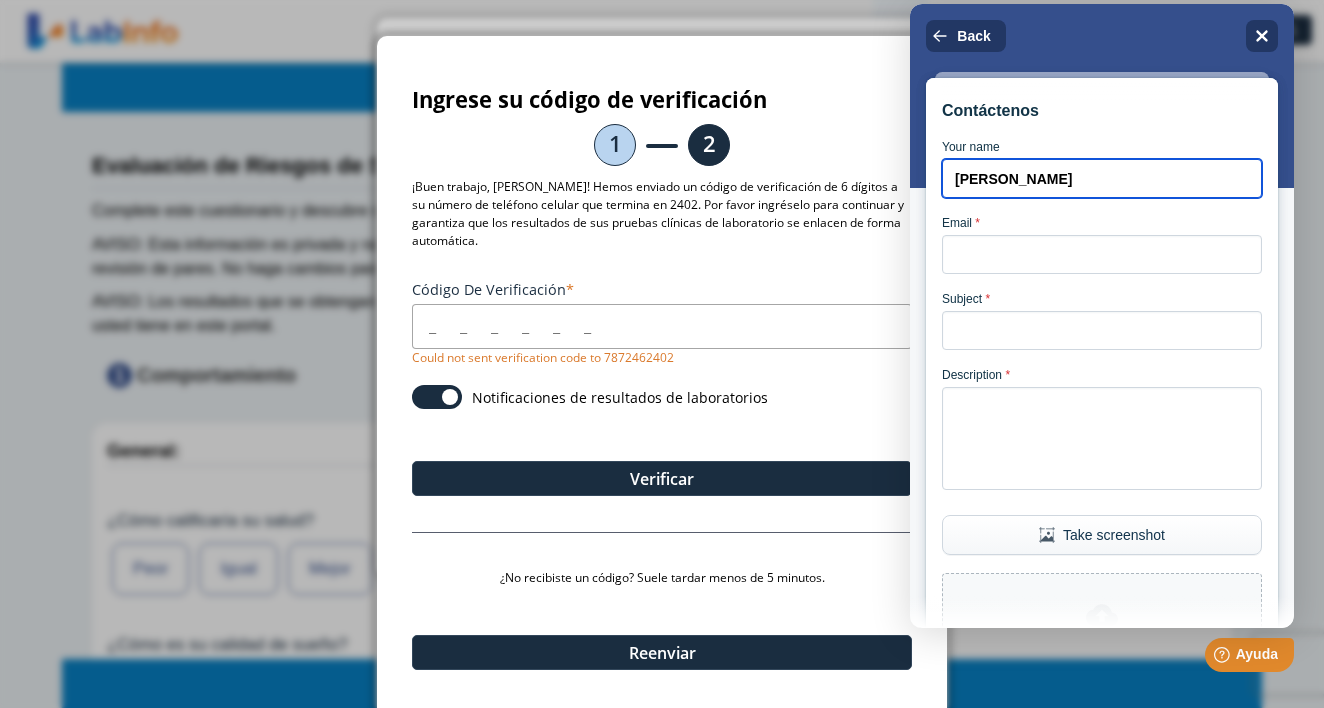 type on "Jose Sepulveda" 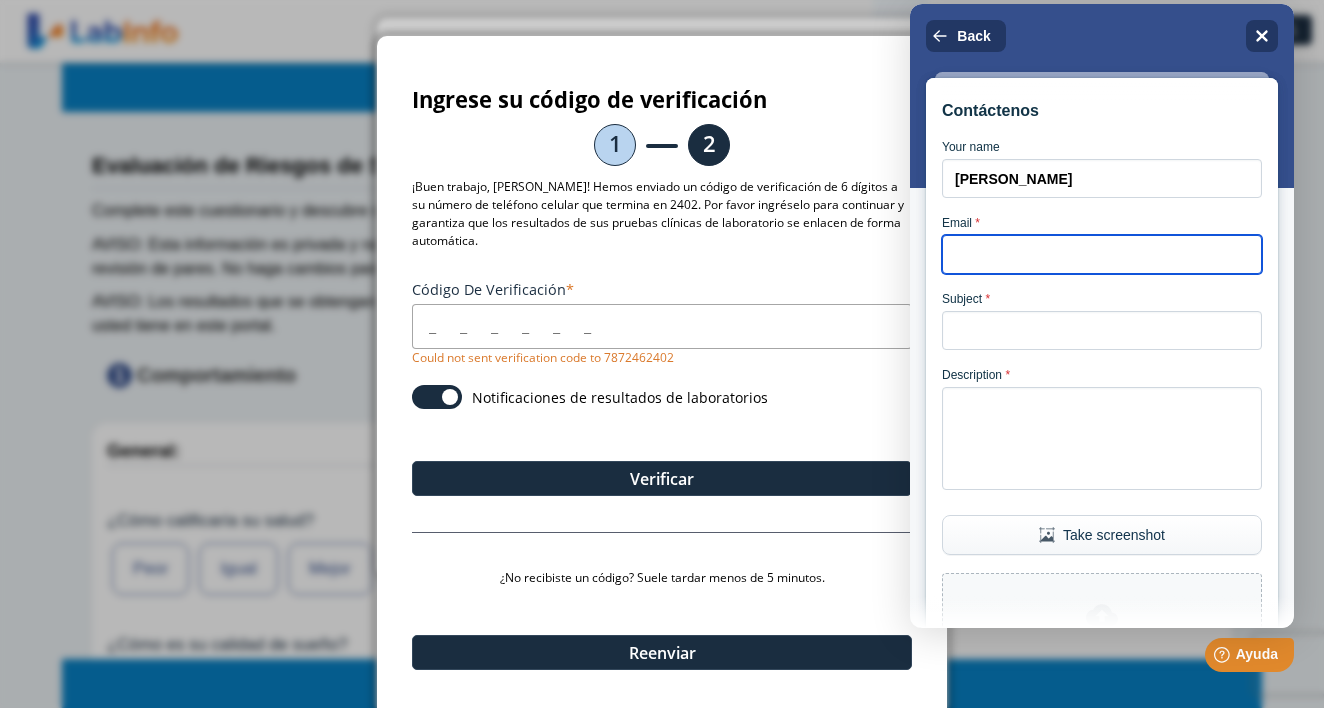 click on "Email   *" at bounding box center [1102, 254] 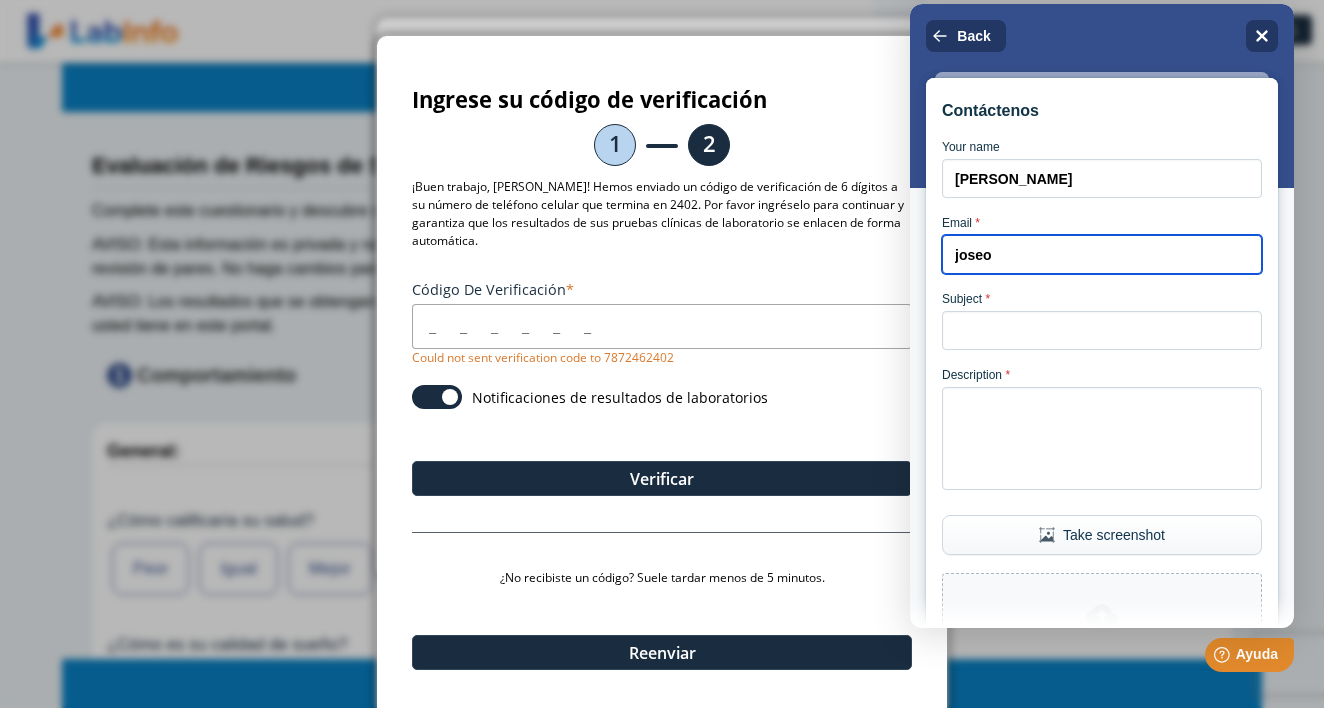 click on "joseo" at bounding box center (1102, 254) 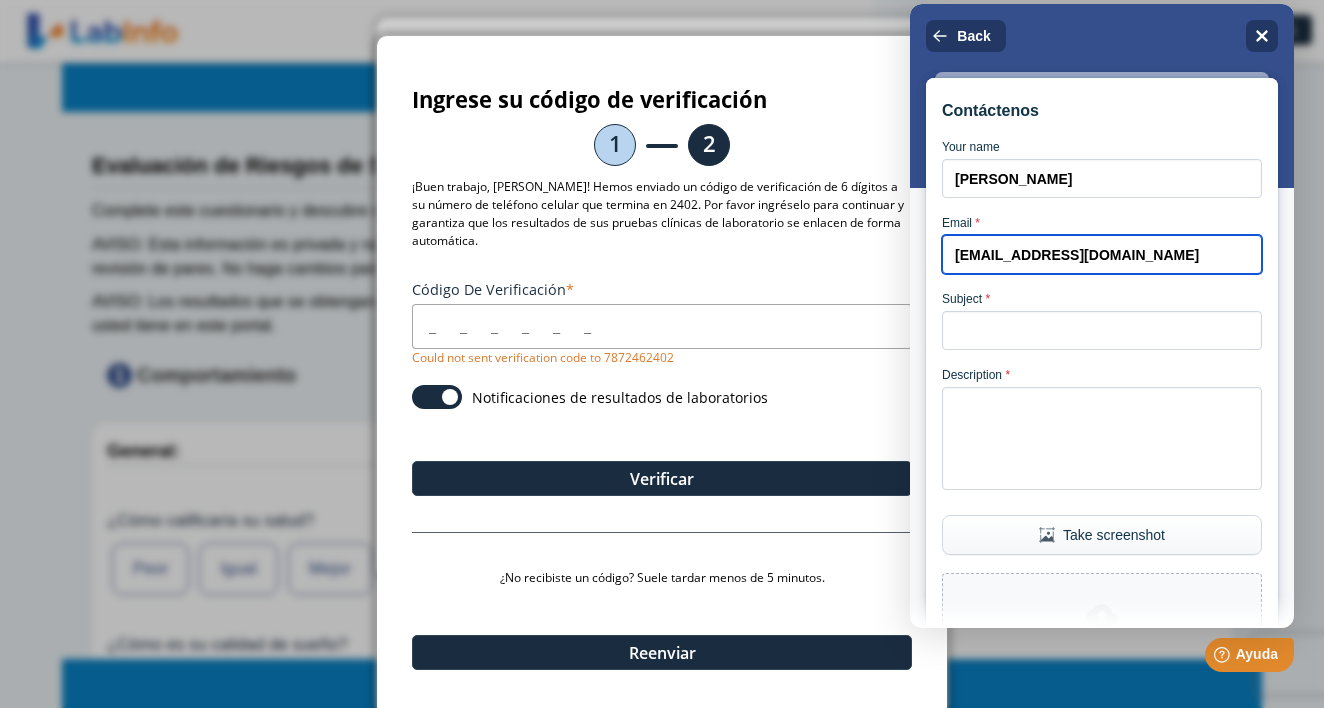 type on "[EMAIL_ADDRESS][DOMAIN_NAME]" 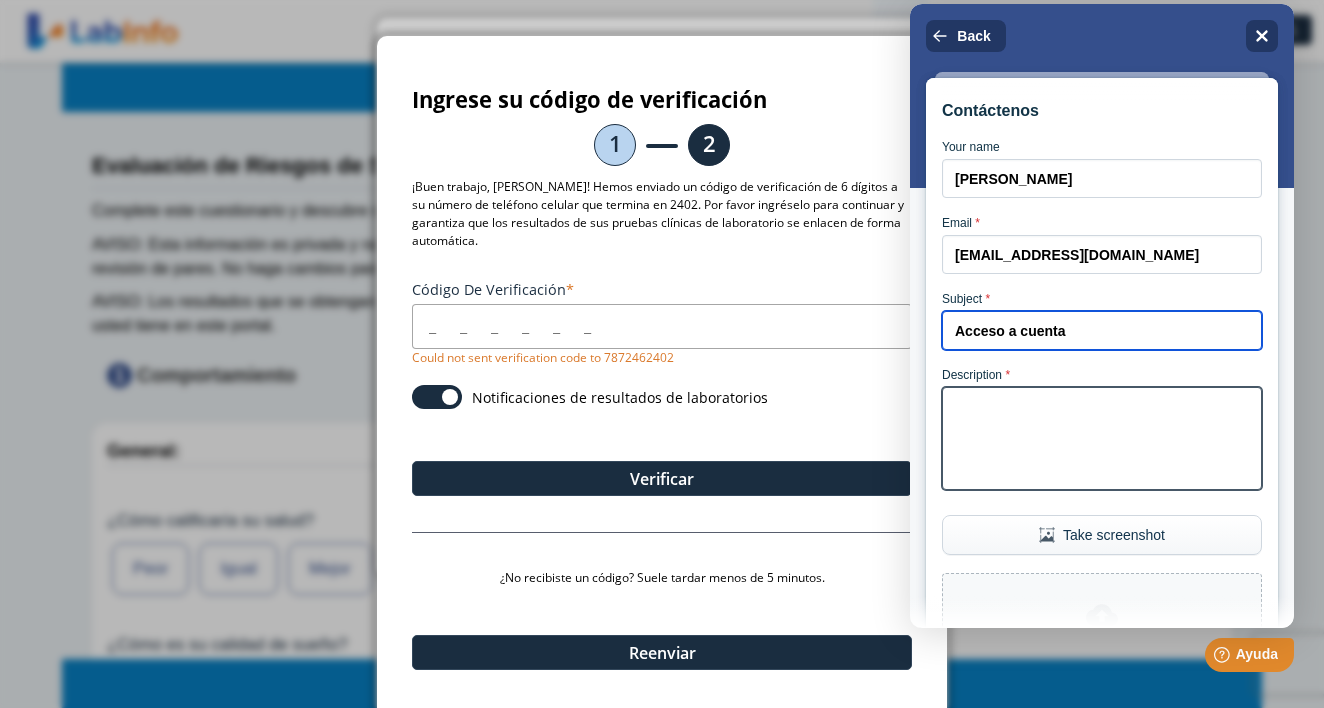 type on "Acceso a cuenta" 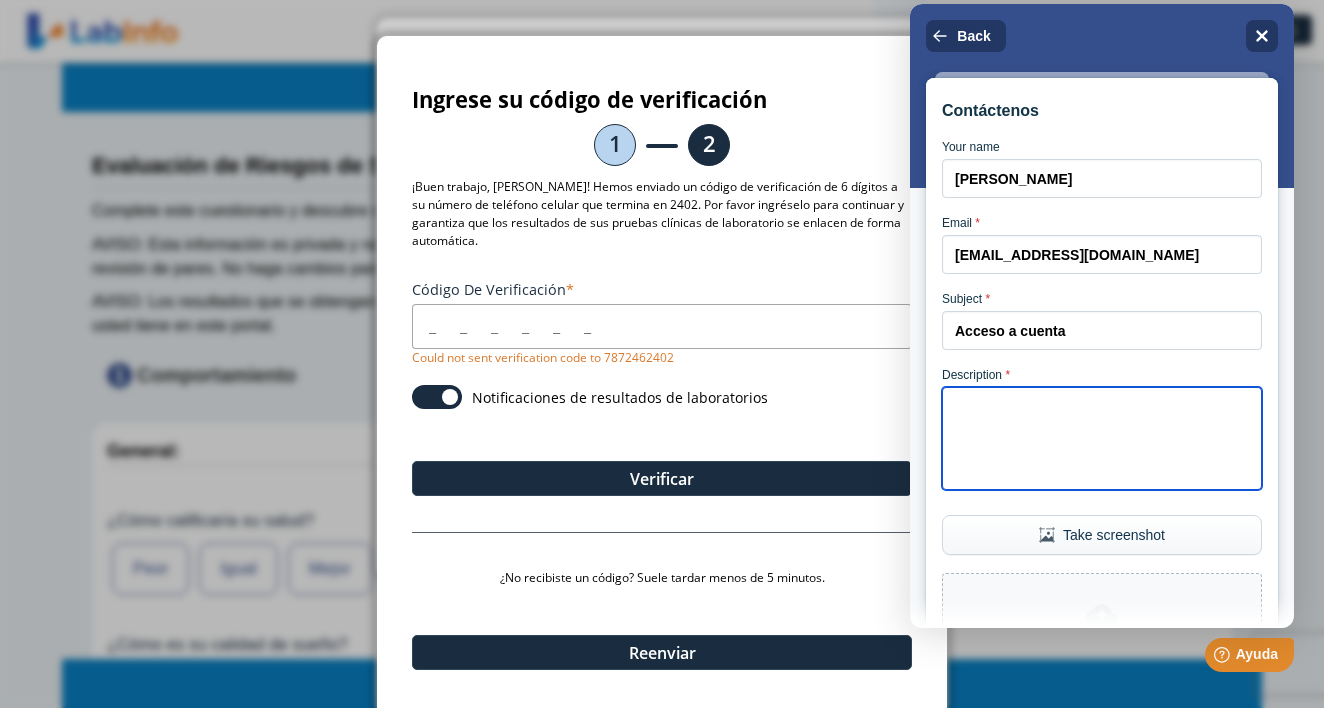 click on "Description   *" at bounding box center (1102, 438) 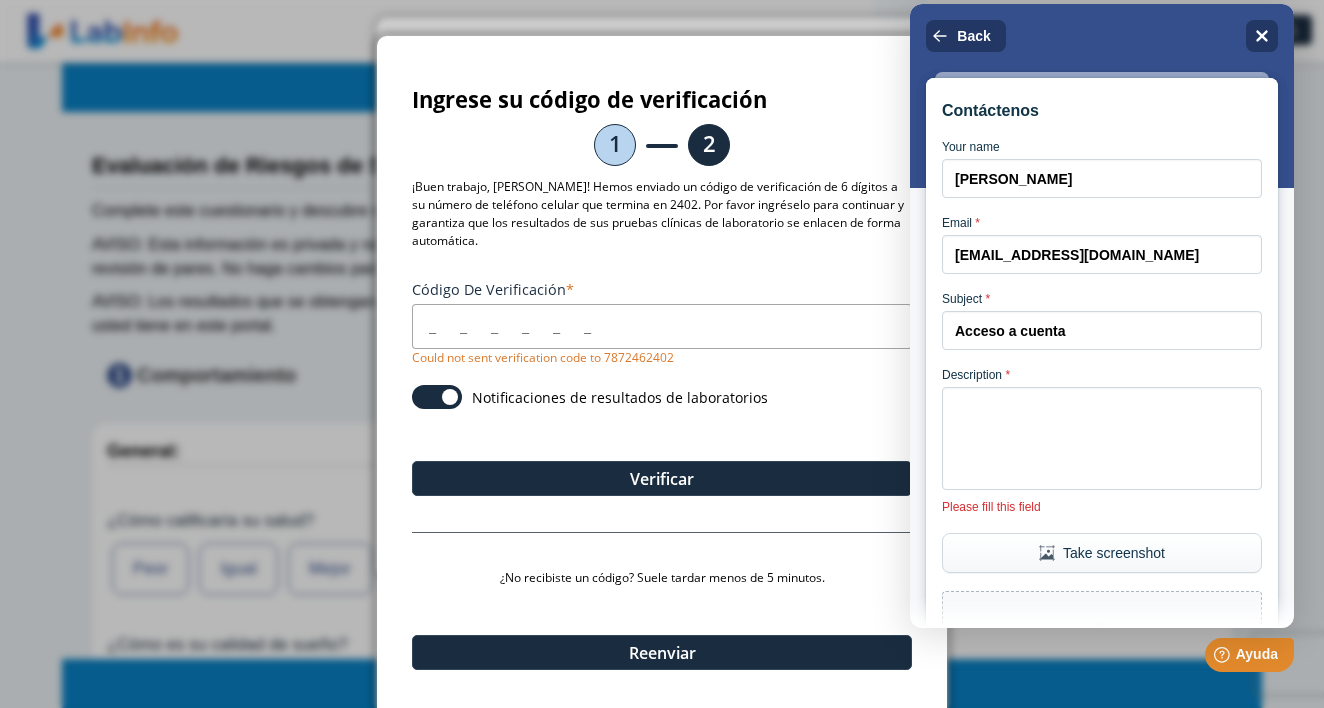 click on "Could not sent verification code to 7872462402" 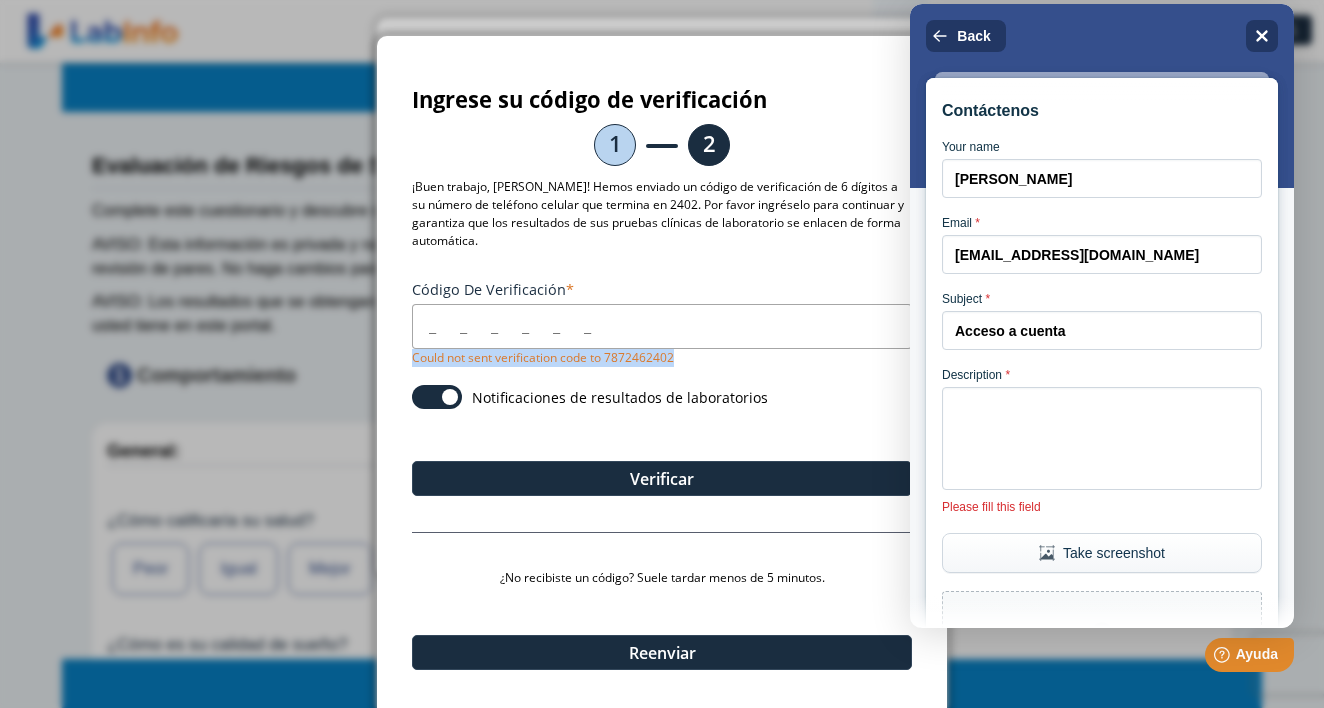 drag, startPoint x: 675, startPoint y: 344, endPoint x: 388, endPoint y: 337, distance: 287.08536 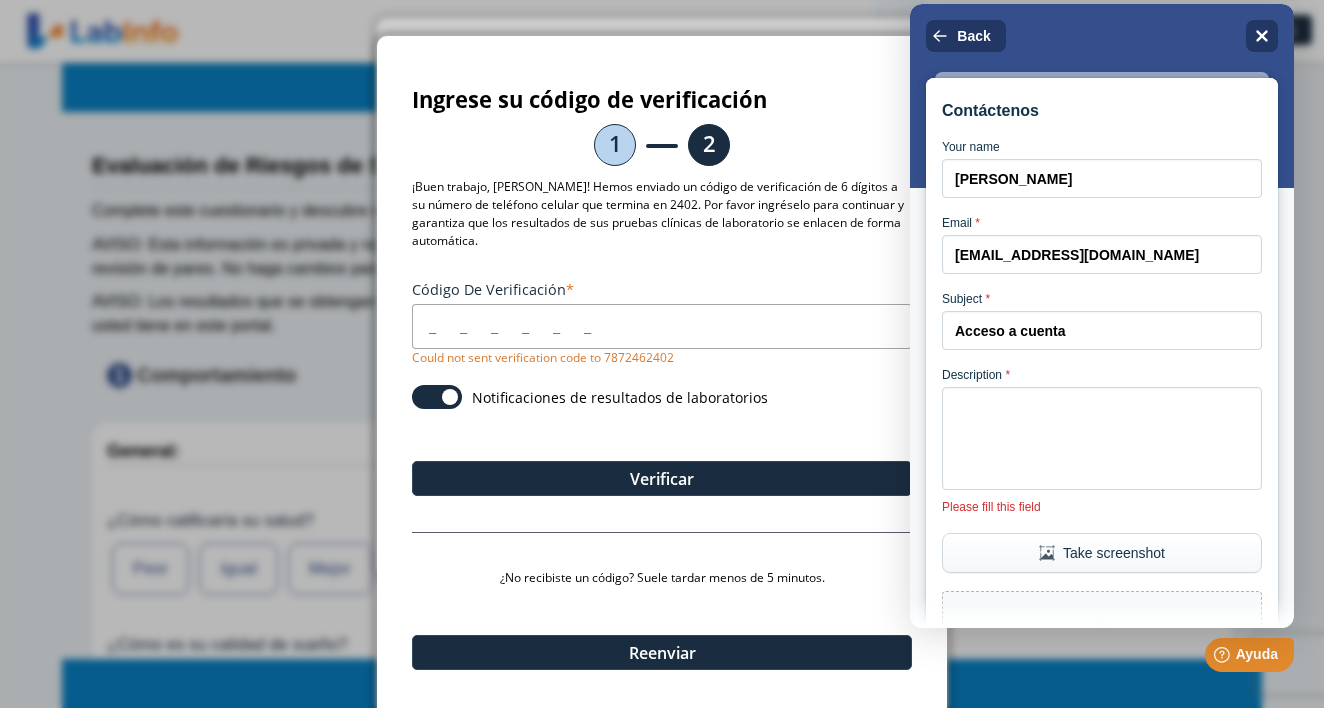 click on "¡Buen trabajo, [PERSON_NAME]! Hemos enviado un código de verificación de 6 dígitos a su número de teléfono celular que termina en 2402. Por favor ingréselo para continuar y garantiza que los resultados de sus pruebas clínicas de laboratorio se enlacen de forma automática." 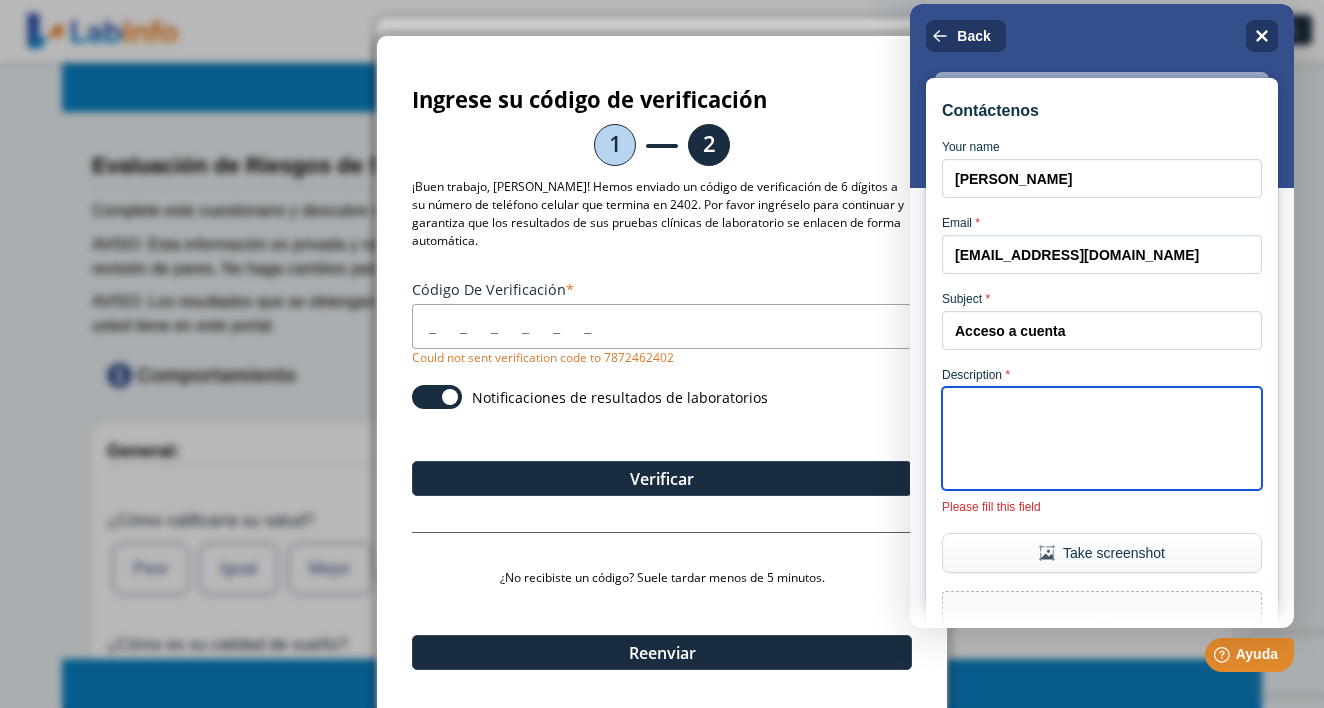 click on "Description   *" at bounding box center (1102, 438) 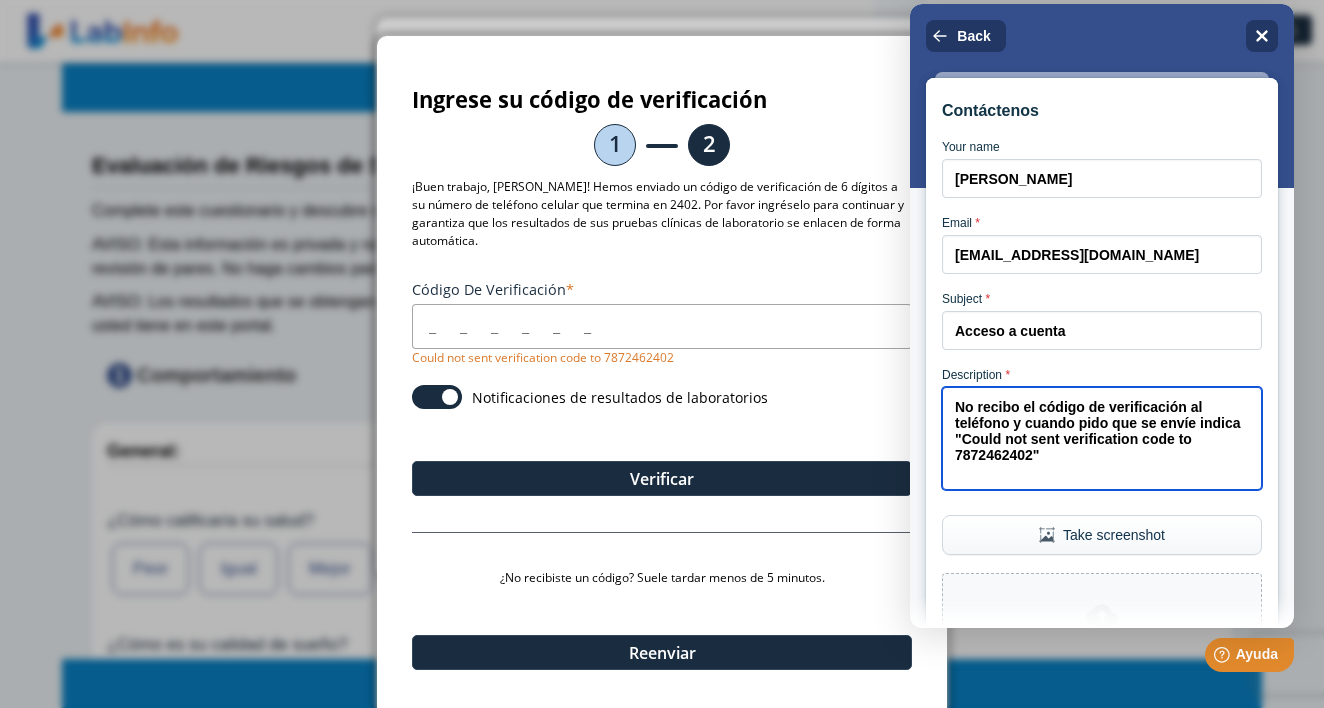 click on "No recibo el código de verificación al teléfono y cuando pido que se envíe indica "Could not sent verification code to 7872462402"" at bounding box center [1102, 438] 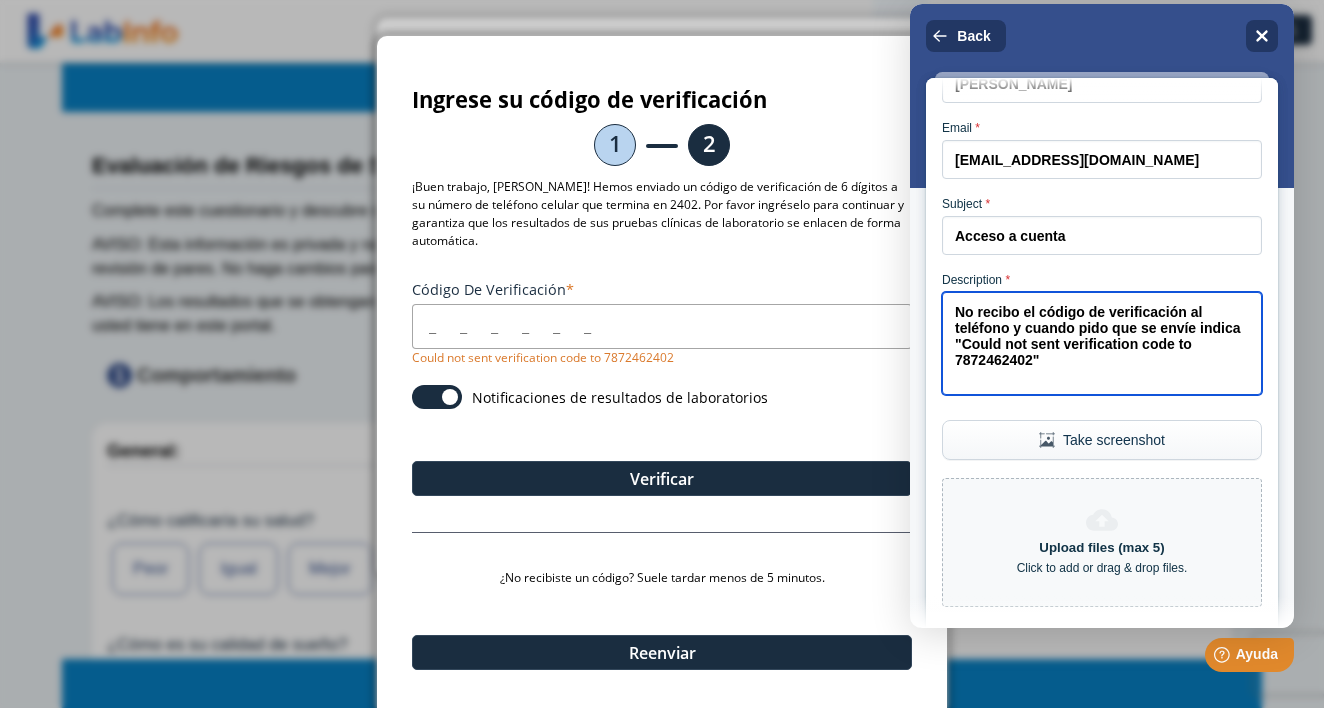 scroll, scrollTop: 96, scrollLeft: 0, axis: vertical 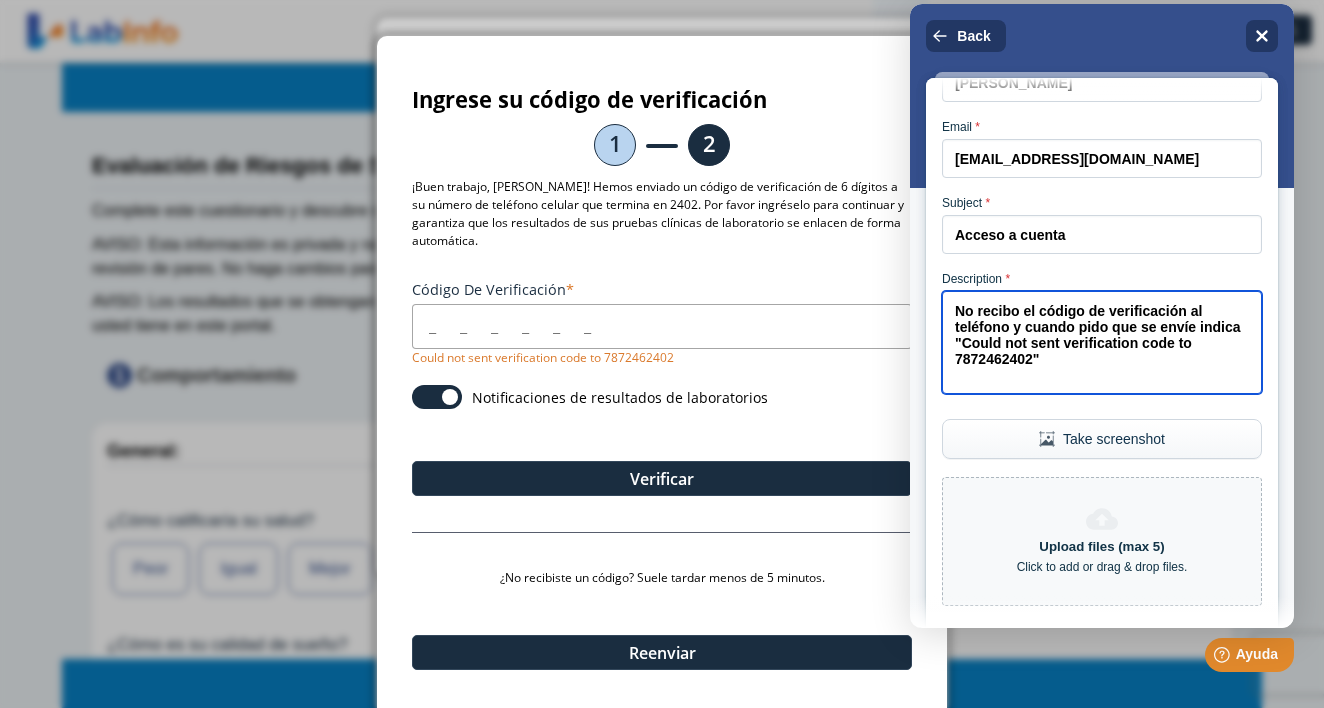 type on "No recibo el código de verificación al teléfono y cuando pido que se envíe indica "Could not sent verification code to 7872462402"" 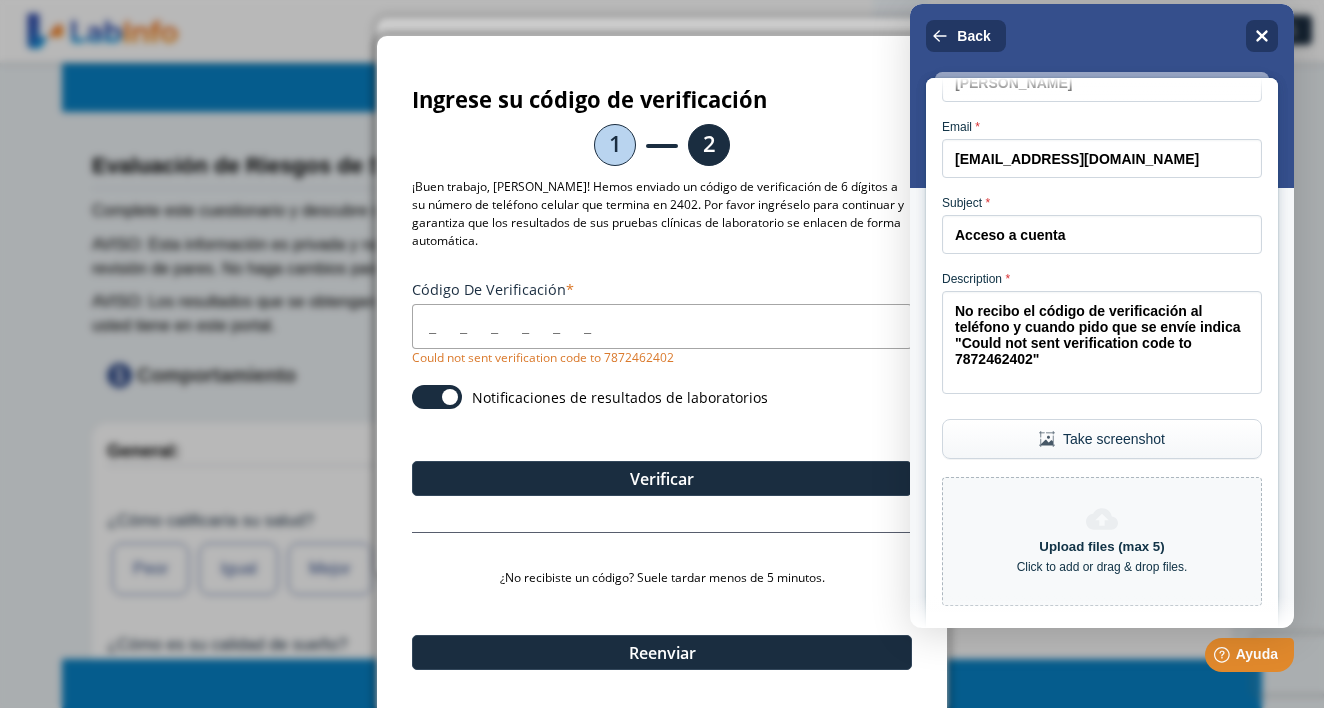 click on "Take screenshot" at bounding box center [1102, 439] 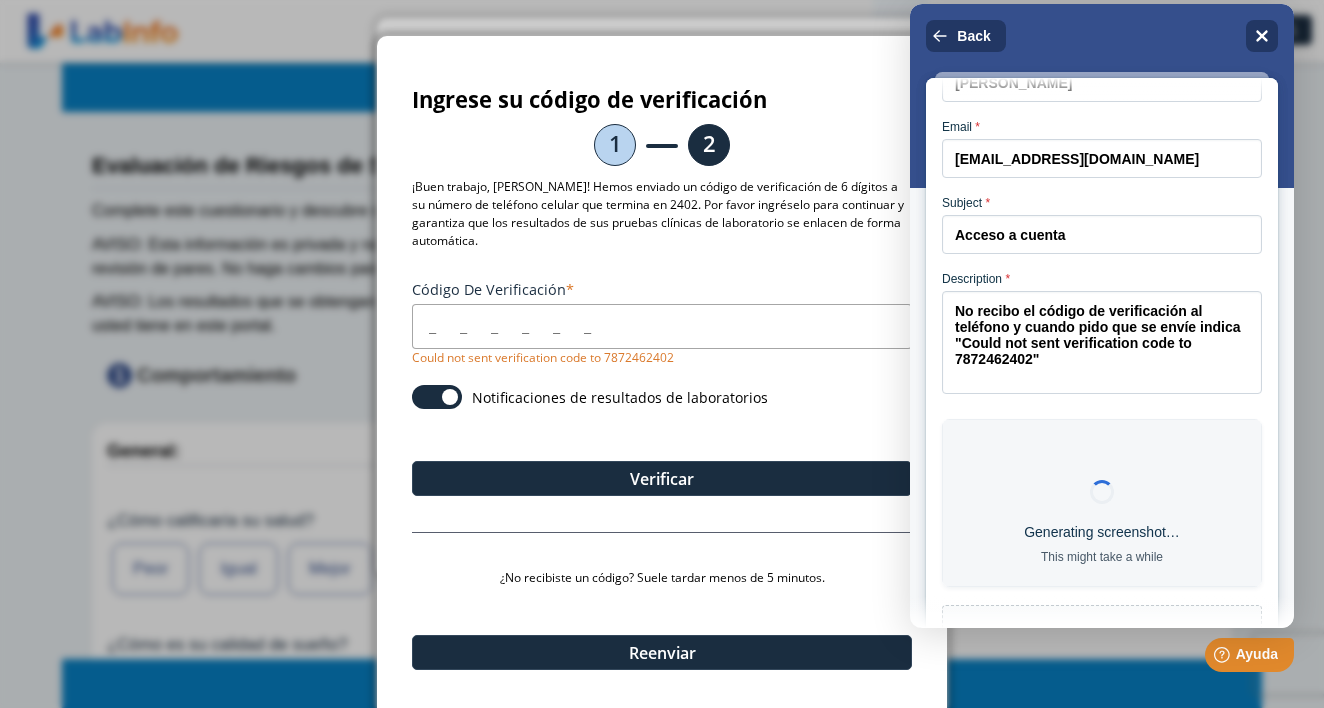 scroll, scrollTop: 5, scrollLeft: 0, axis: vertical 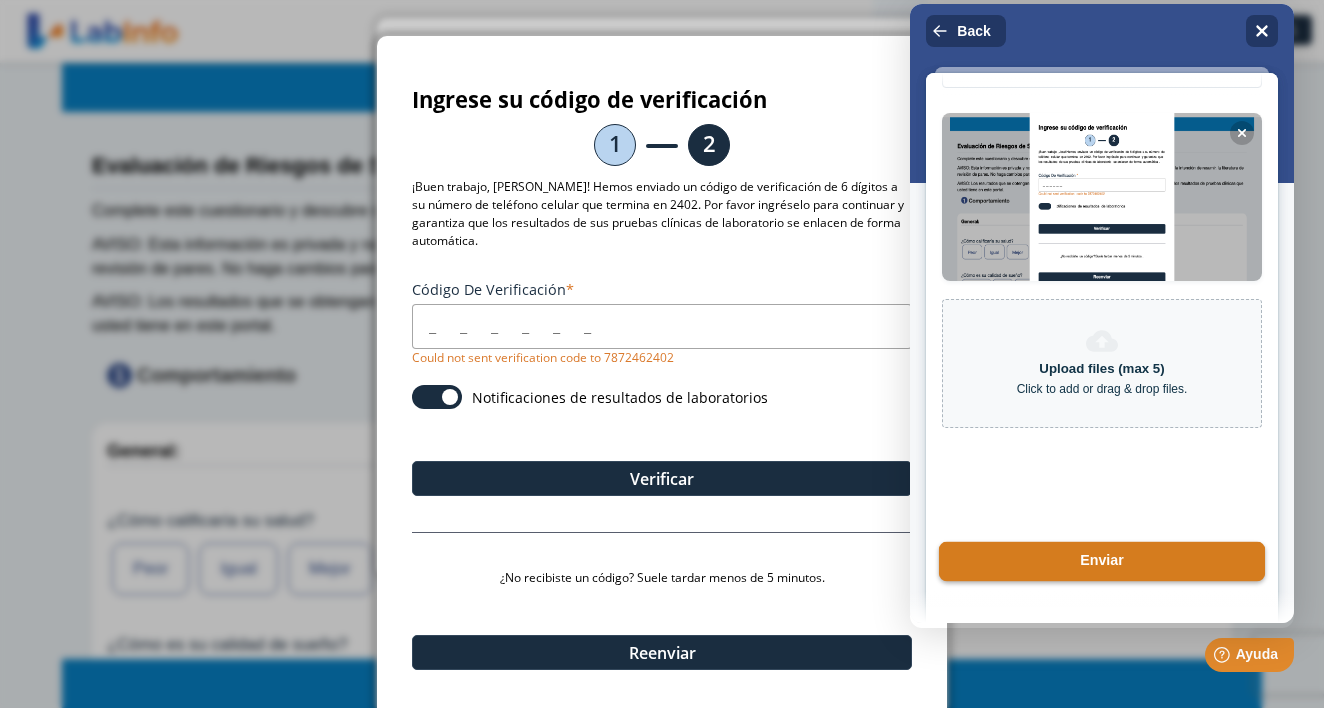 click on "Enviar" at bounding box center (1102, 562) 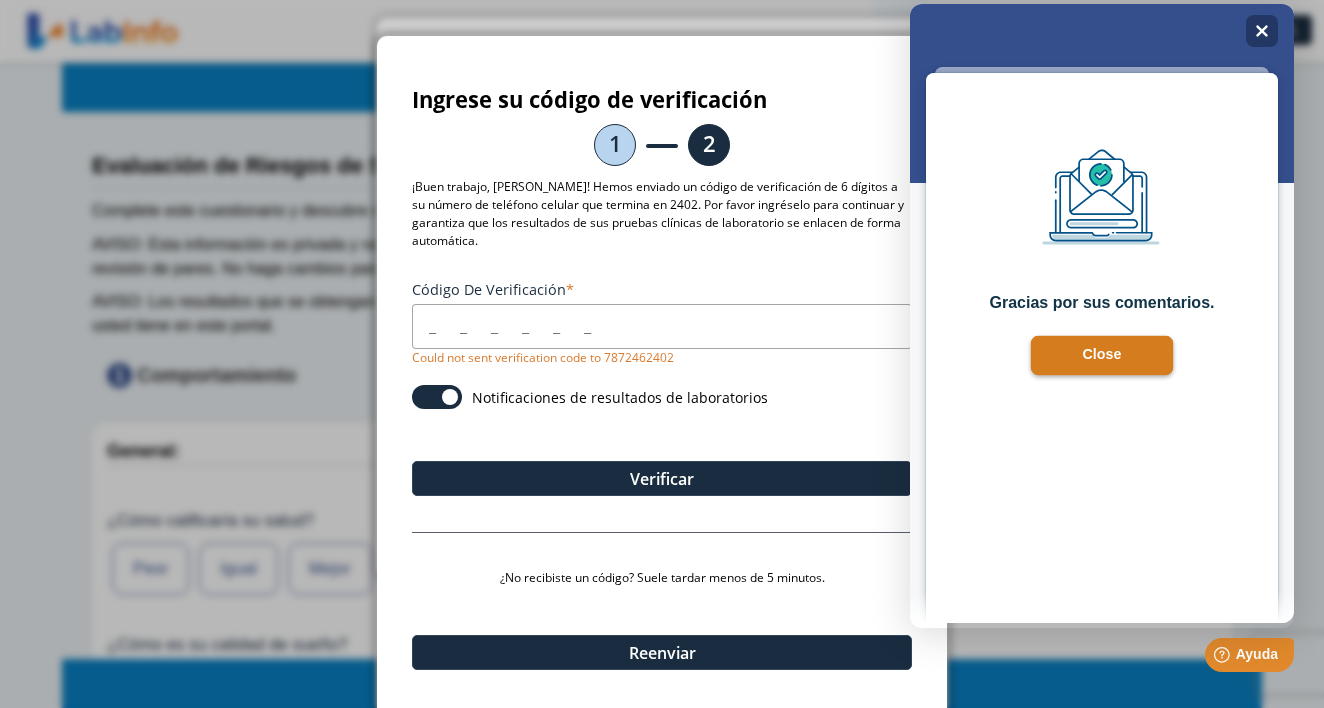 click on "Close" at bounding box center (1102, 356) 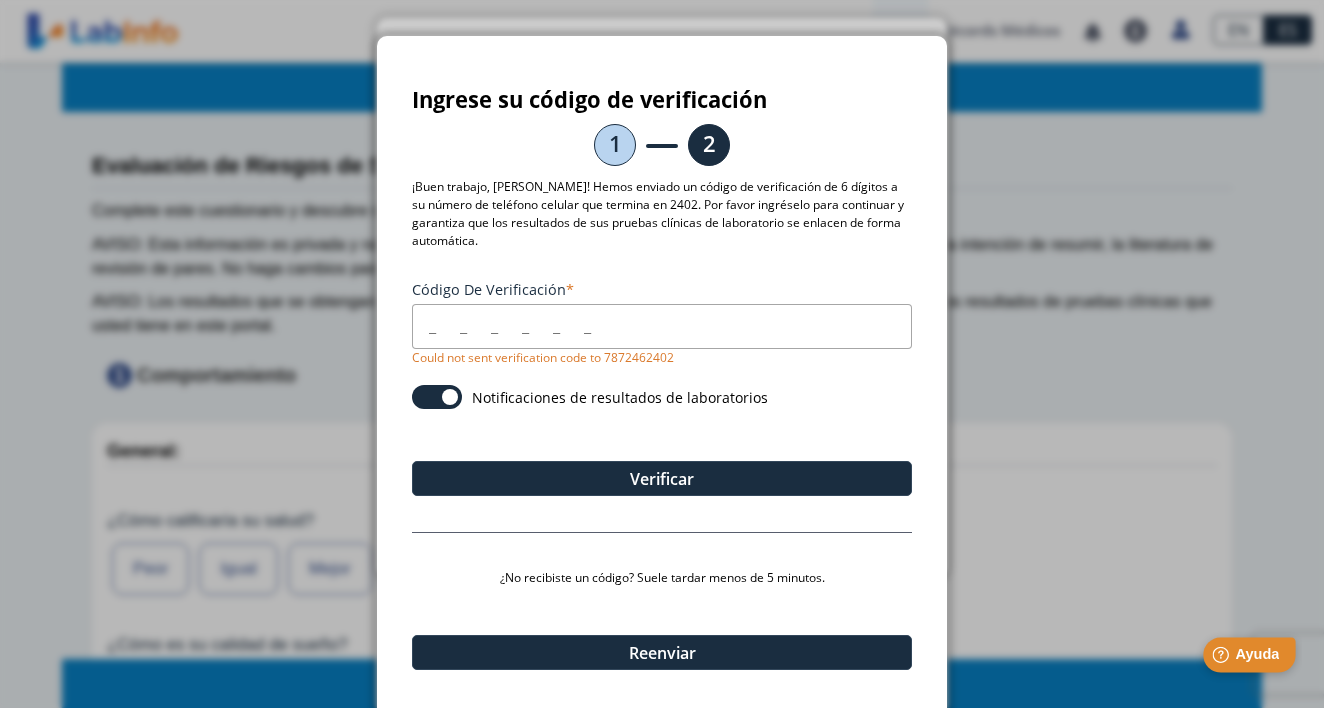 click on "Ayuda" at bounding box center (1257, 654) 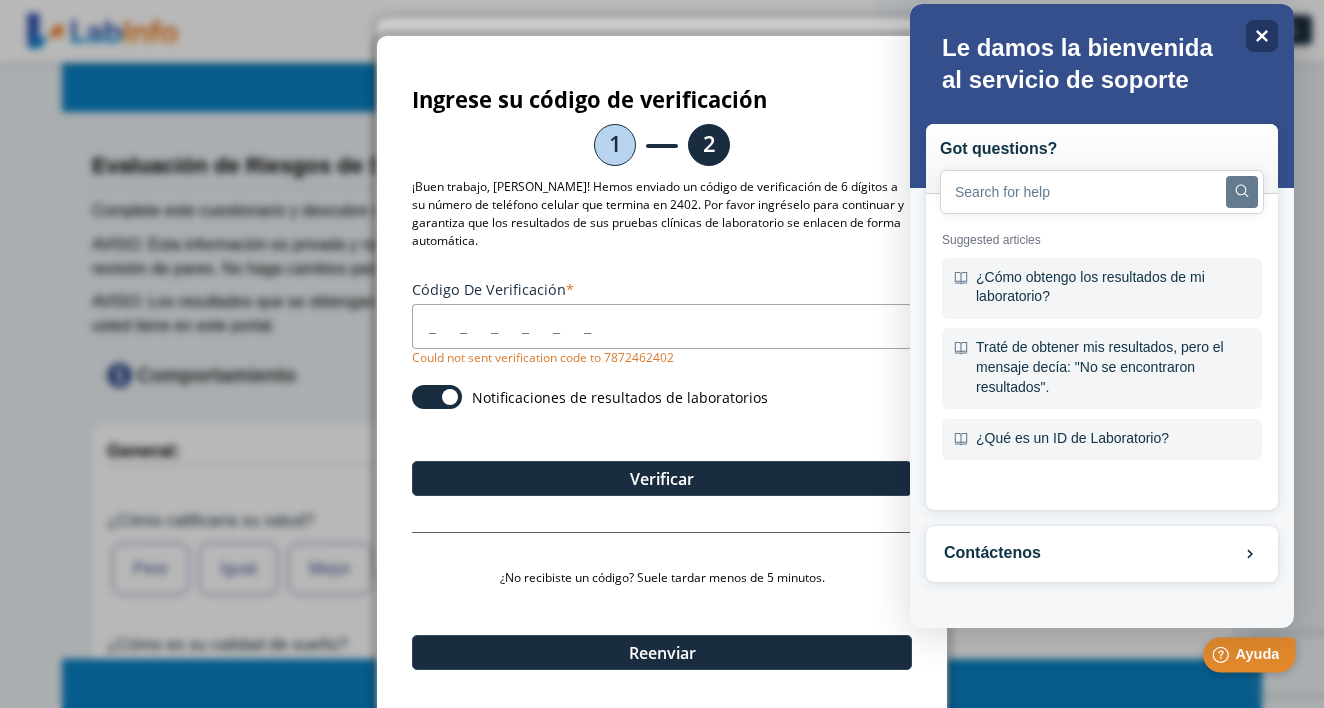 scroll, scrollTop: 0, scrollLeft: 0, axis: both 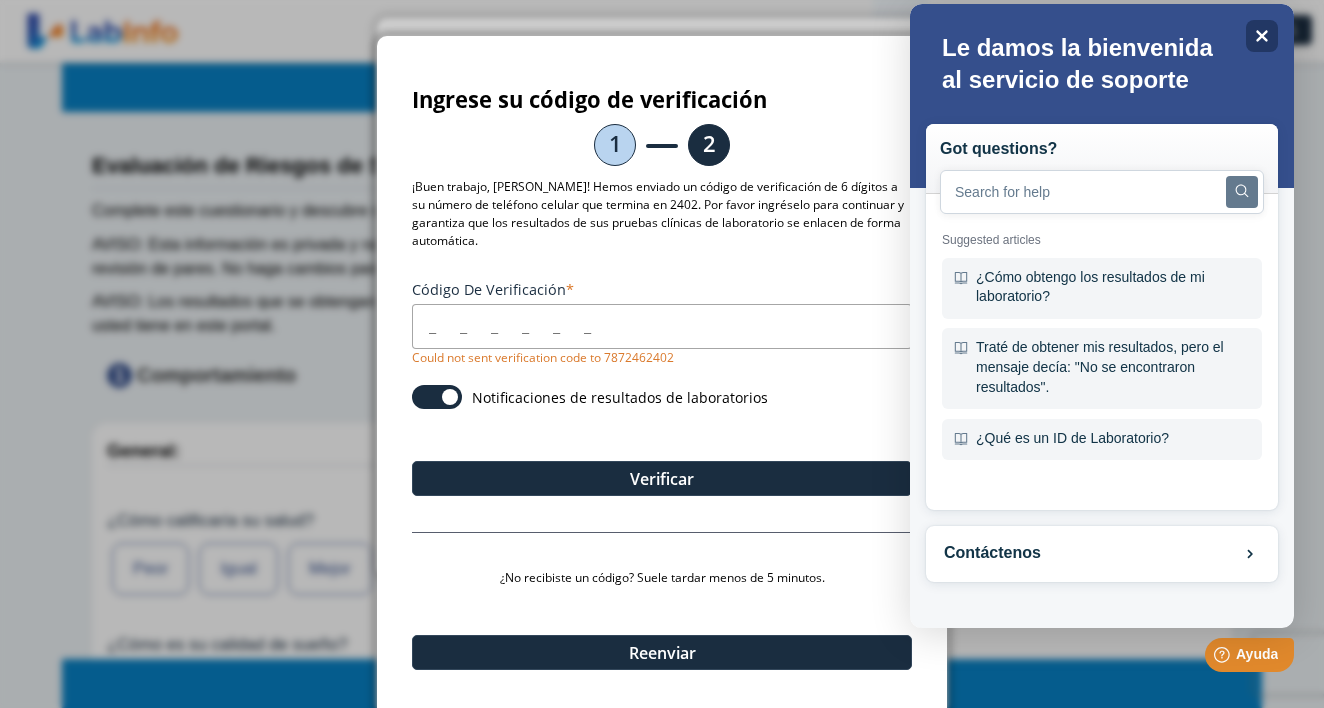 select 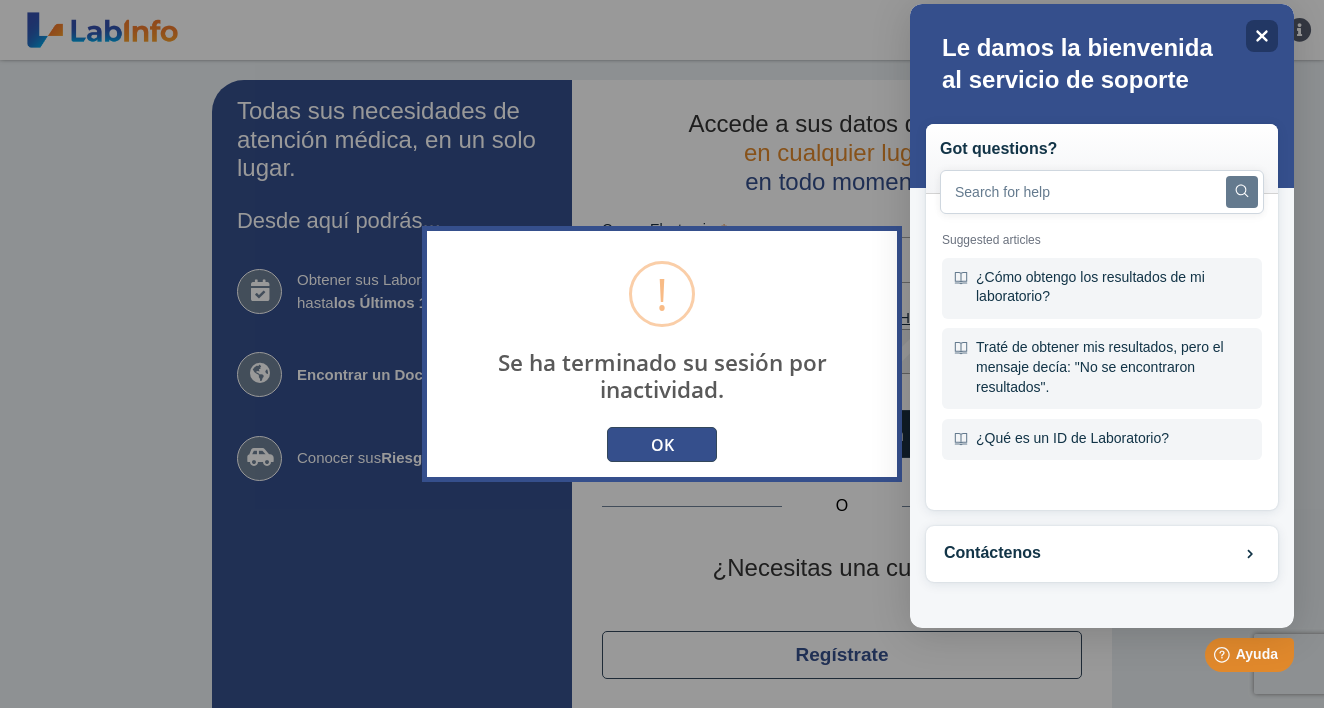 click on "OK" at bounding box center (662, 444) 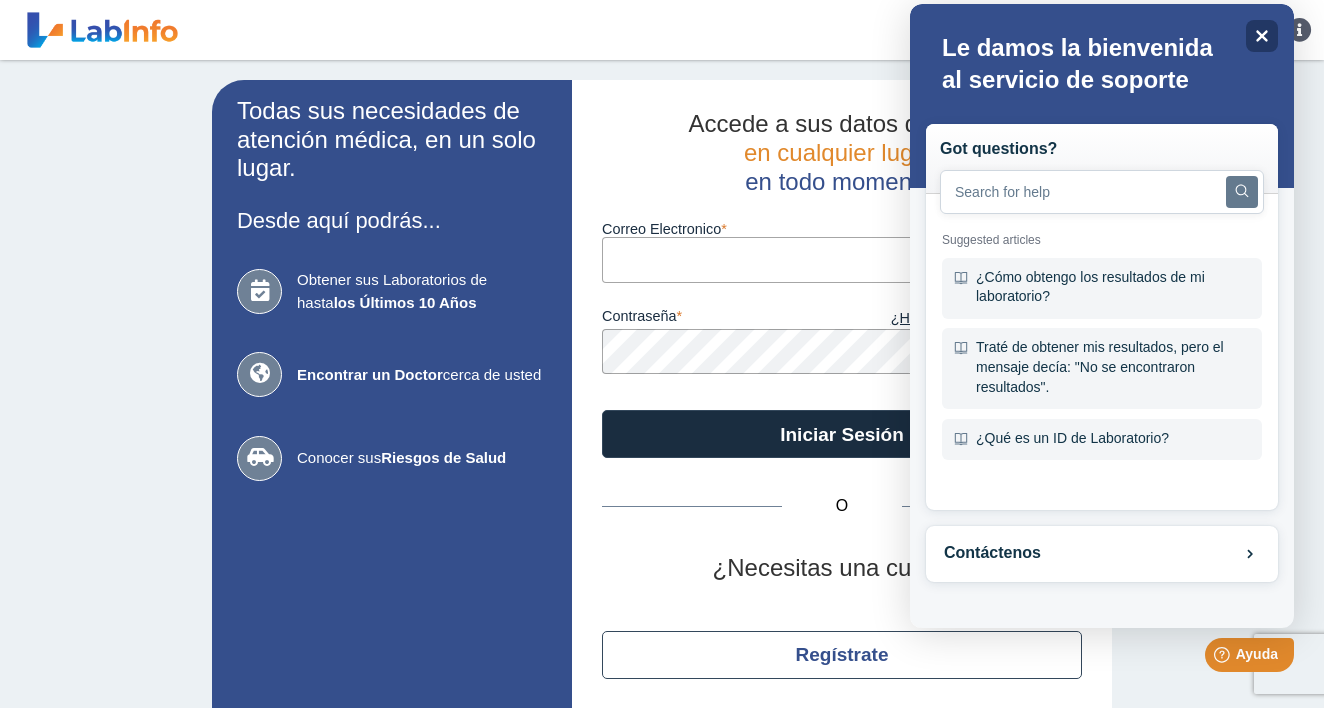 type on "[EMAIL_ADDRESS][DOMAIN_NAME]" 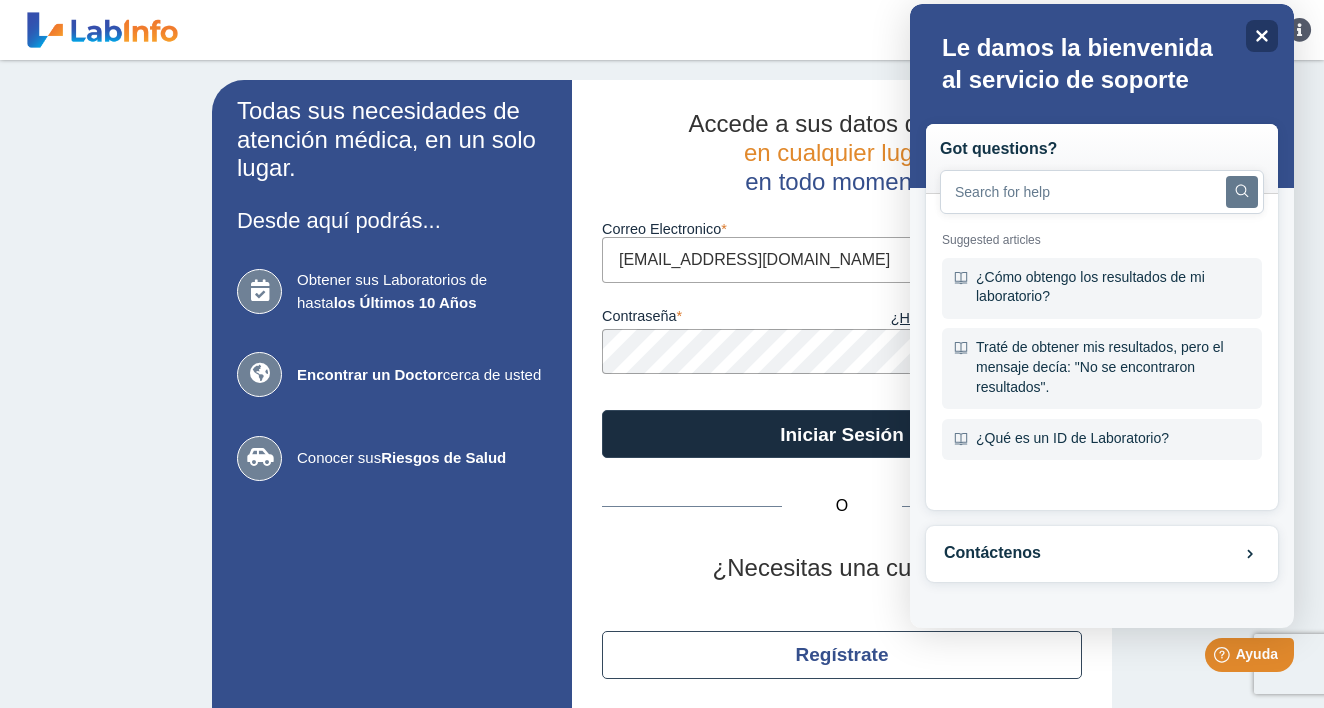 click on "Iniciar Sesión" 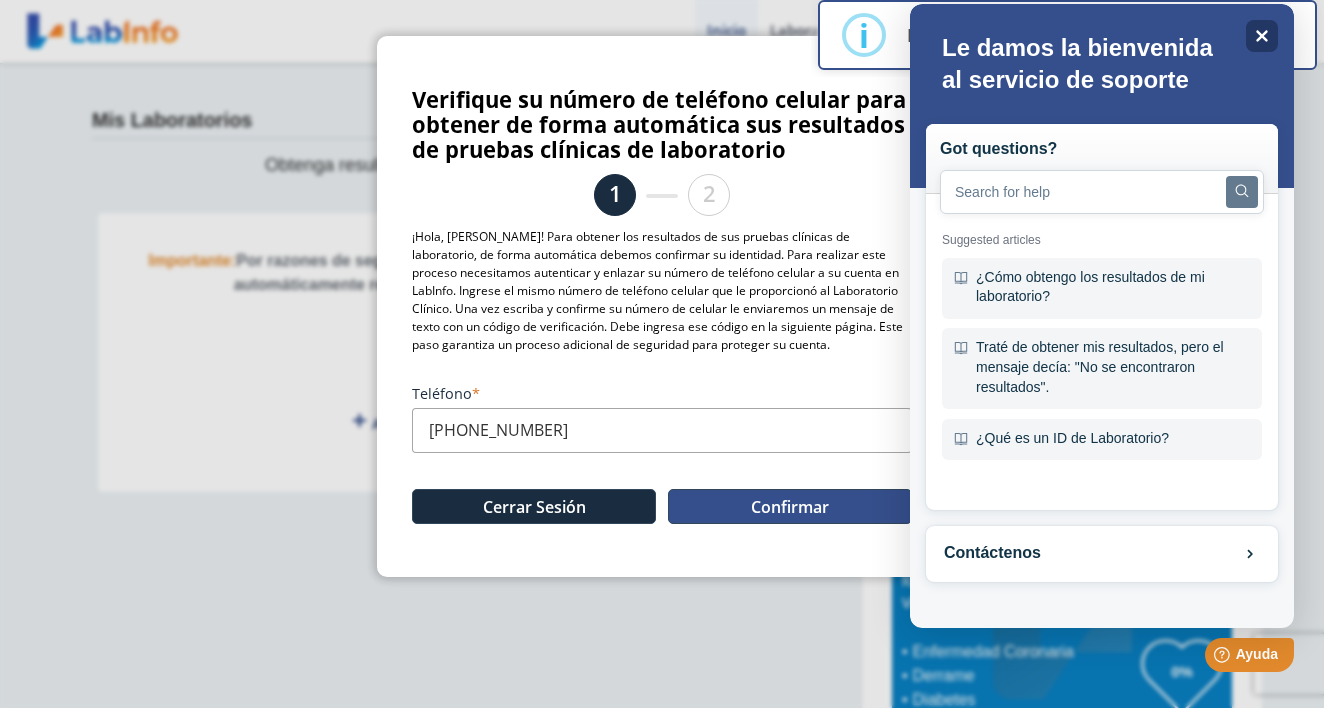 click on "Confirmar" 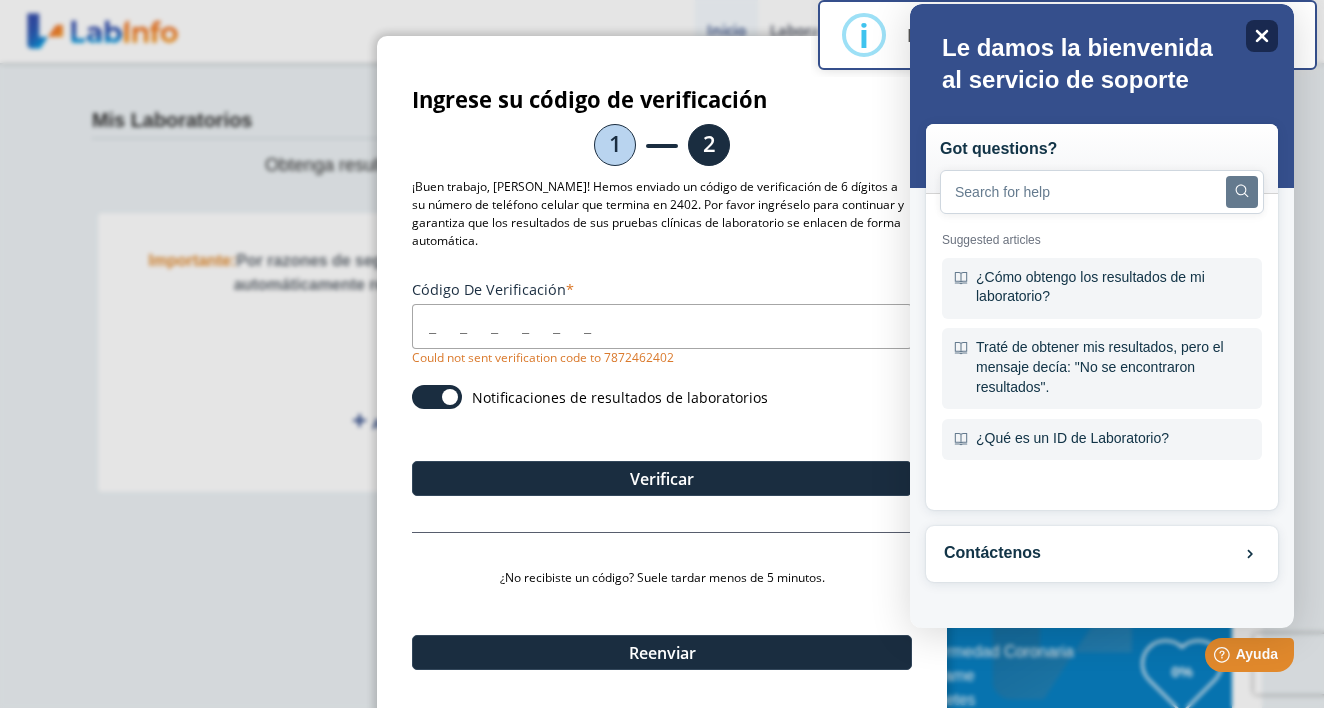 click on "Close" 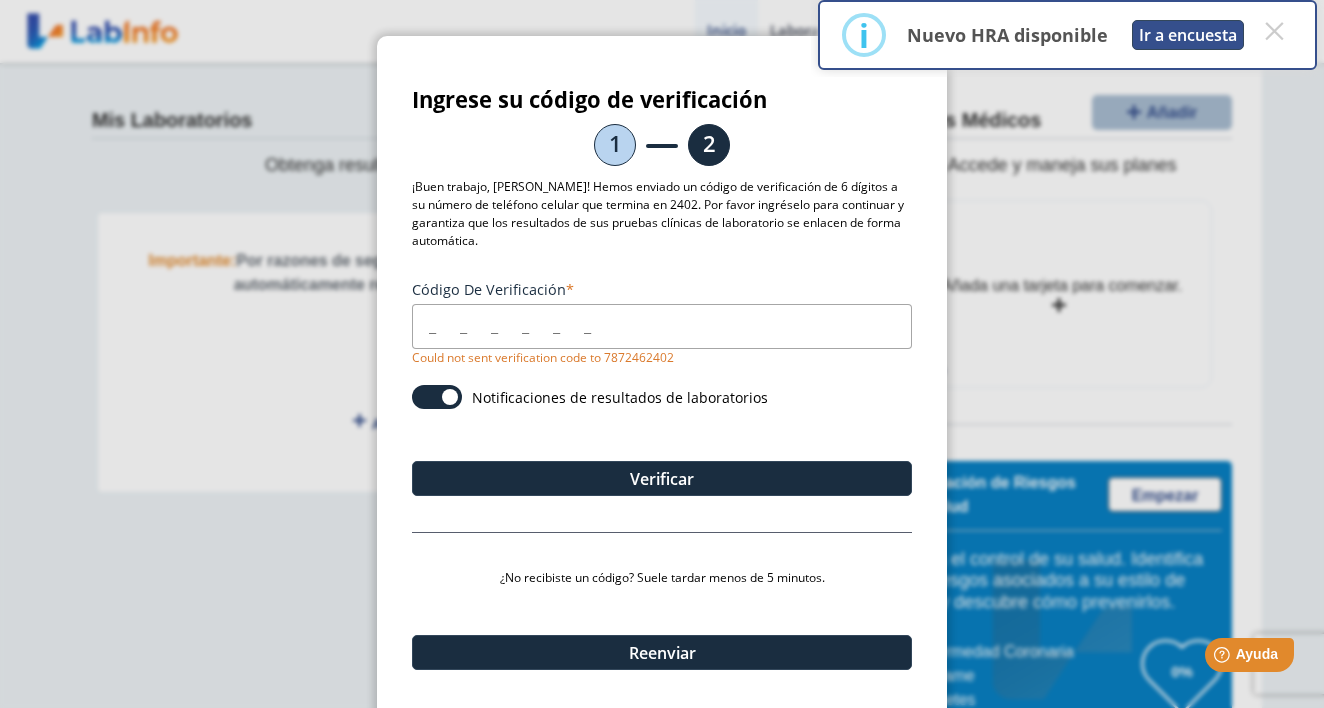 click on "Ir a encuesta" at bounding box center [1188, 35] 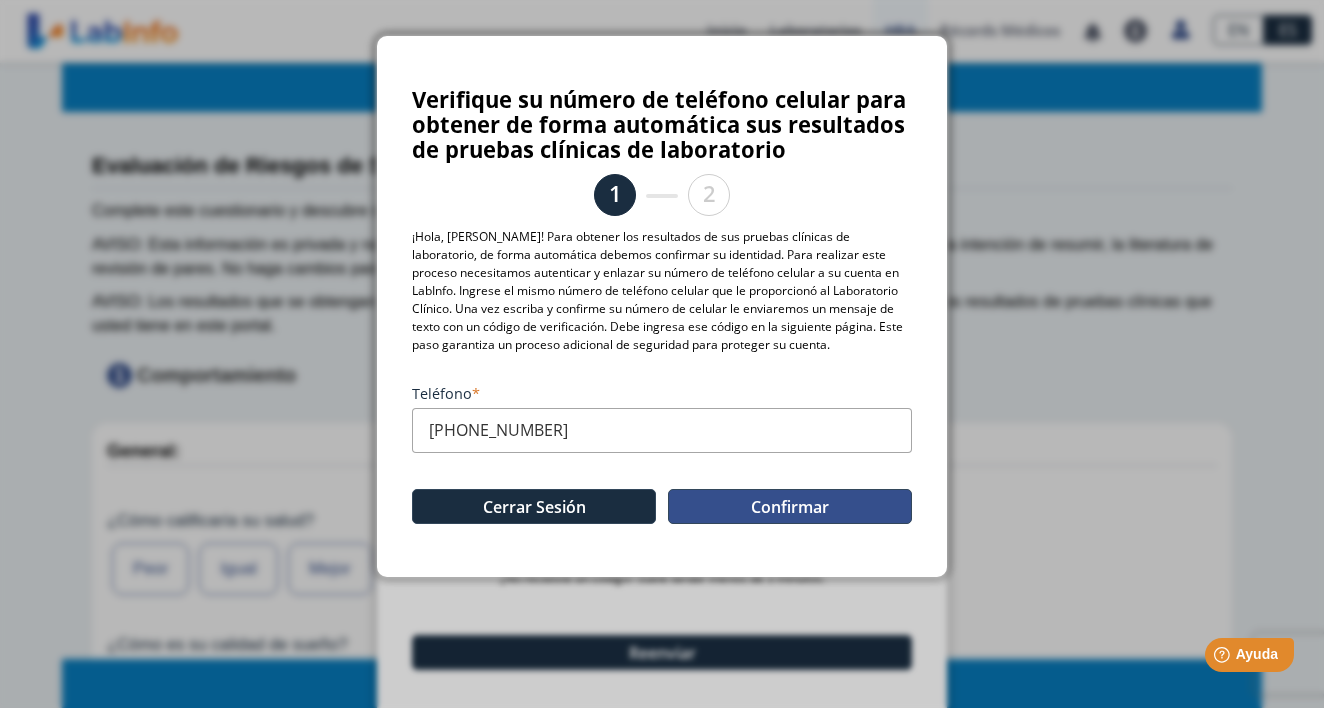 click on "Confirmar" 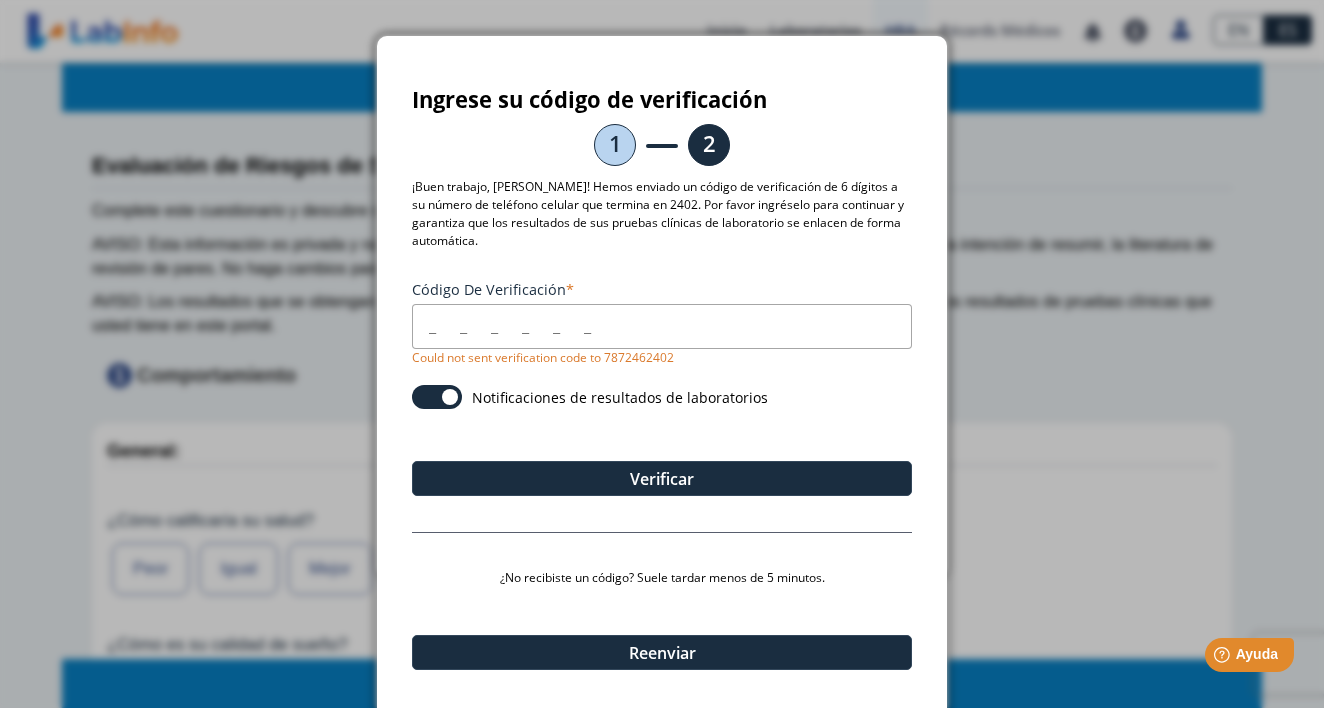 scroll, scrollTop: 21, scrollLeft: 0, axis: vertical 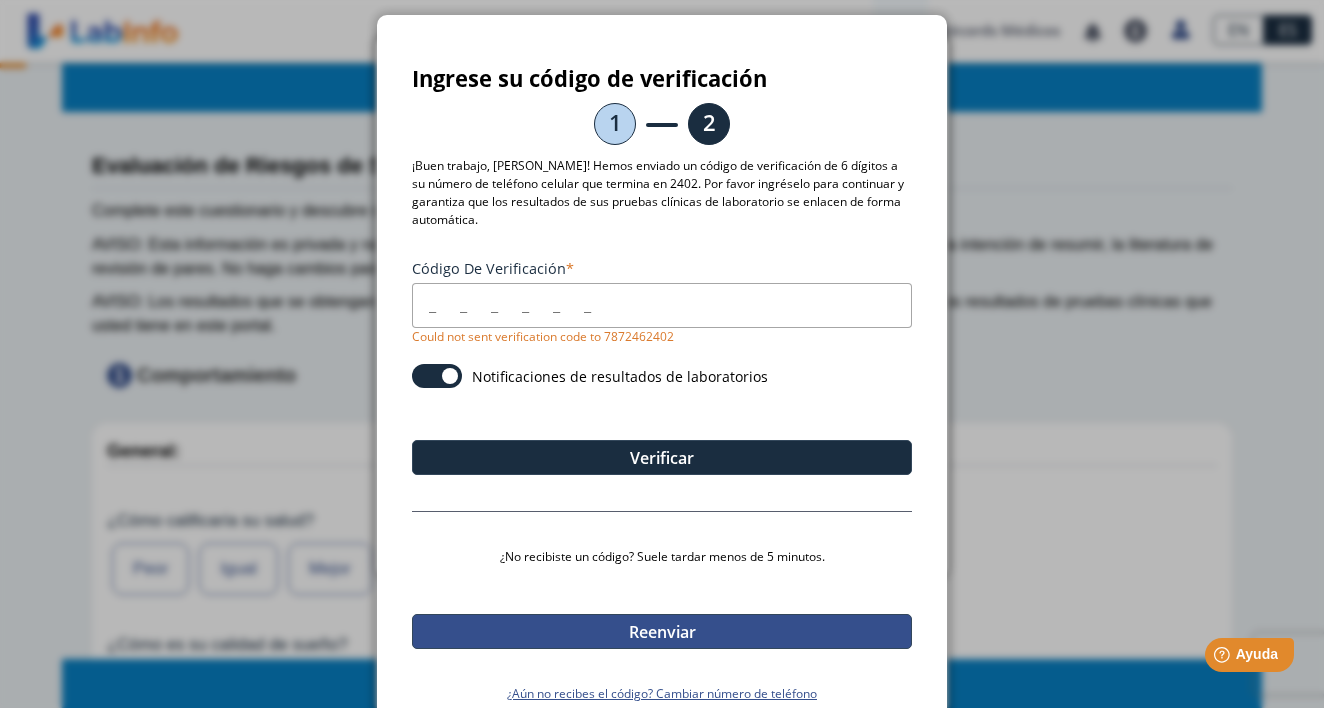 click on "Reenviar" 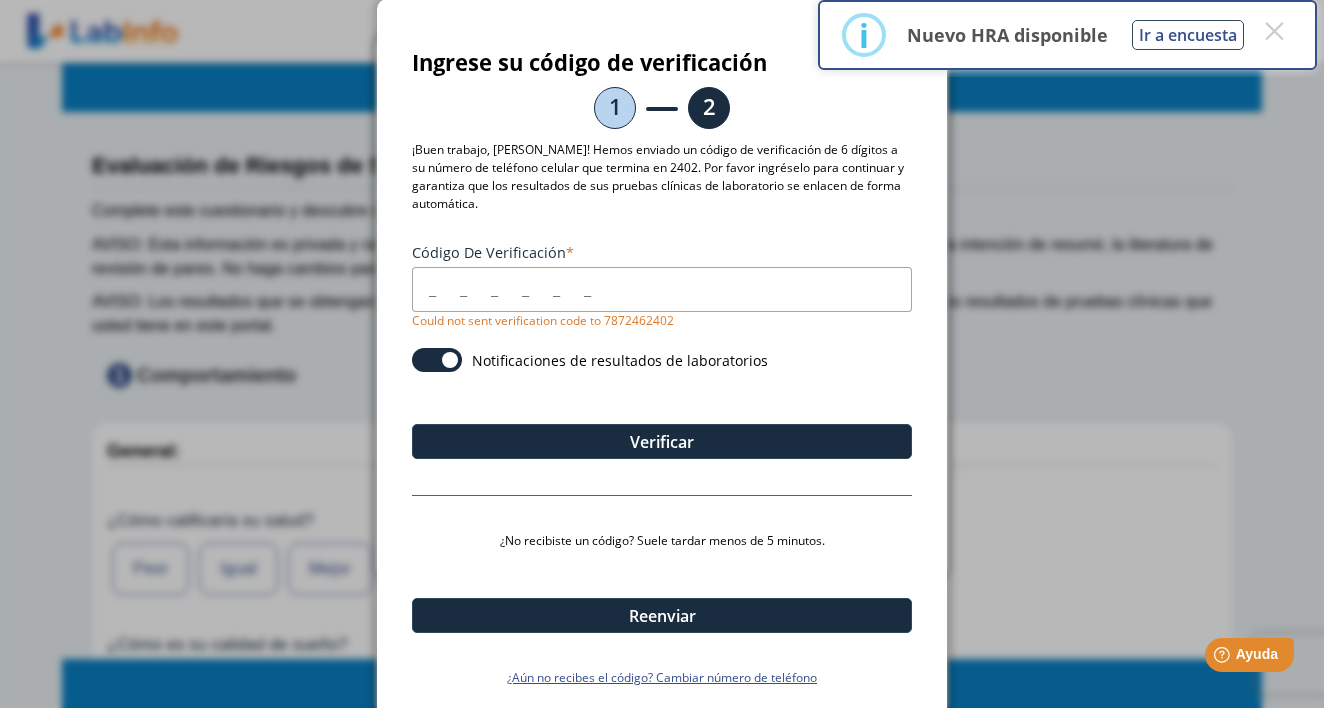scroll, scrollTop: 36, scrollLeft: 0, axis: vertical 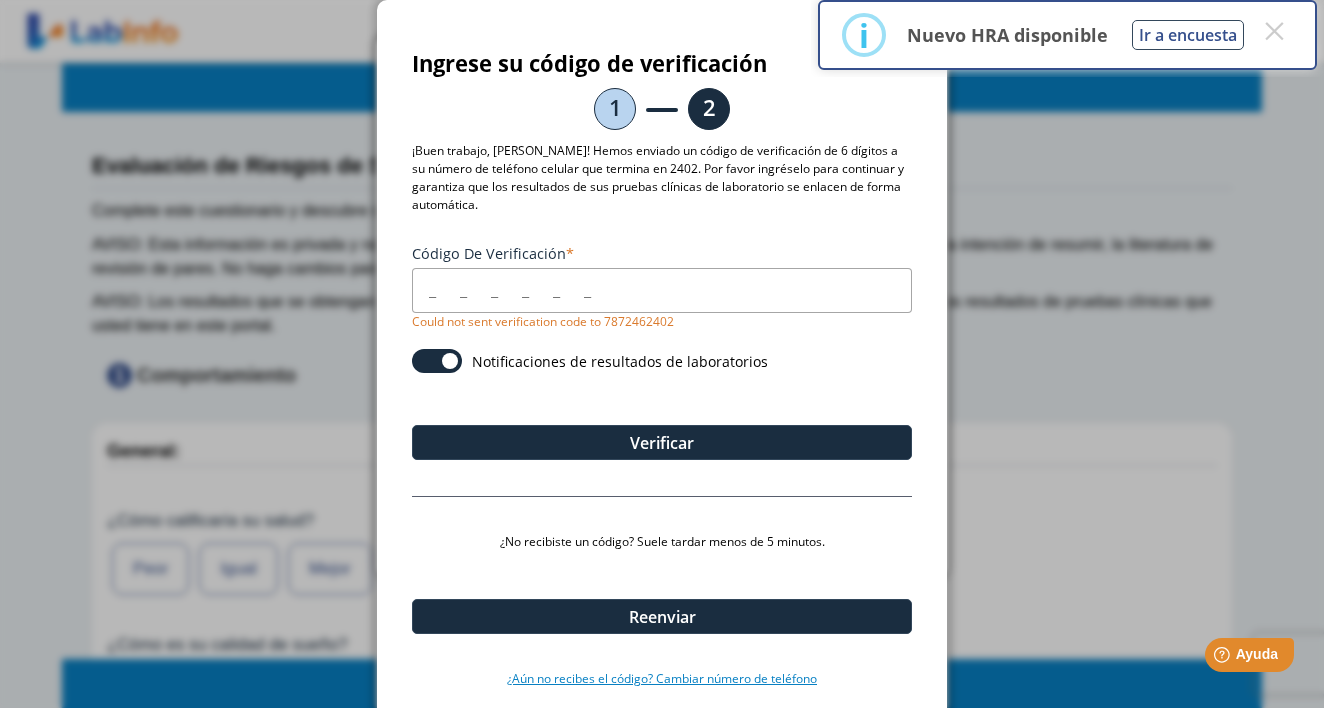click on "¿Aún no recibes el código? Cambiar número de teléfono" 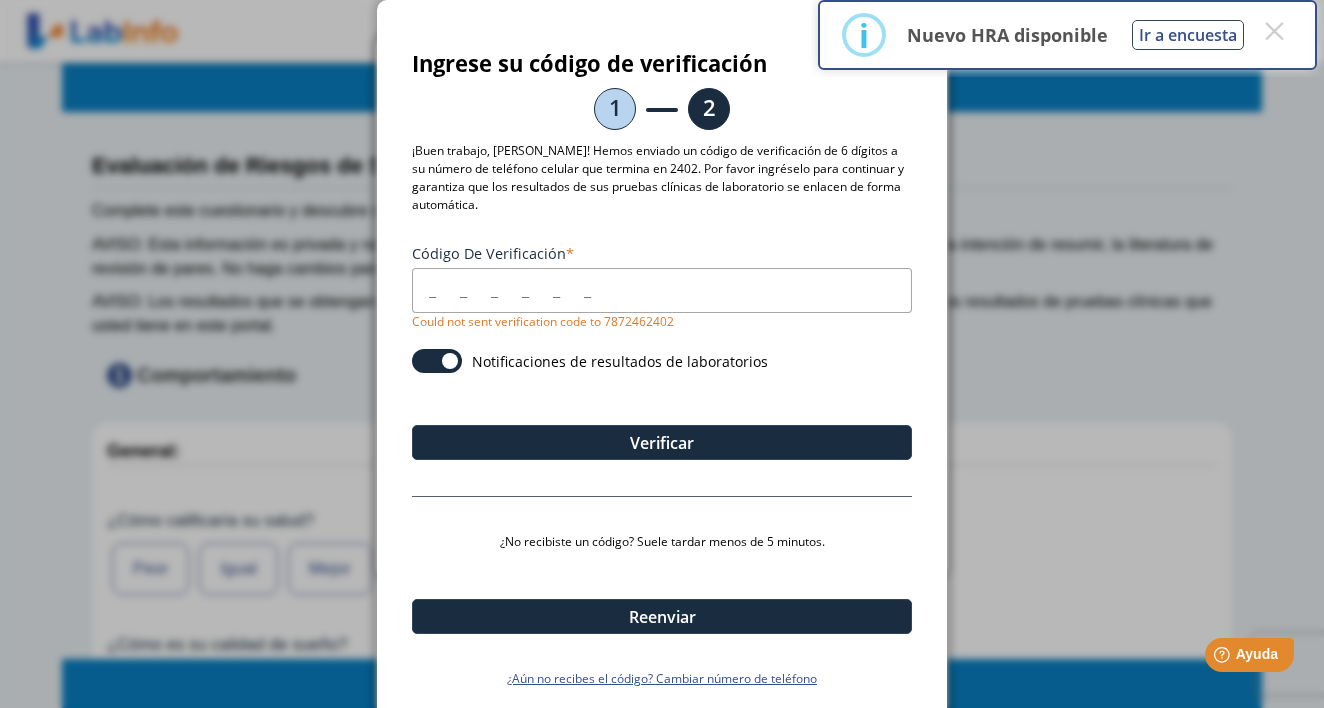 scroll, scrollTop: 0, scrollLeft: 0, axis: both 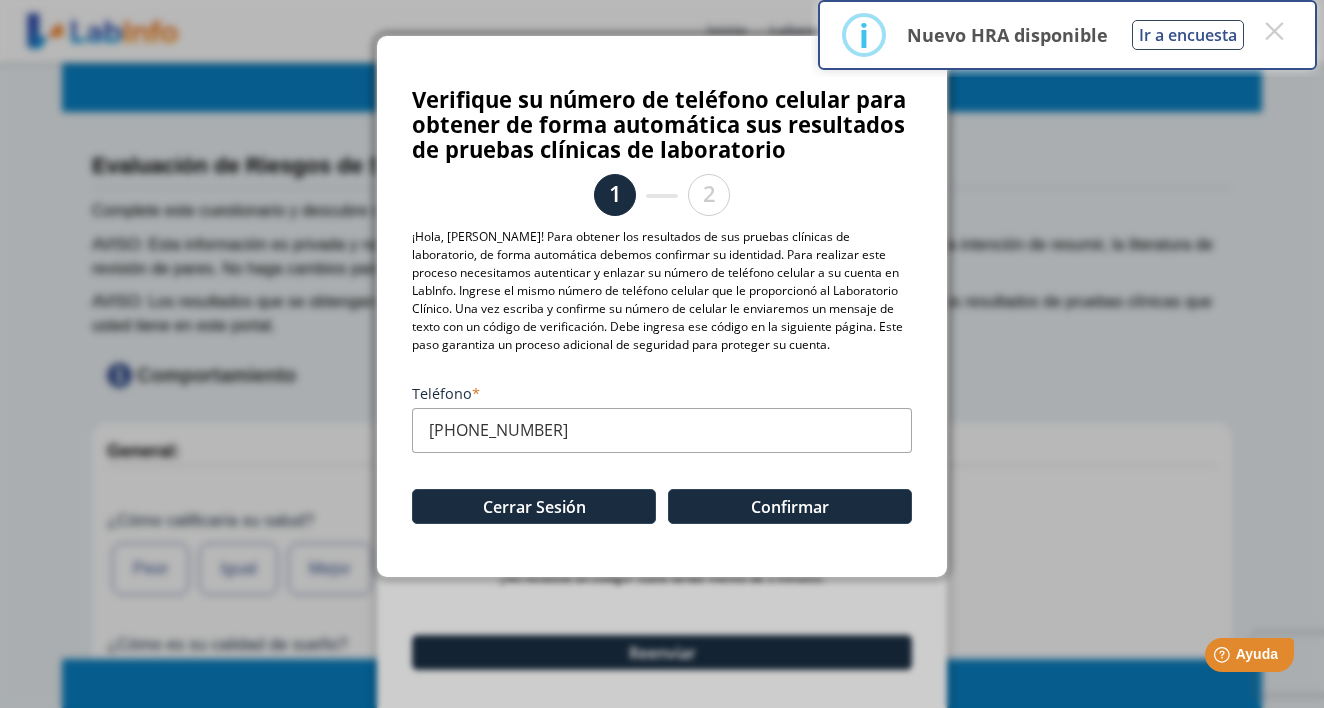 drag, startPoint x: 605, startPoint y: 433, endPoint x: 354, endPoint y: 419, distance: 251.39014 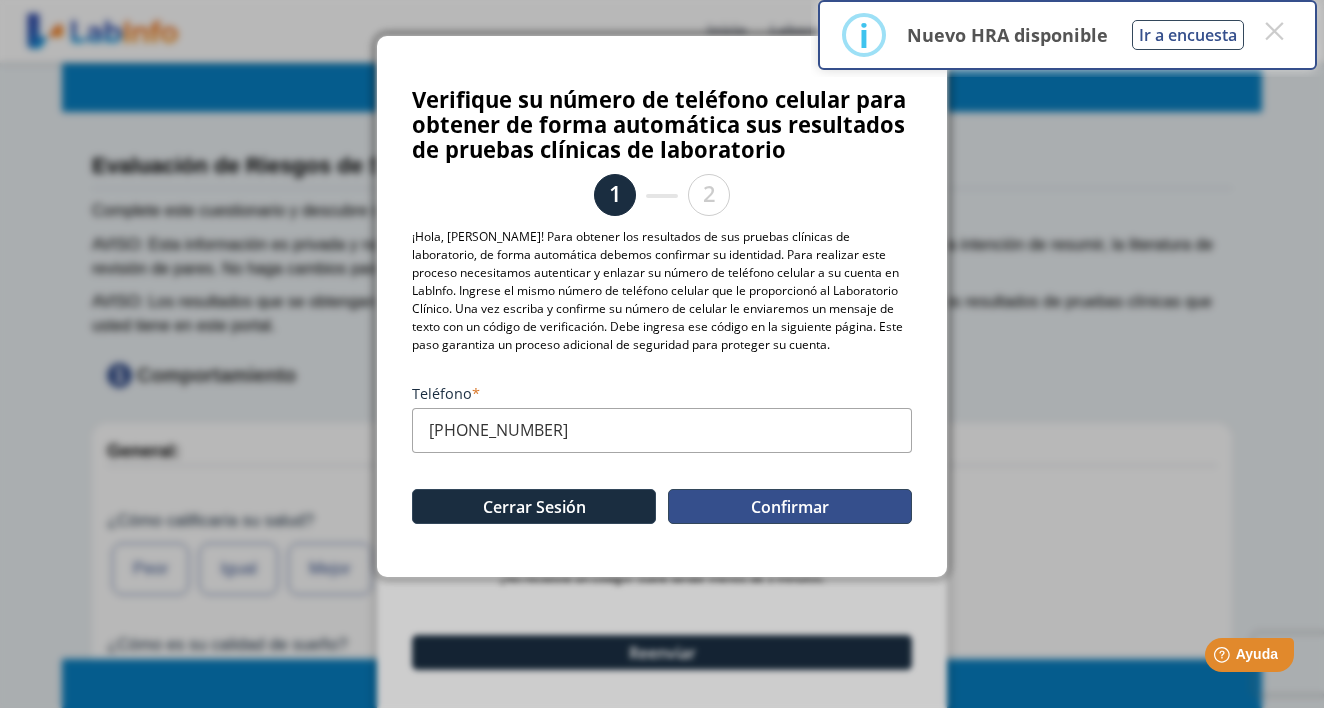 type on "[PHONE_NUMBER]" 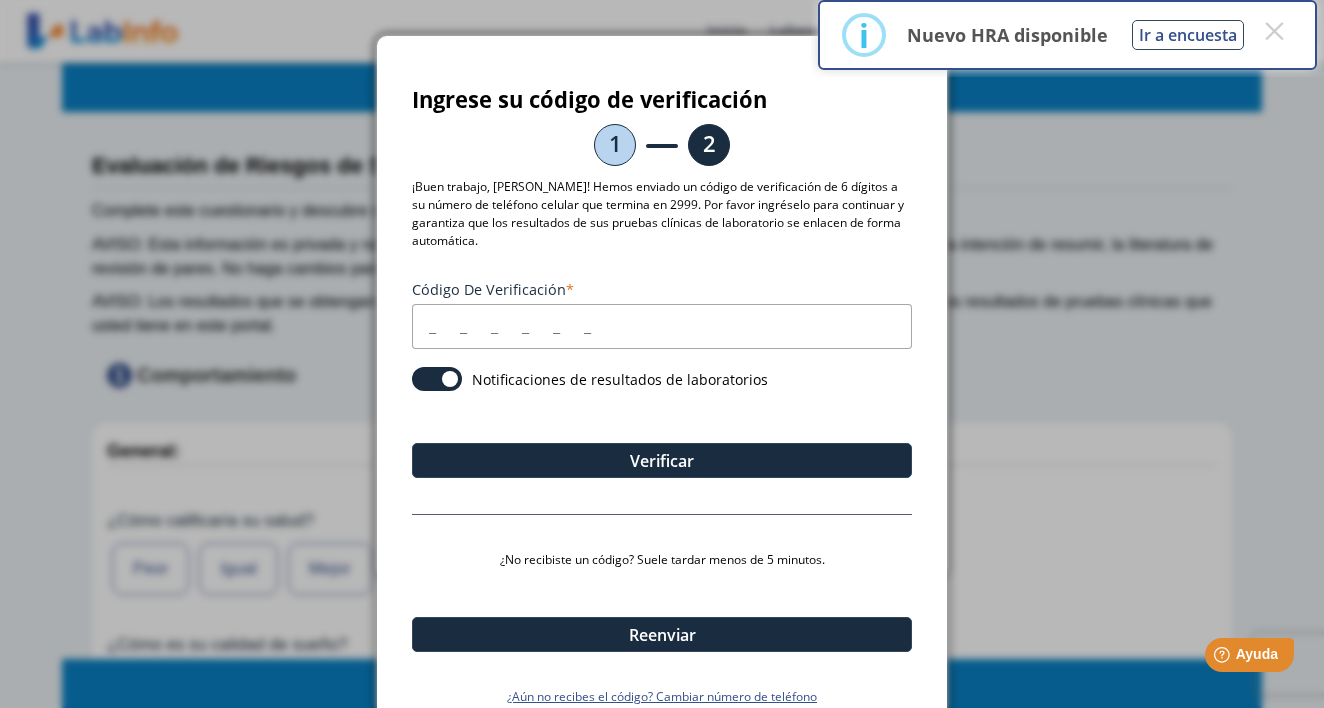 click on "Código de verificación" at bounding box center (662, 326) 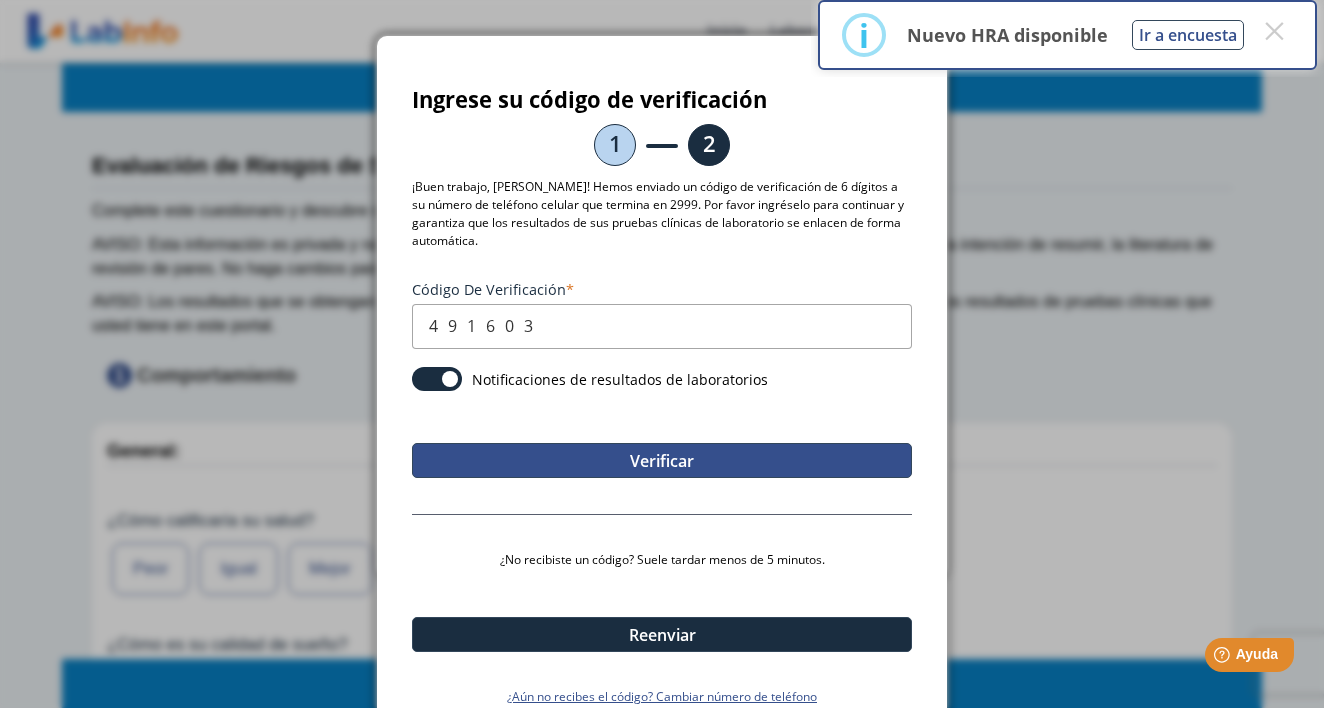 type on "491603" 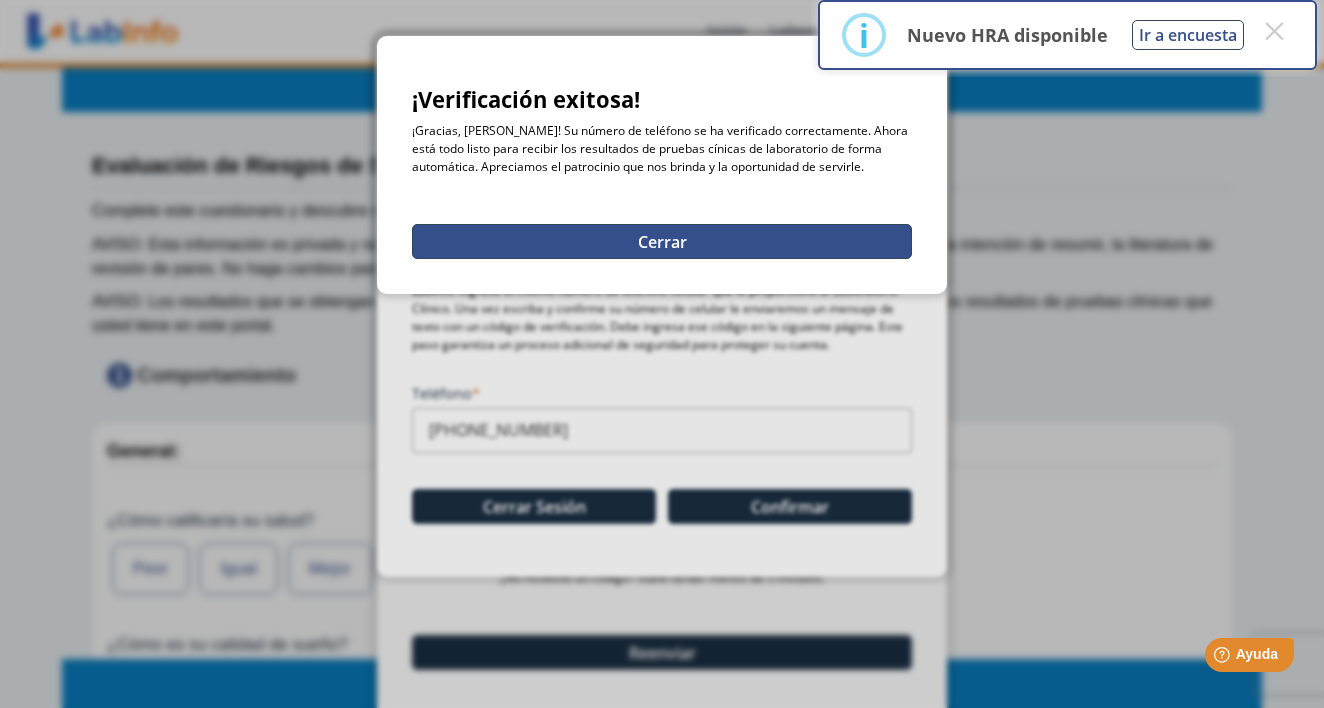 click on "Cerrar" 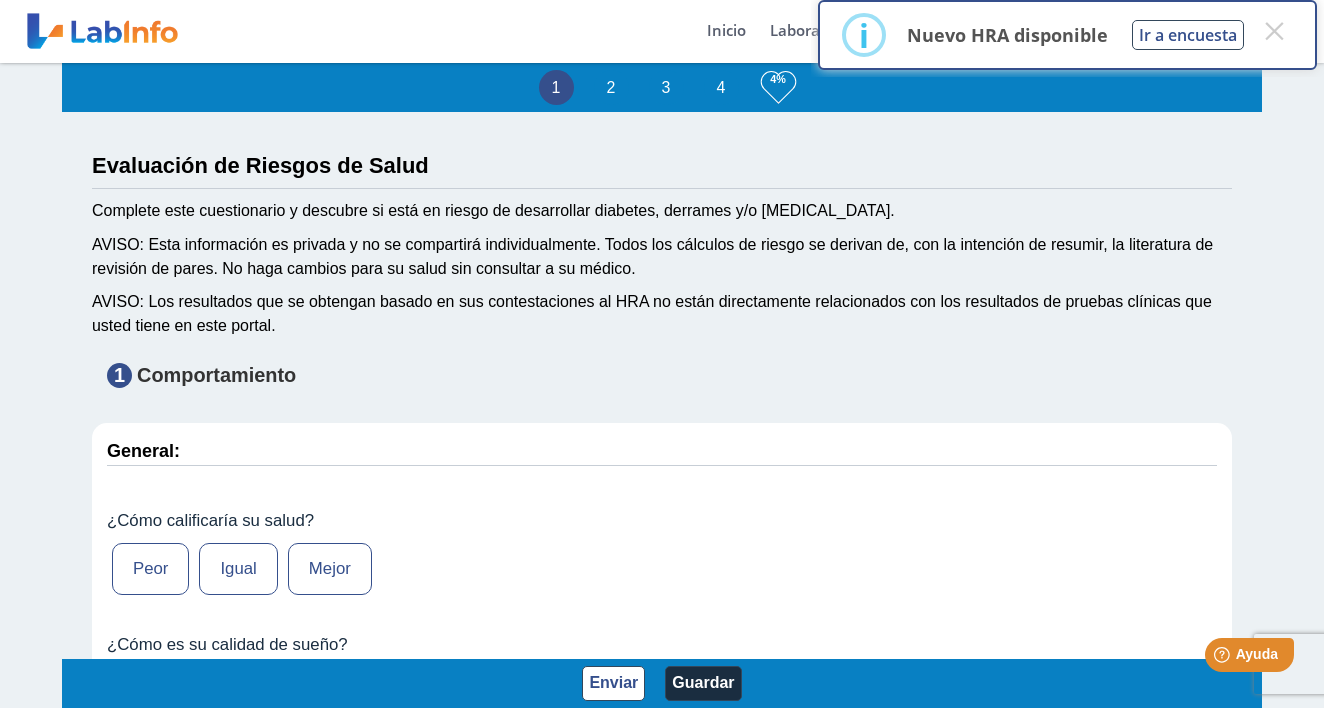 scroll, scrollTop: 0, scrollLeft: 0, axis: both 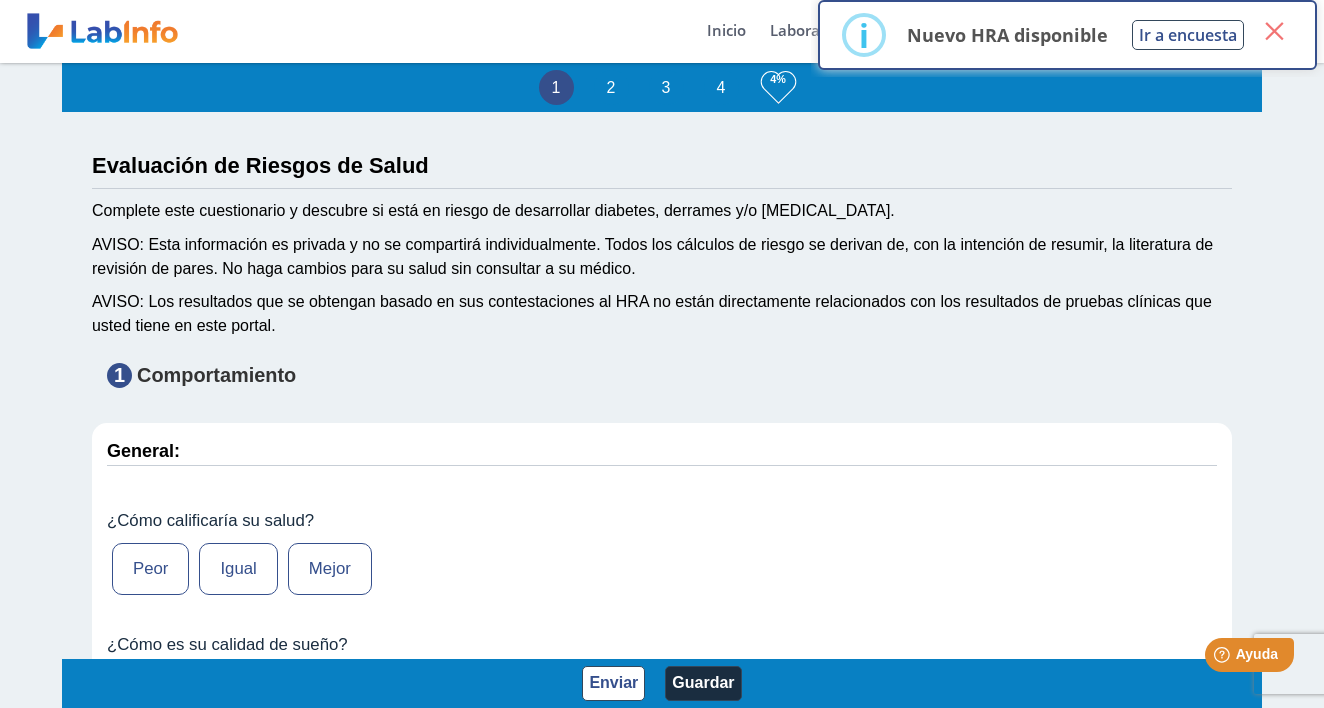 click on "×" at bounding box center [1274, 31] 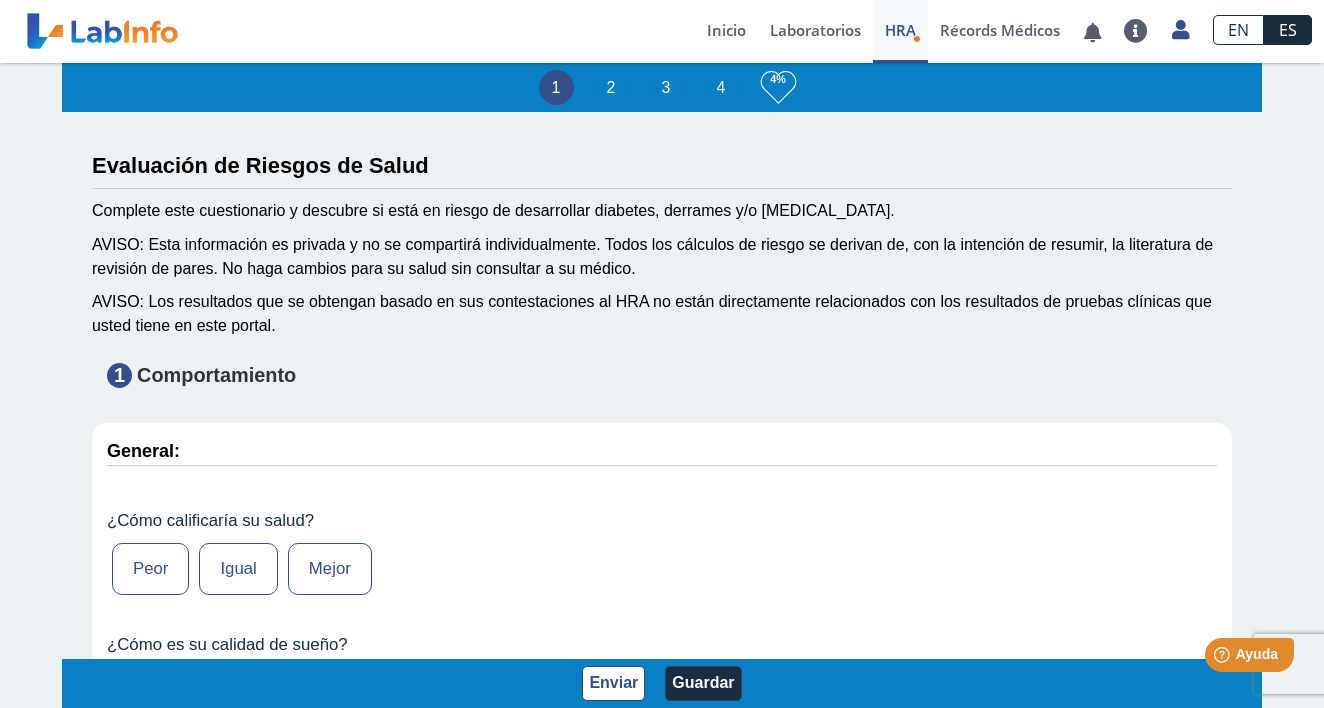 click at bounding box center [102, 31] 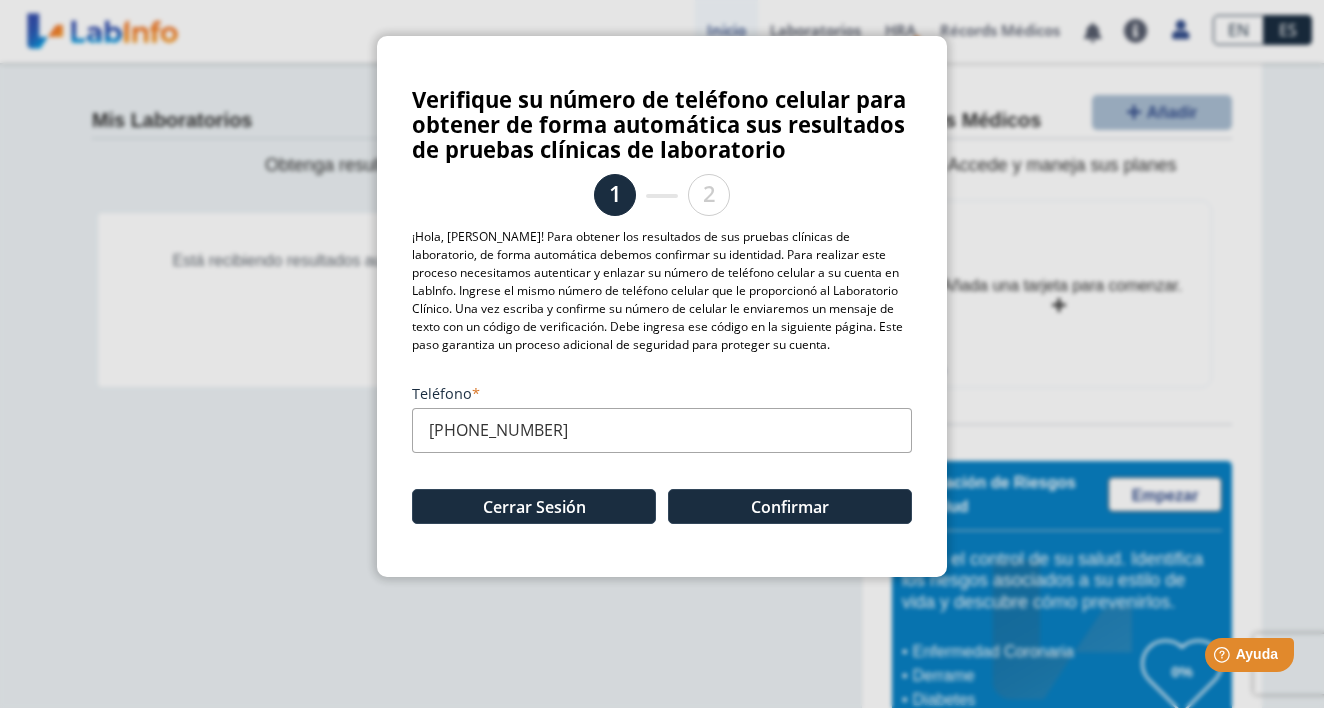 click on "Verifique su número de teléfono celular para obtener de forma automática sus resultados de pruebas clínicas de laboratorio 1 2 ¡Hola, Jose! Para obtener los resultados de sus pruebas clínicas de laboratorio, de forma automática debemos confirmar su identidad. Para realizar este proceso necesitamos autenticar y enlazar su número de teléfono celular a su cuenta en LabInfo. Ingrese el mismo número de teléfono celular que le proporcionó al Laboratorio Clínico. Una vez escriba y confirme su número de celular le enviaremos un mensaje de texto con un código de verificación. Debe ingresa ese código en la siguiente página. Este paso garantiza un proceso adicional de seguridad para proteger su cuenta. Teléfono (787) 647-2999 Cerrar Sesión Confirmar" 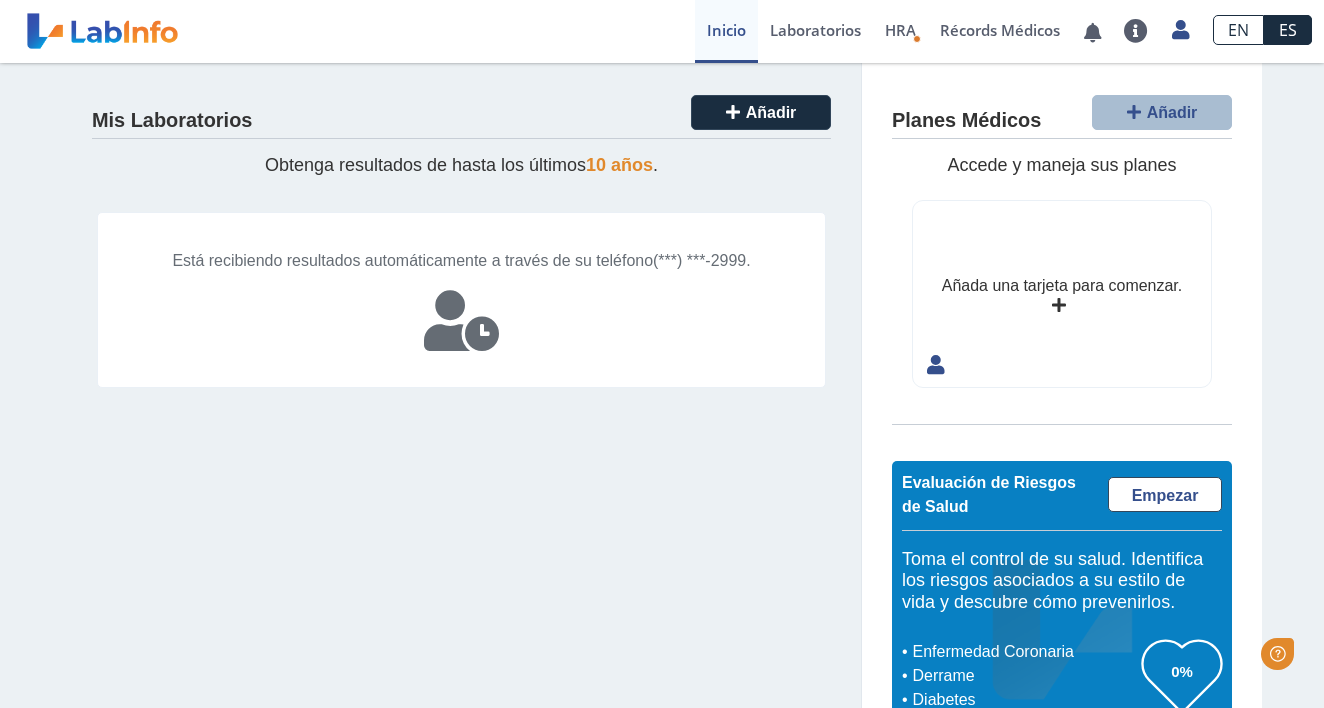 scroll, scrollTop: 0, scrollLeft: 0, axis: both 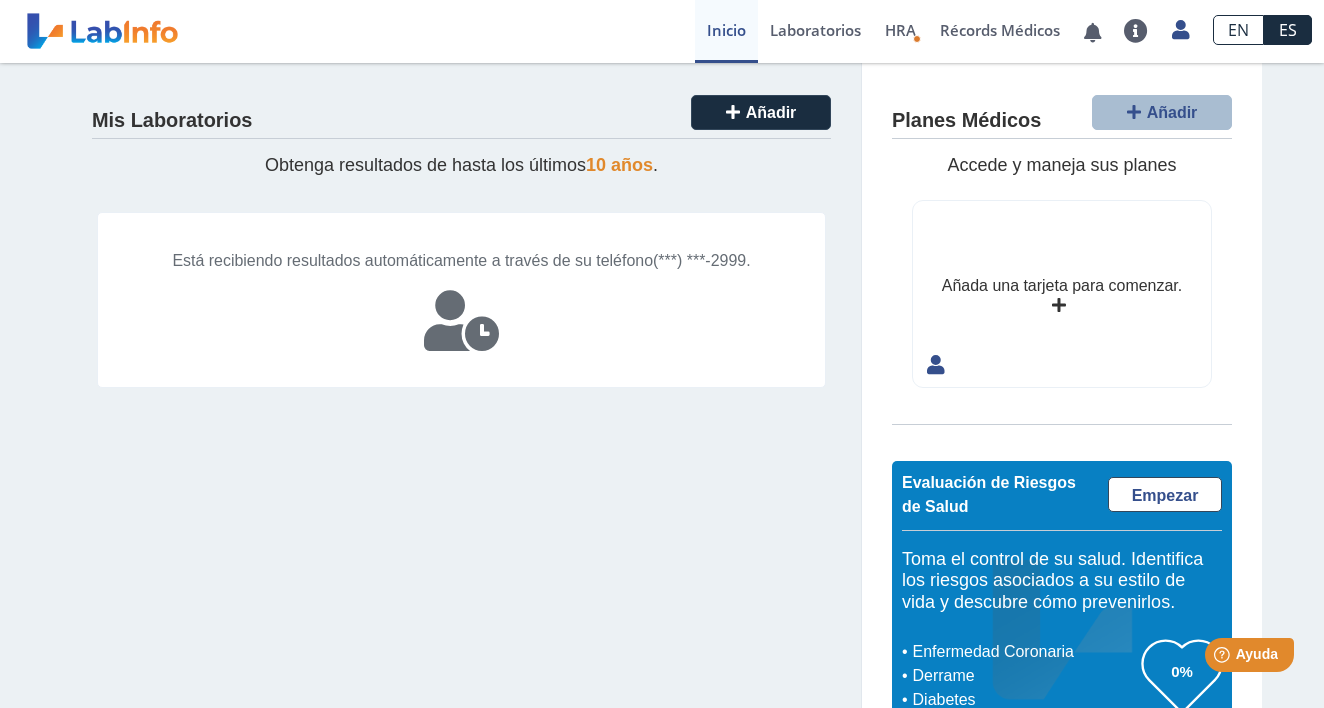 click 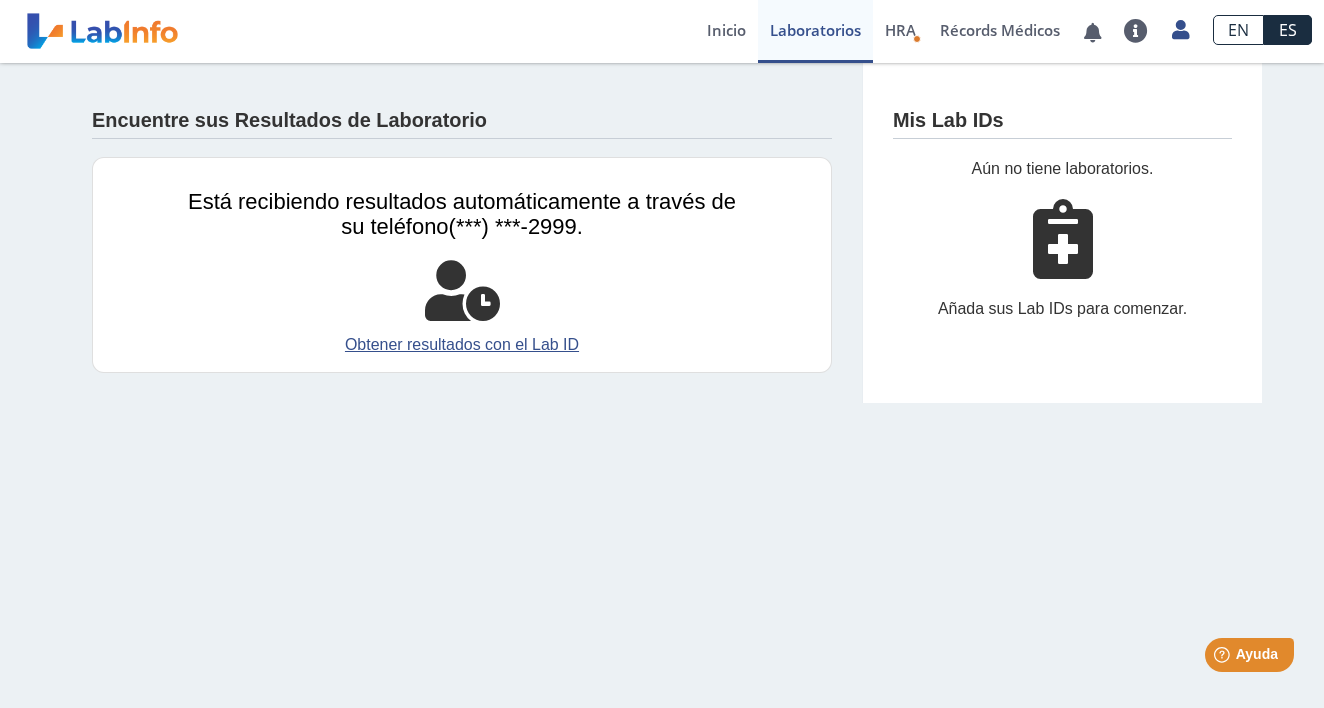 scroll, scrollTop: 0, scrollLeft: 0, axis: both 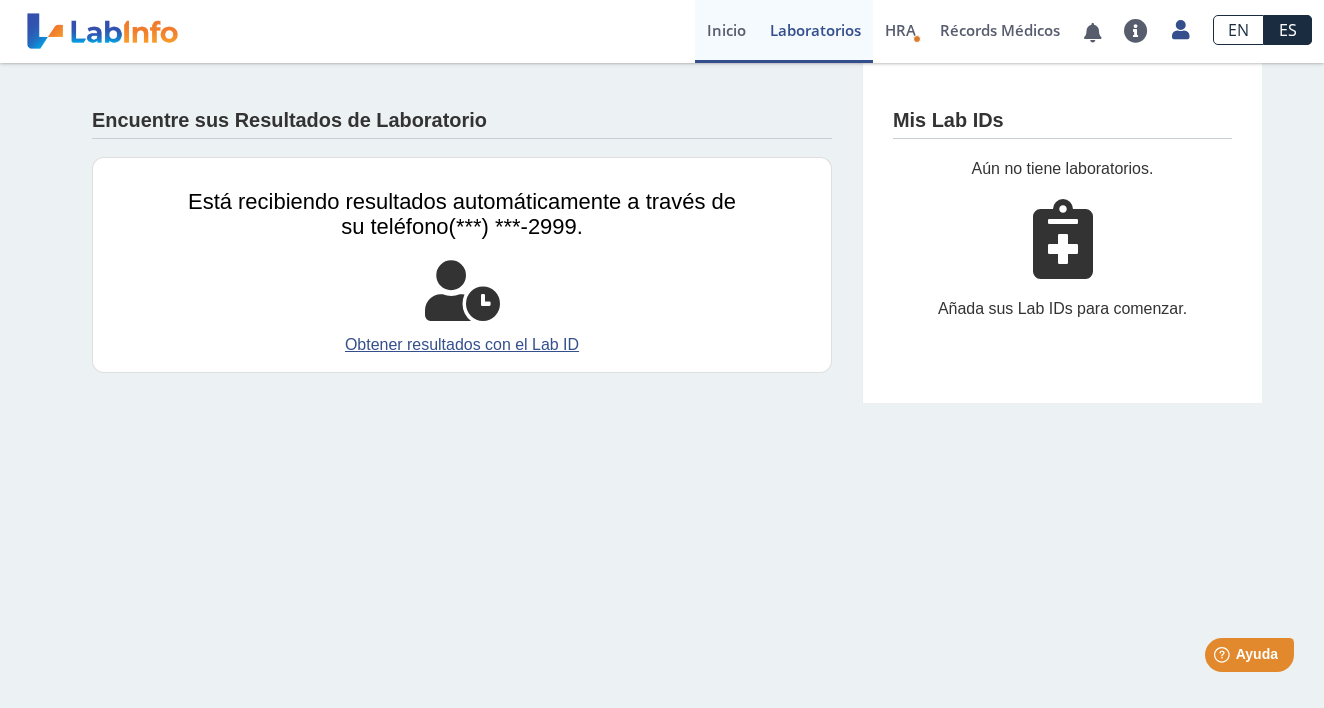 click on "Inicio" at bounding box center (726, 31) 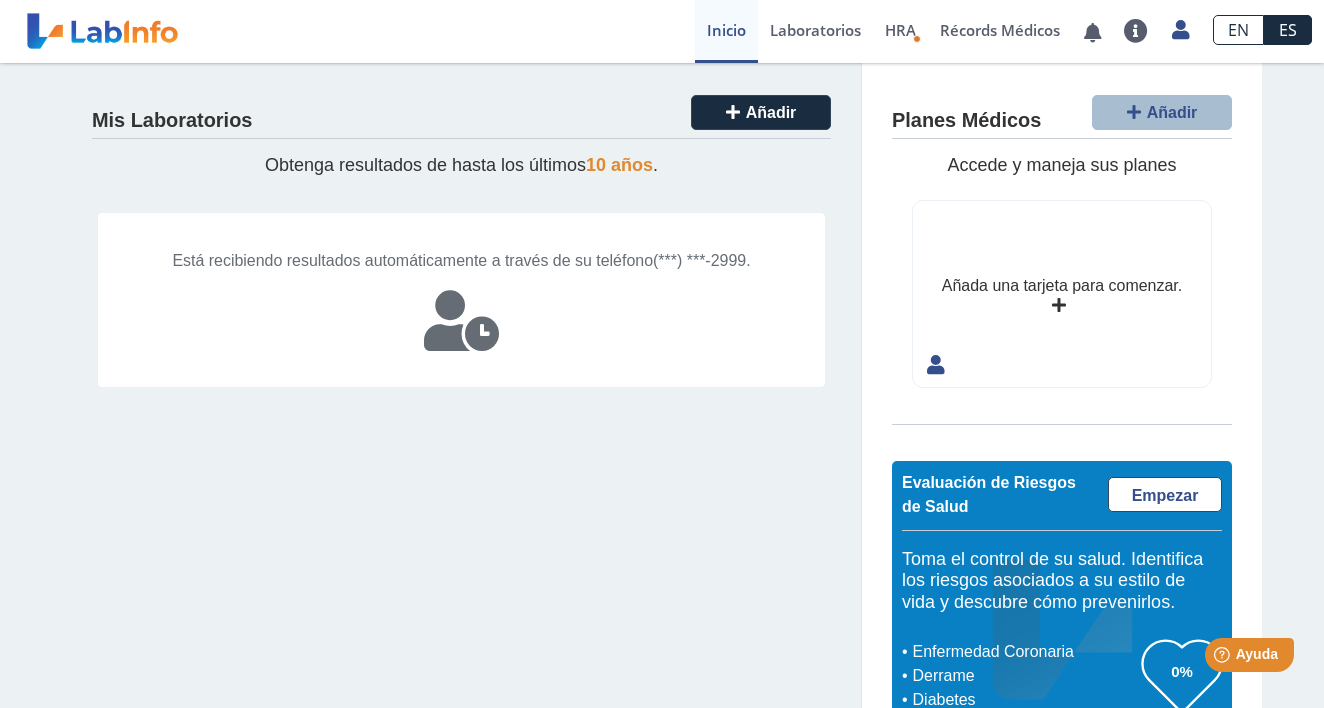 click 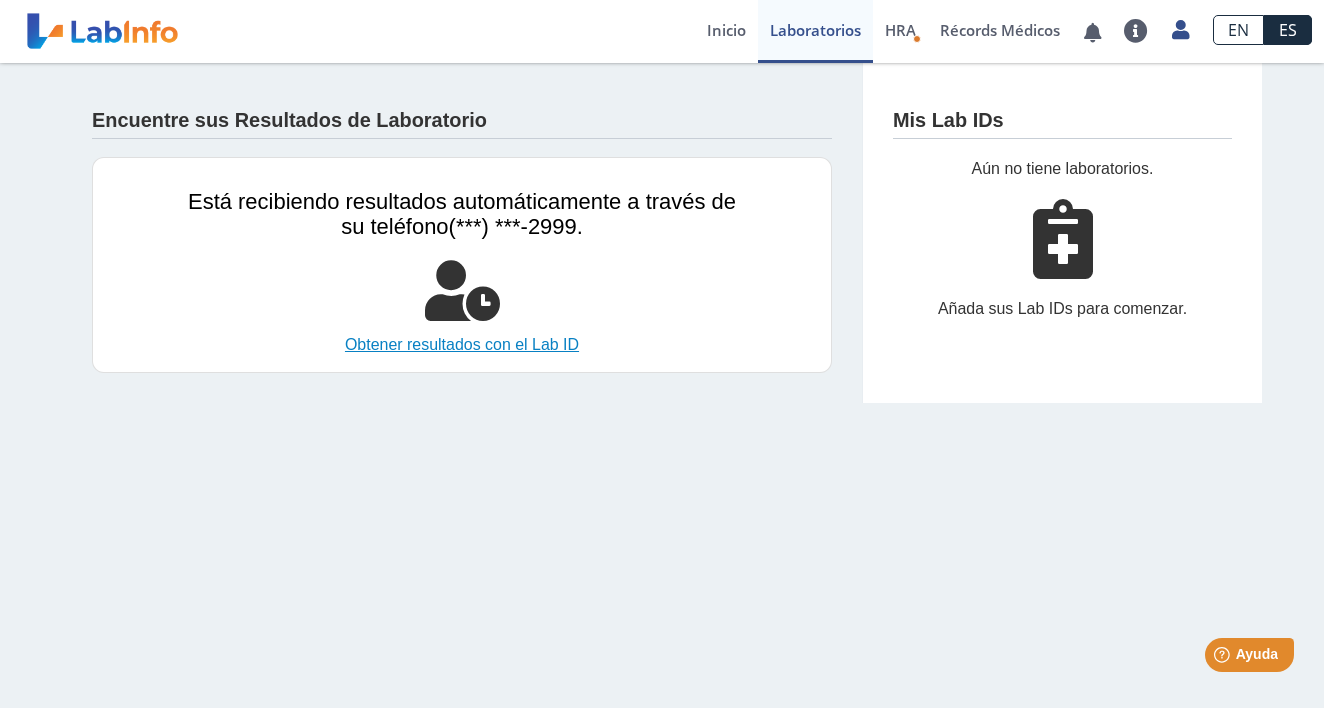 click on "Obtener resultados con el Lab ID" 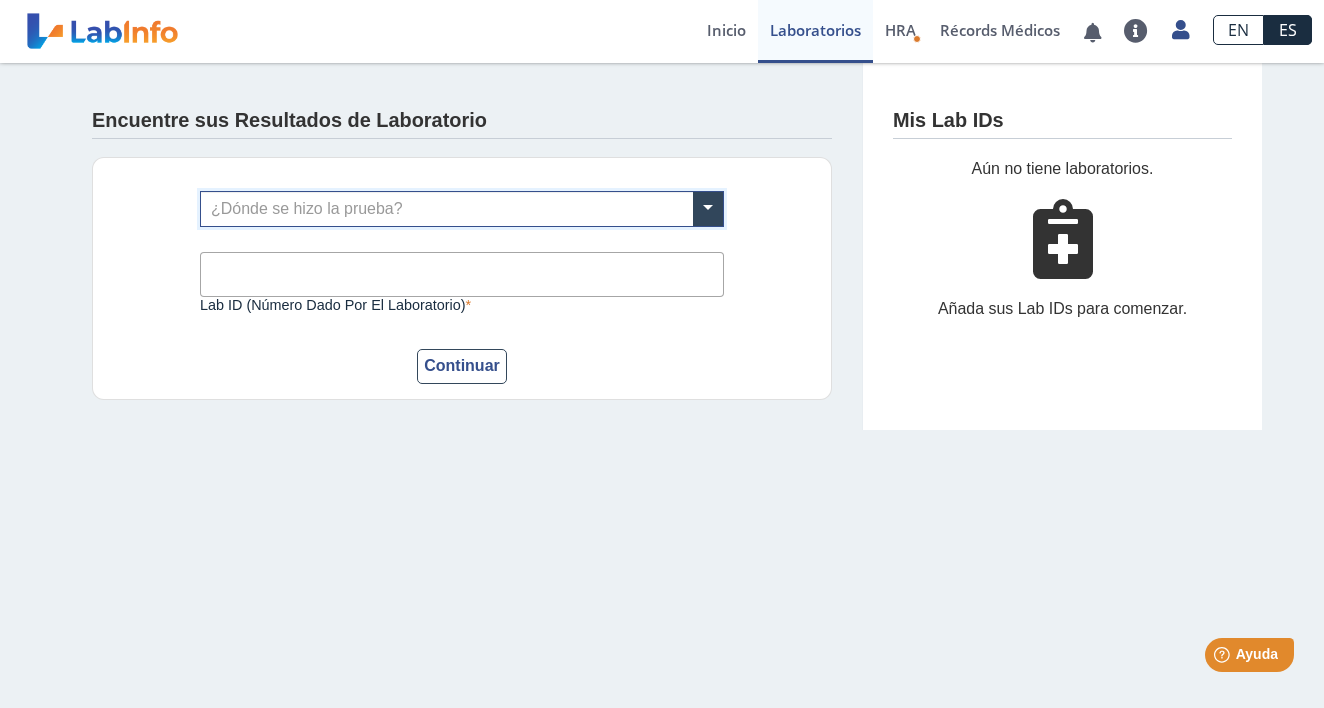 click at bounding box center (462, 209) 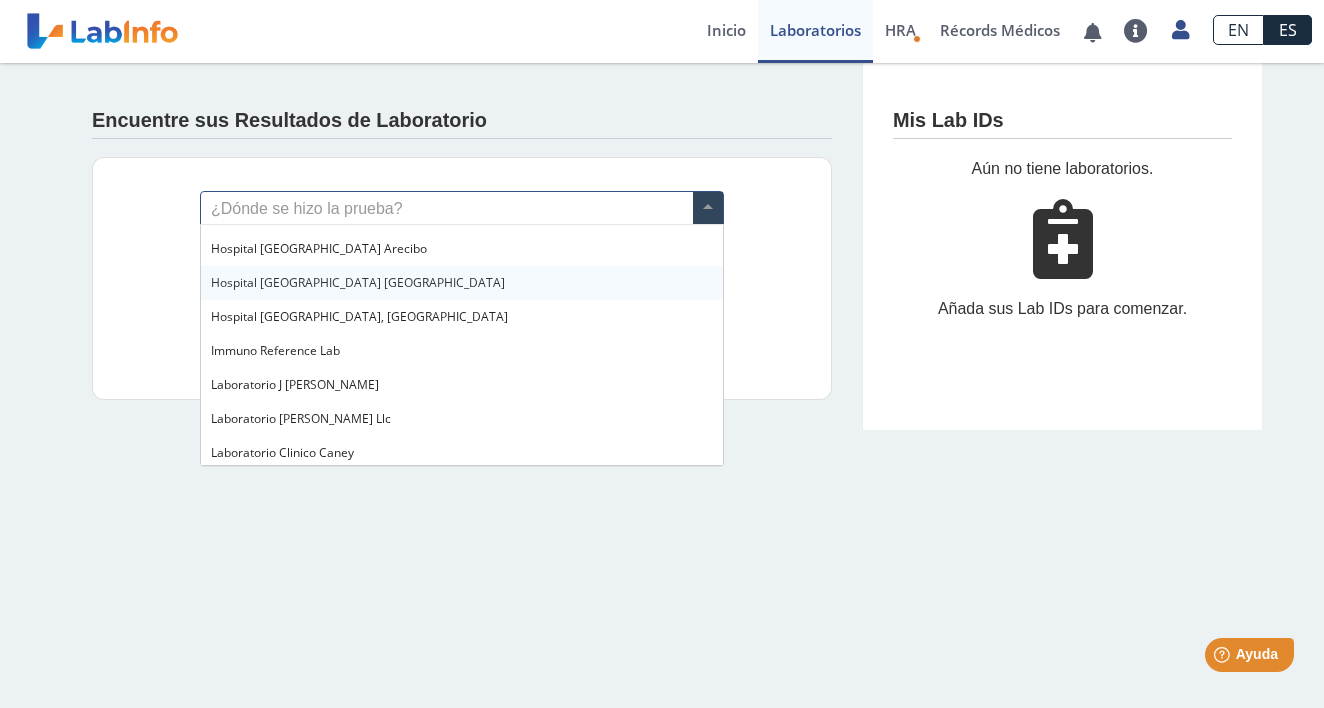 scroll, scrollTop: 264, scrollLeft: 0, axis: vertical 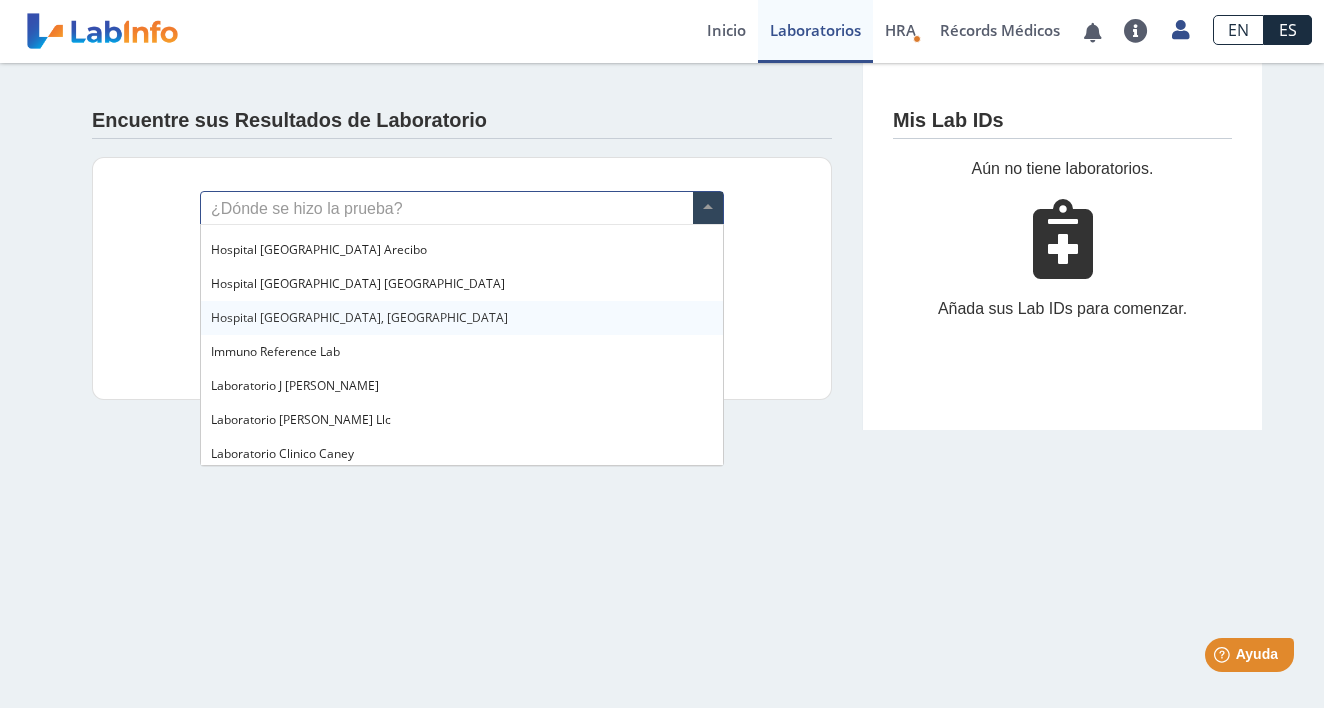 click on "Hospital Pavia, Santurce" at bounding box center [359, 317] 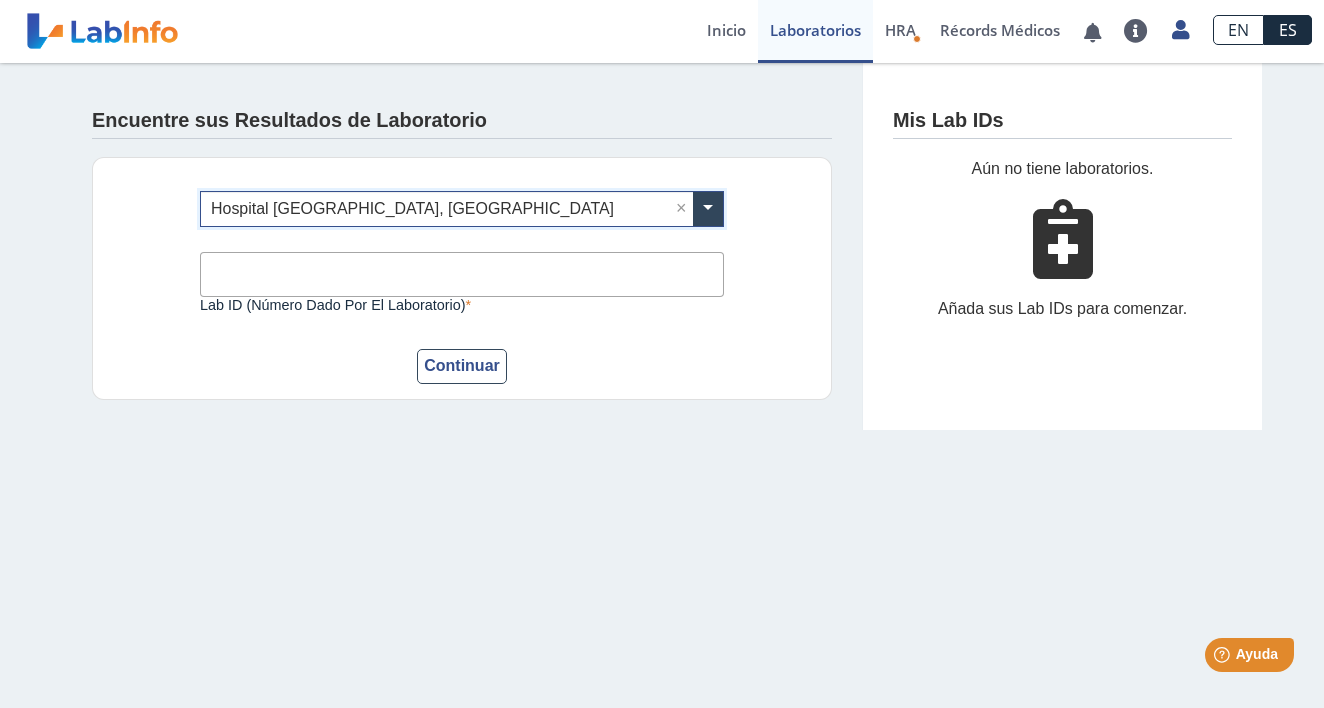 click on "Lab ID (número dado por el laboratorio)" at bounding box center [462, 274] 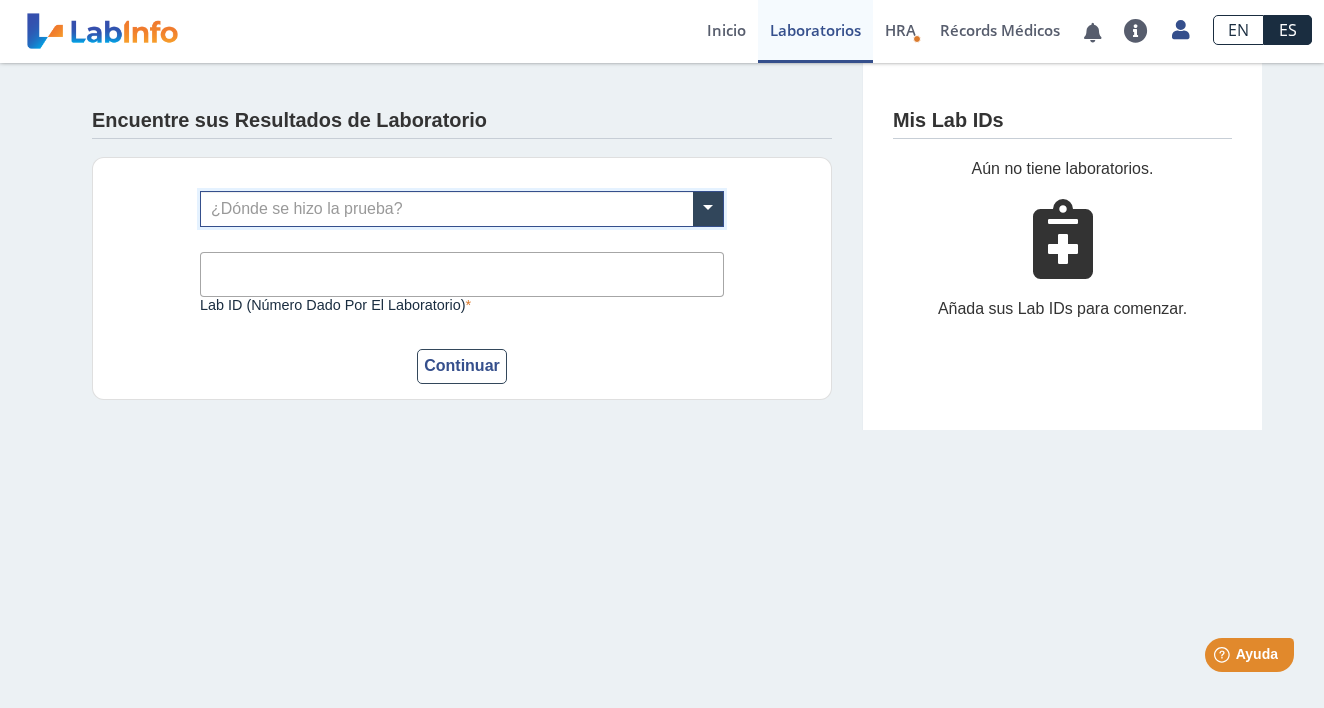 scroll, scrollTop: 0, scrollLeft: 0, axis: both 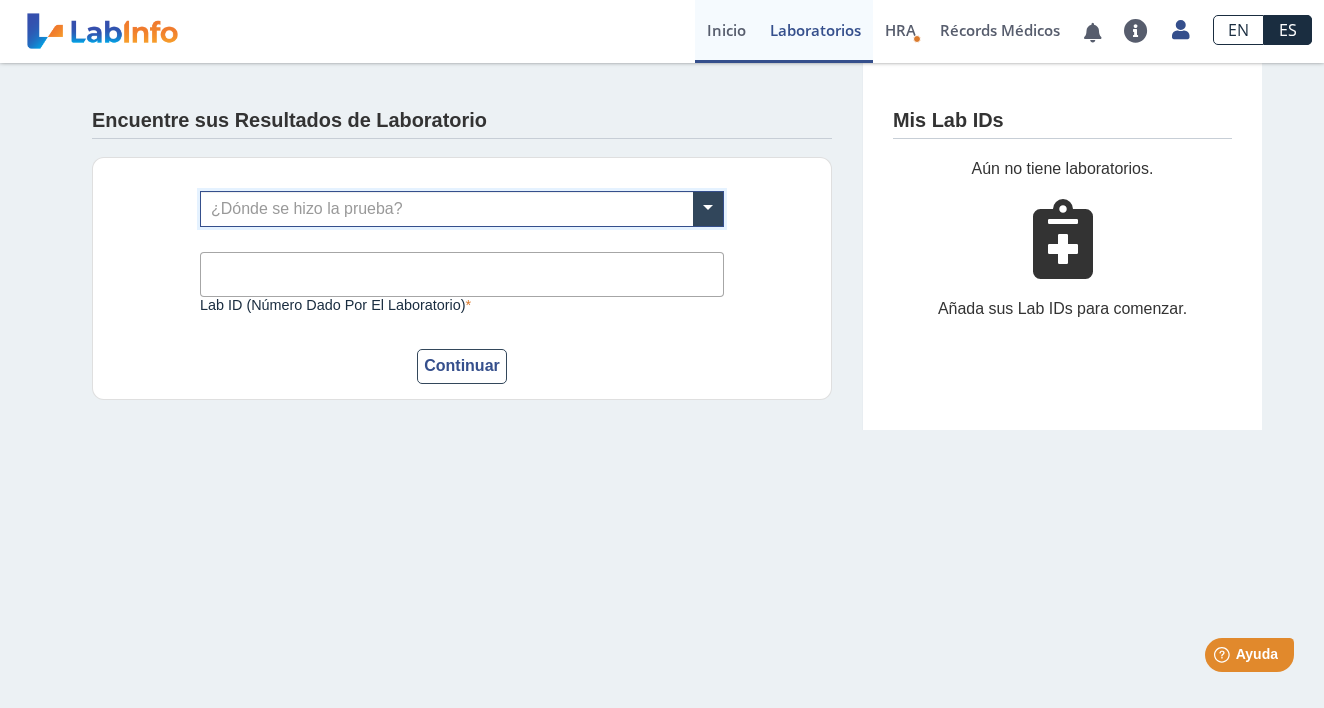 click on "Inicio" at bounding box center (726, 31) 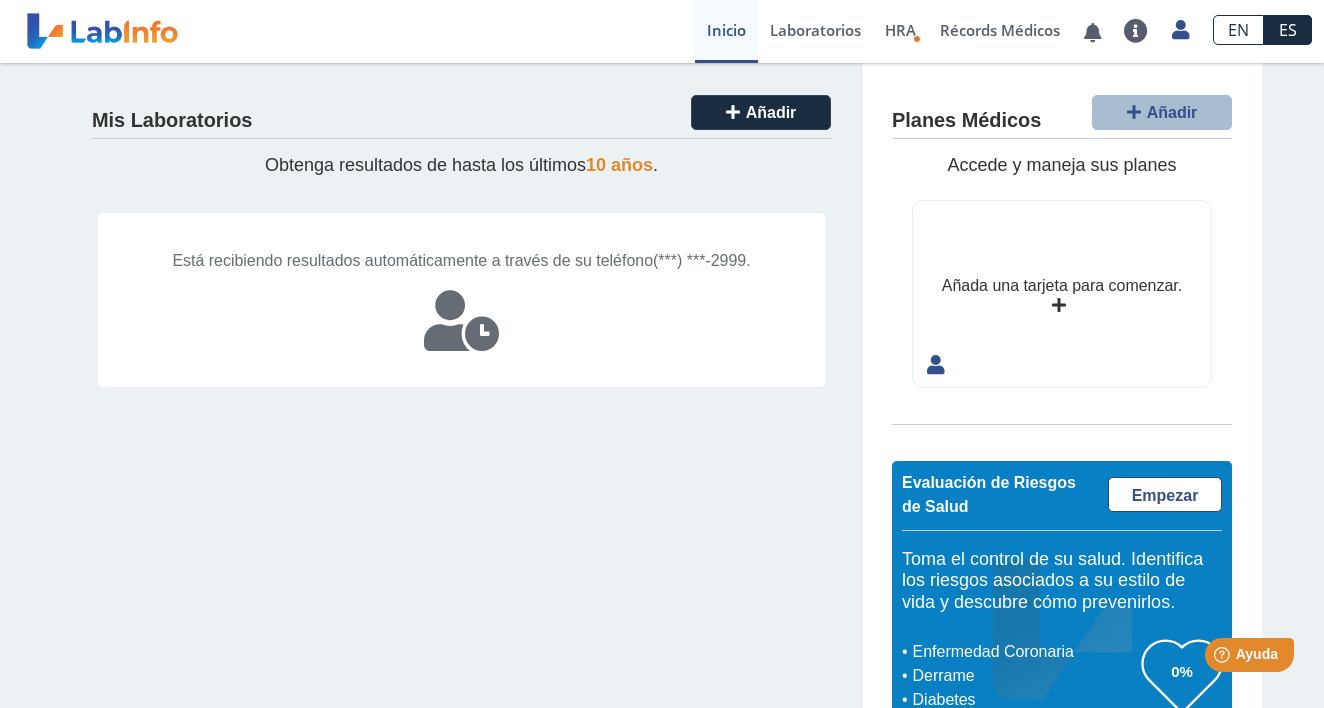 click on "(***) ***-2999." 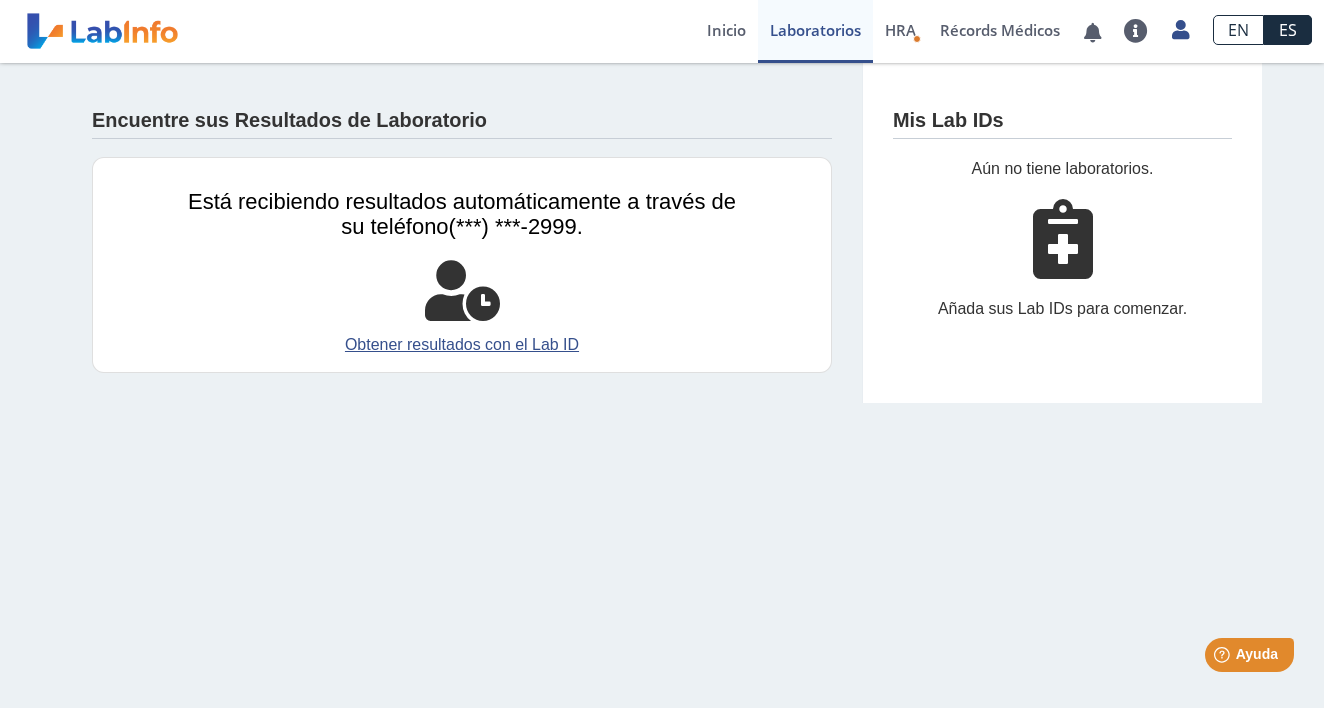 click on "(***) ***-2999." 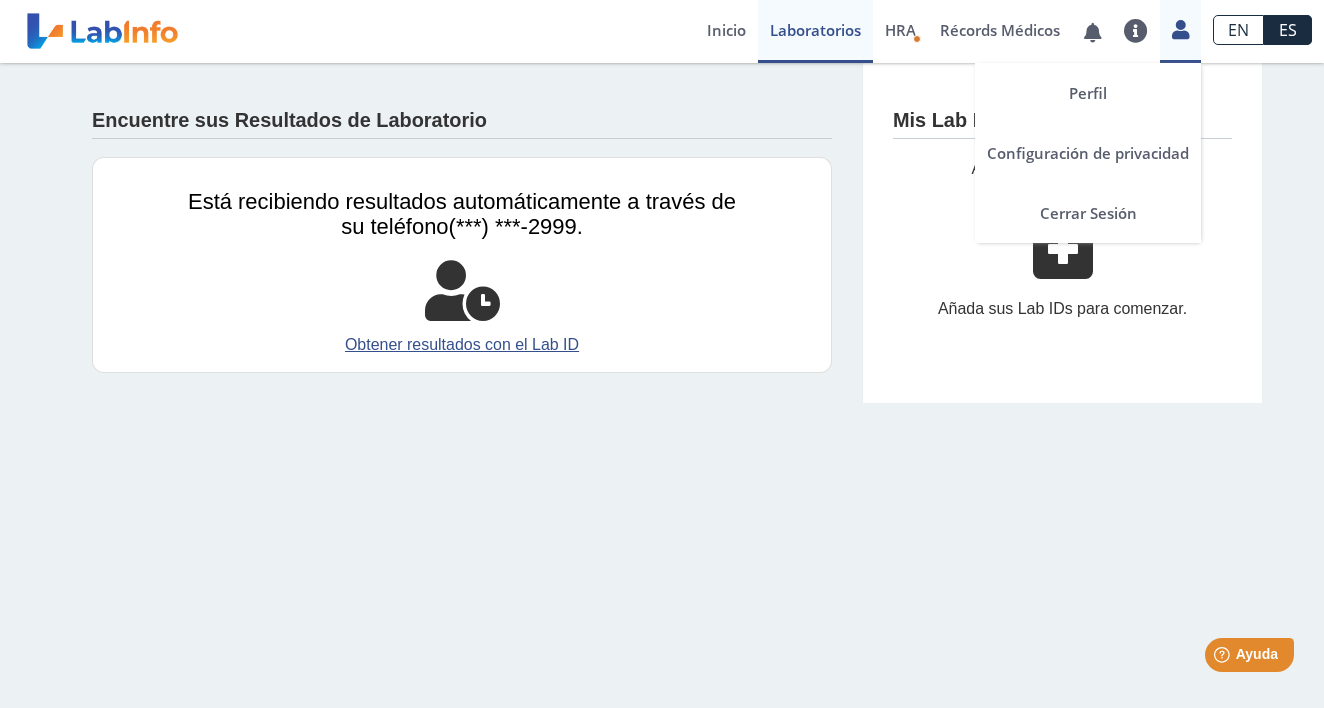 click at bounding box center (1180, 29) 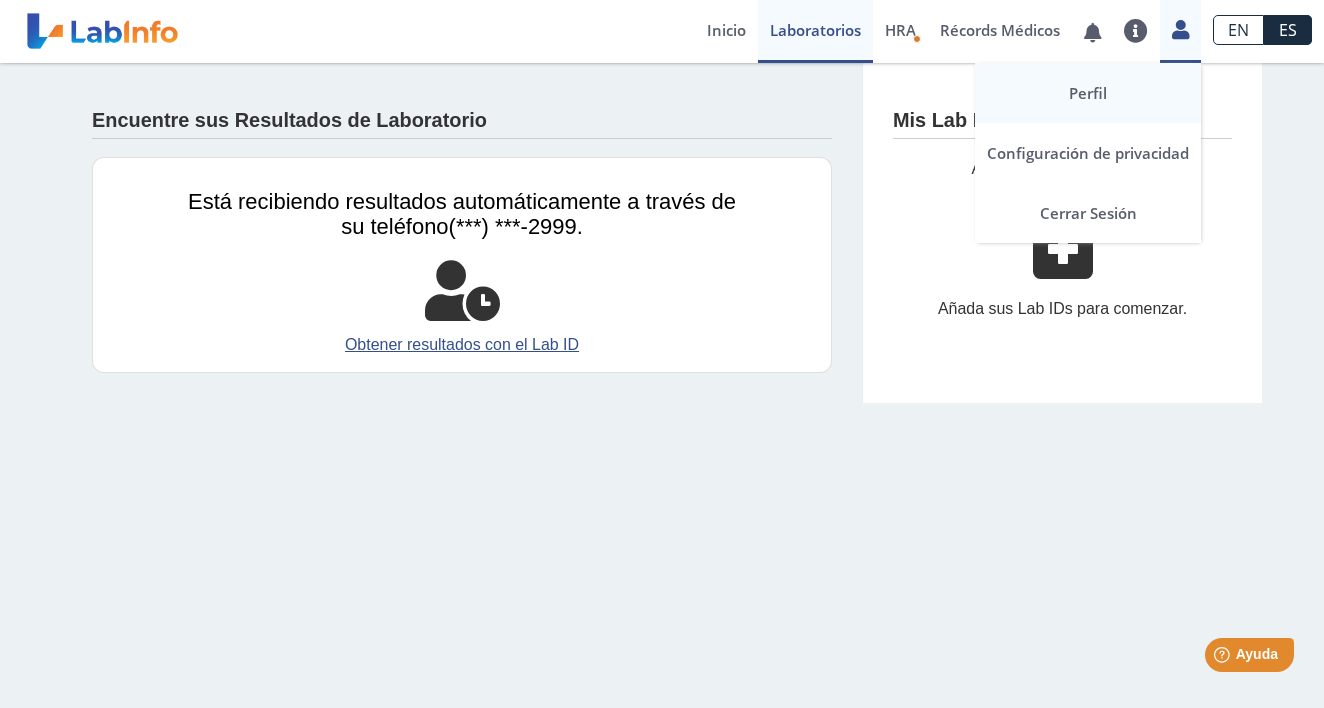 click on "Perfil" at bounding box center (1088, 93) 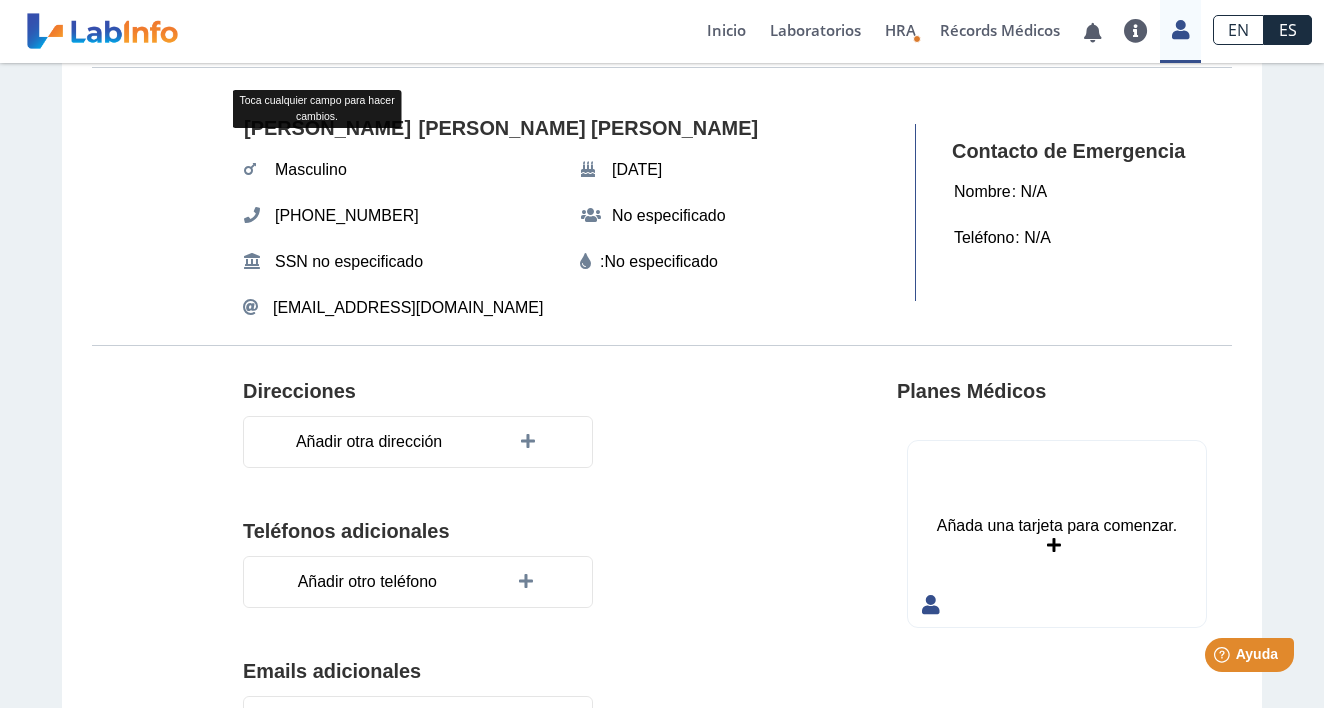 scroll, scrollTop: 40, scrollLeft: 0, axis: vertical 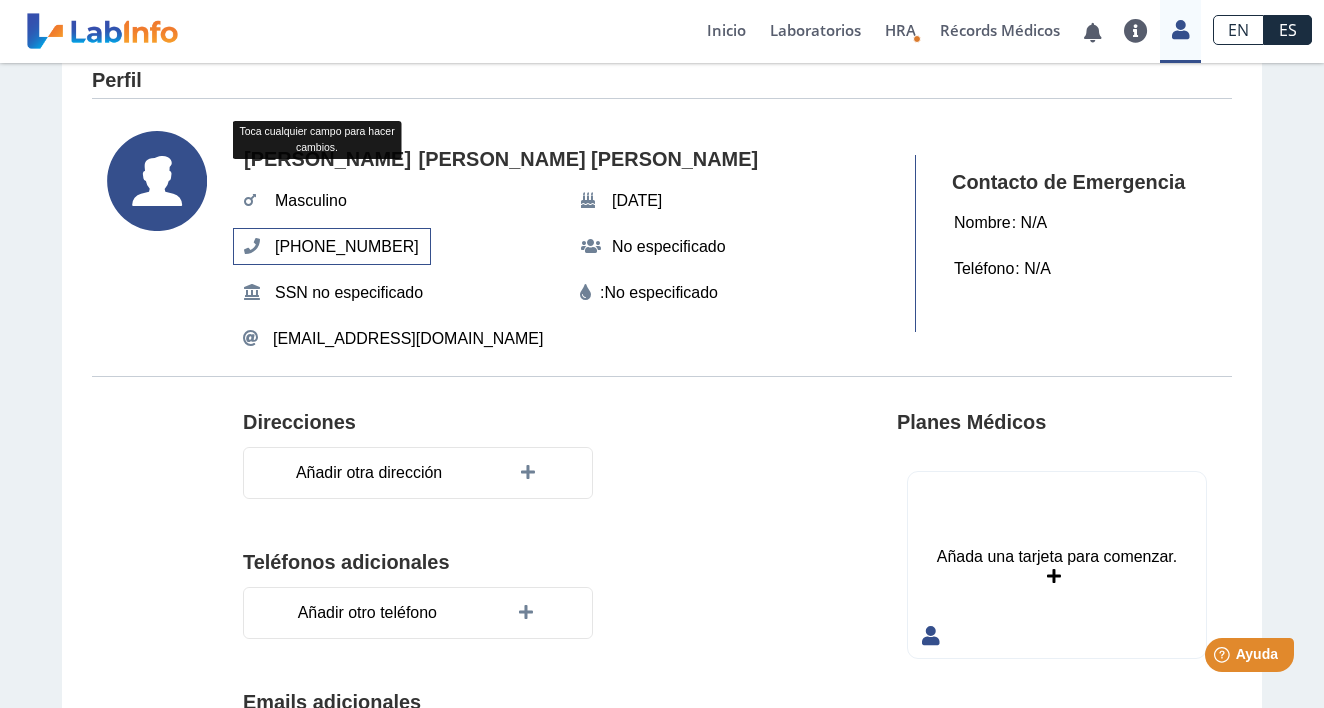 click on "[PHONE_NUMBER]" 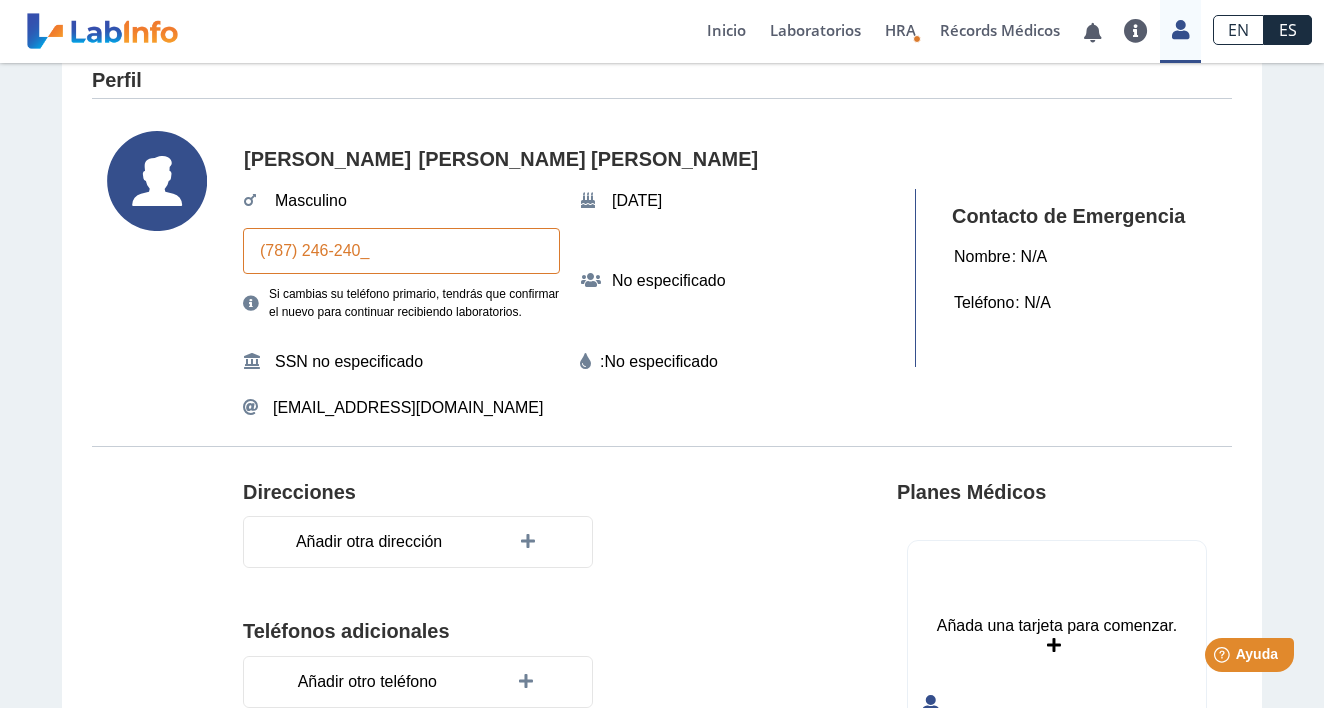 type on "[PHONE_NUMBER]" 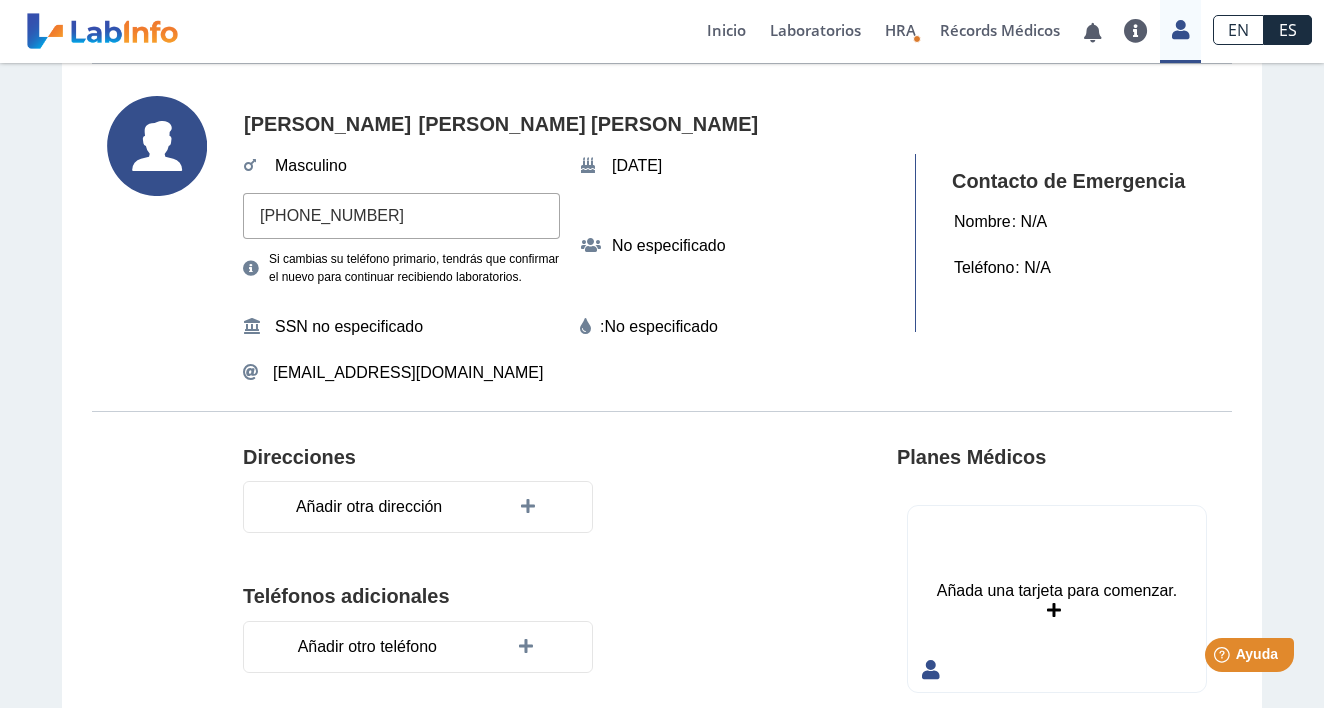 scroll, scrollTop: 77, scrollLeft: 0, axis: vertical 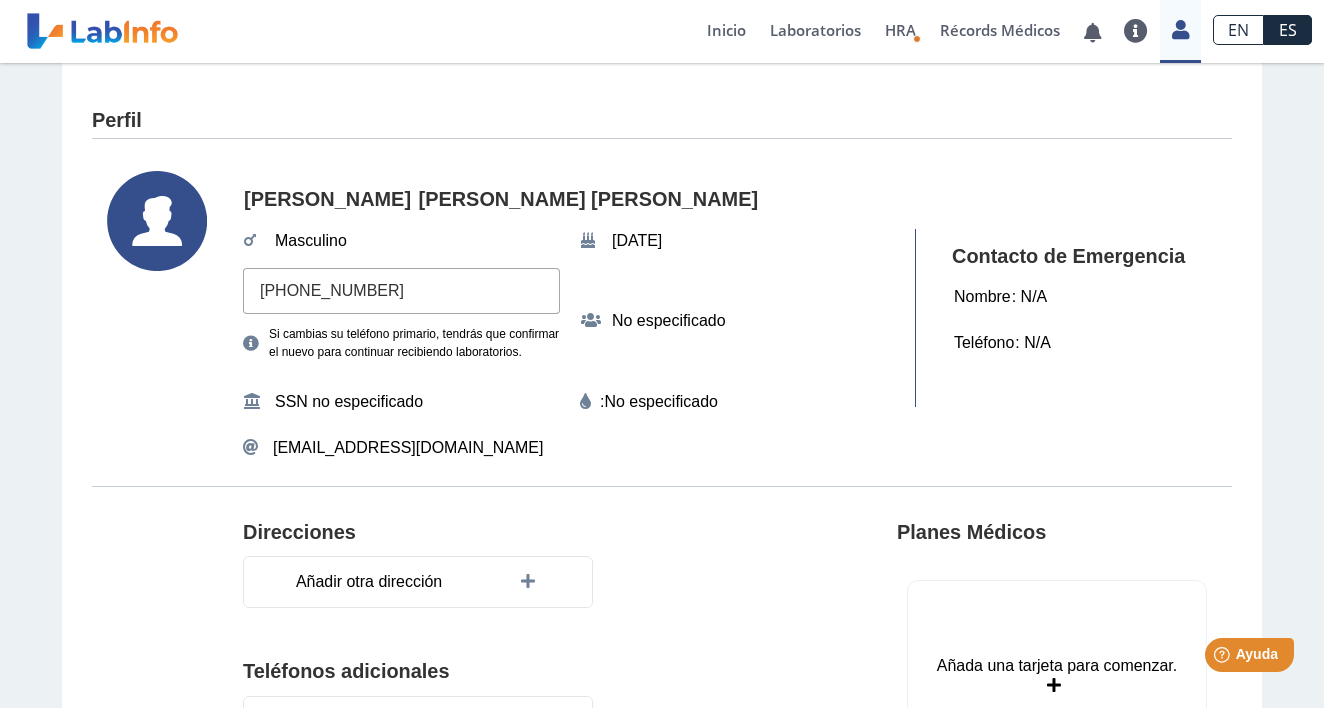 click 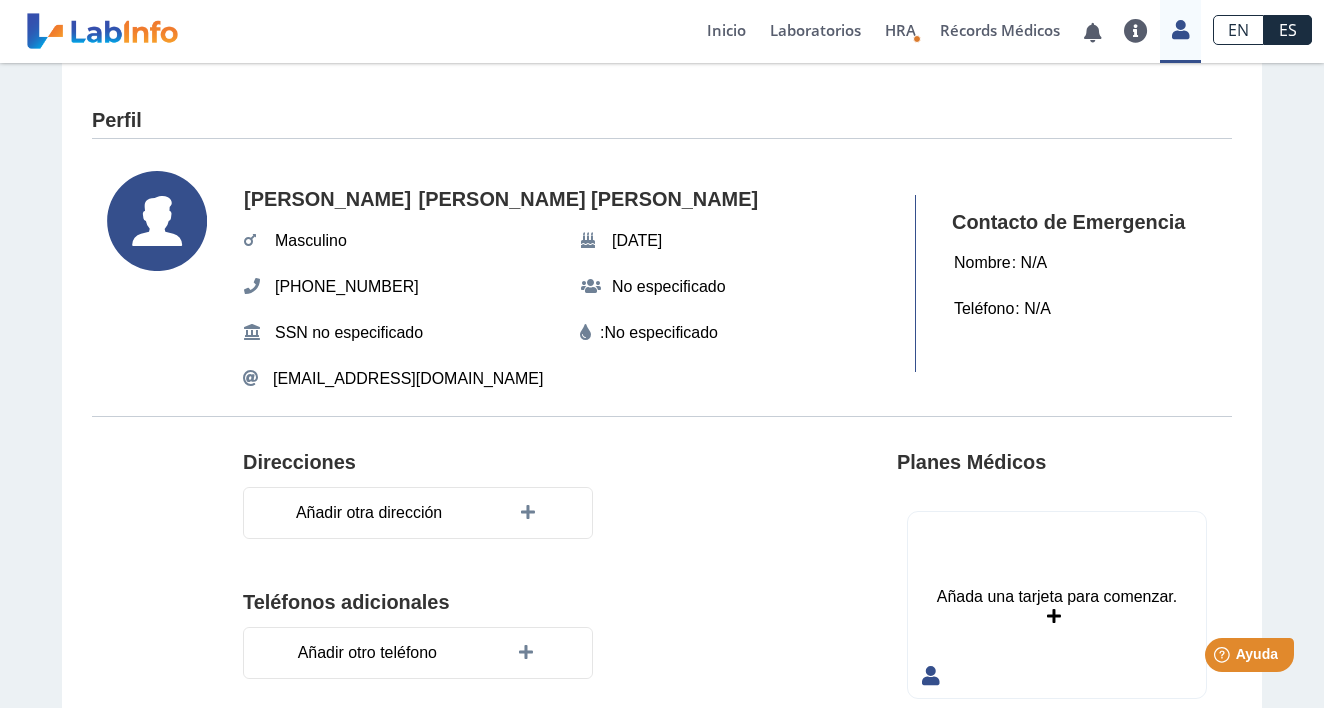 scroll, scrollTop: 0, scrollLeft: 0, axis: both 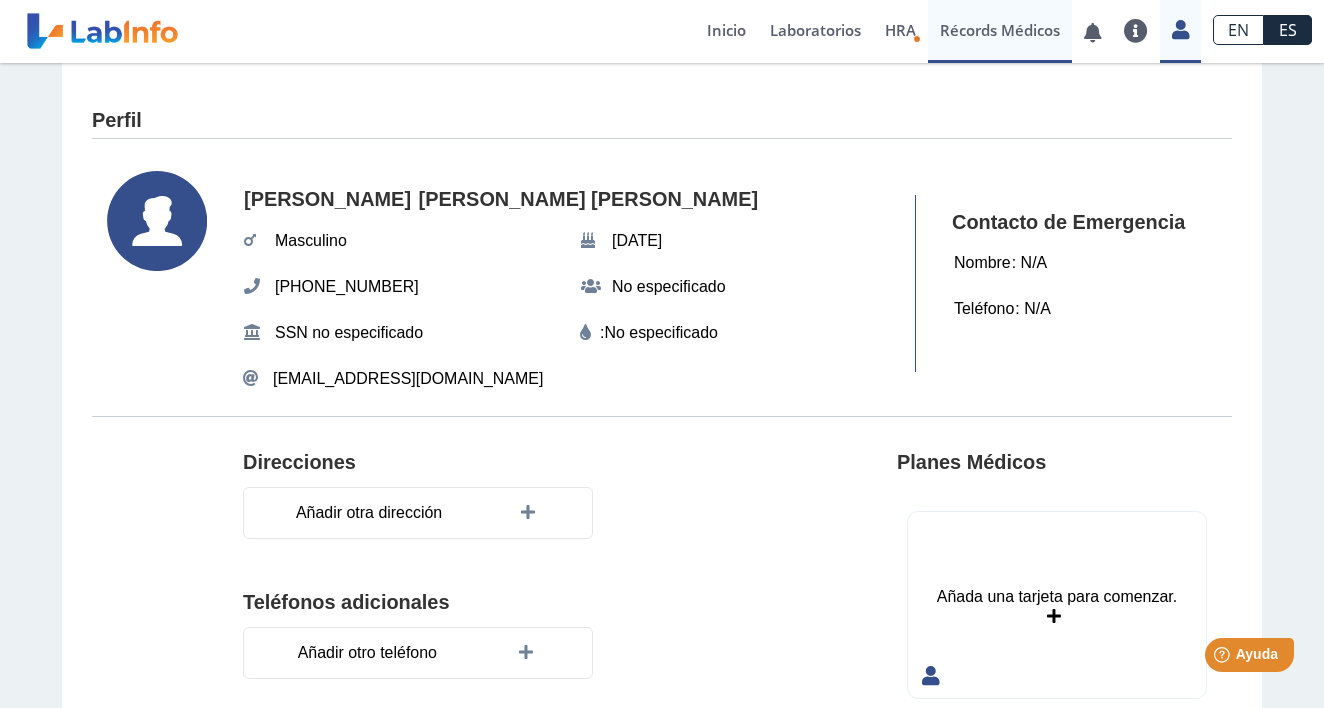 click on "Récords Médicos" at bounding box center (1000, 31) 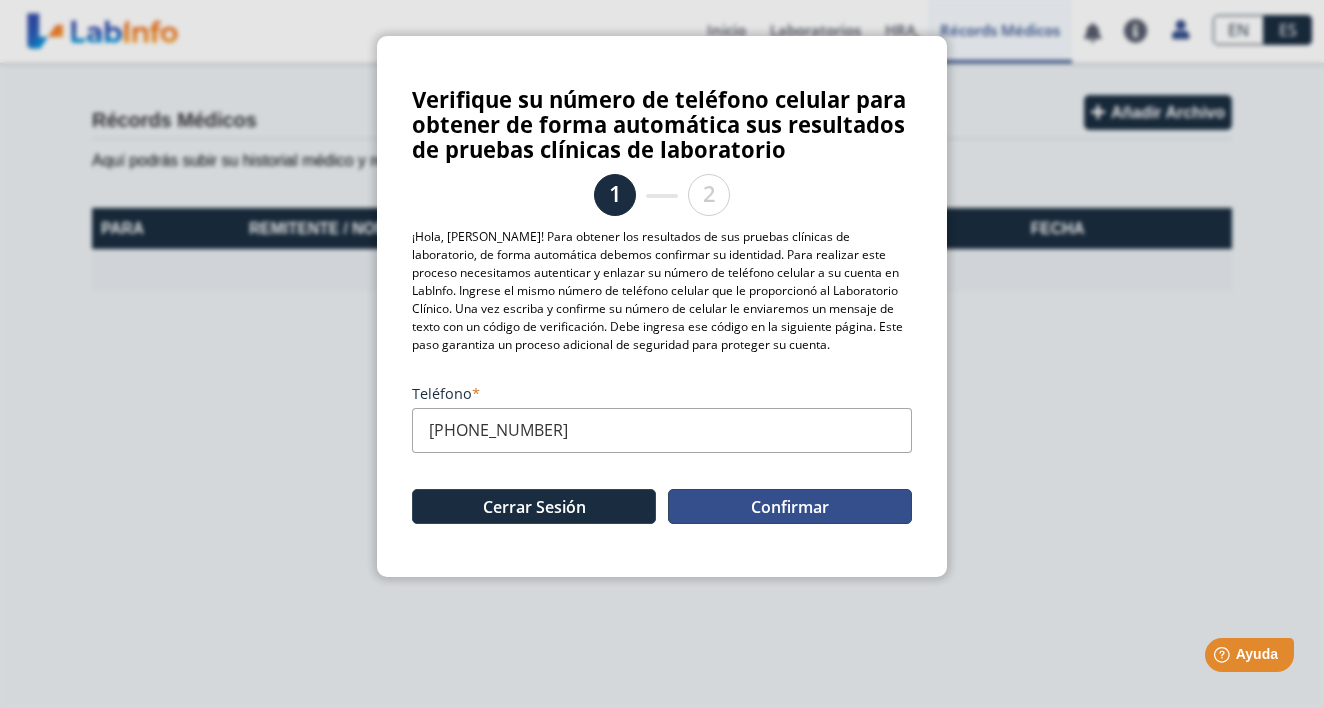click on "Confirmar" 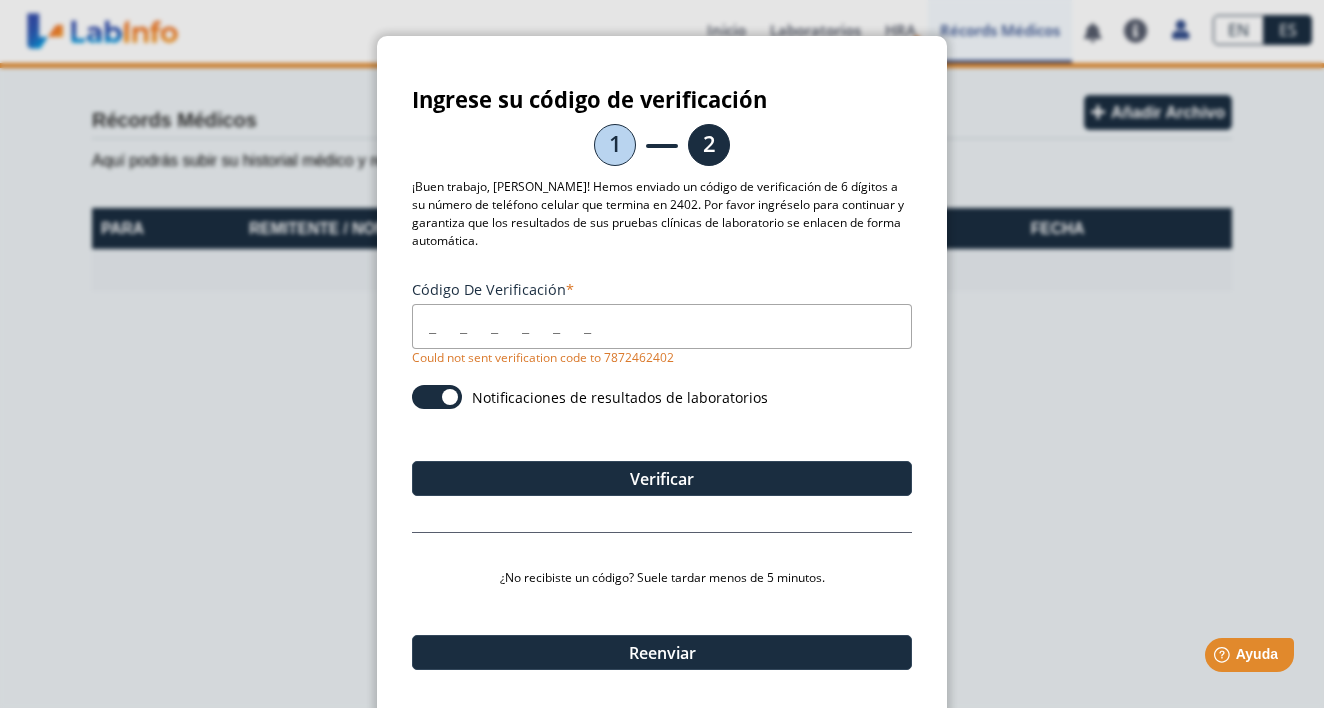 click on "Código de verificación Could not sent verification code to 7872462402 Notificaciones de resultados de laboratorios Verificar ¿No recibiste un código? Suele tardar menos de 5 minutos. Reenviar ¿Aún no recibes el código? Cambiar número de teléfono" 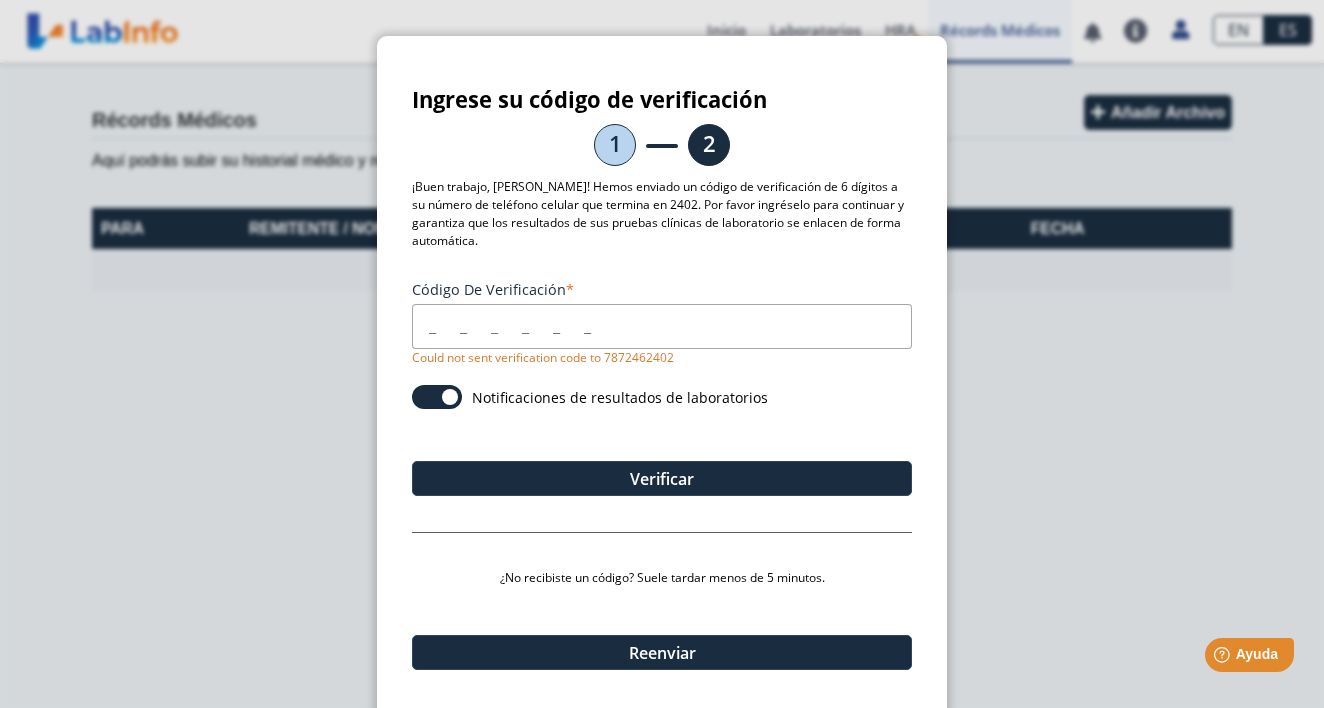 scroll, scrollTop: 36, scrollLeft: 0, axis: vertical 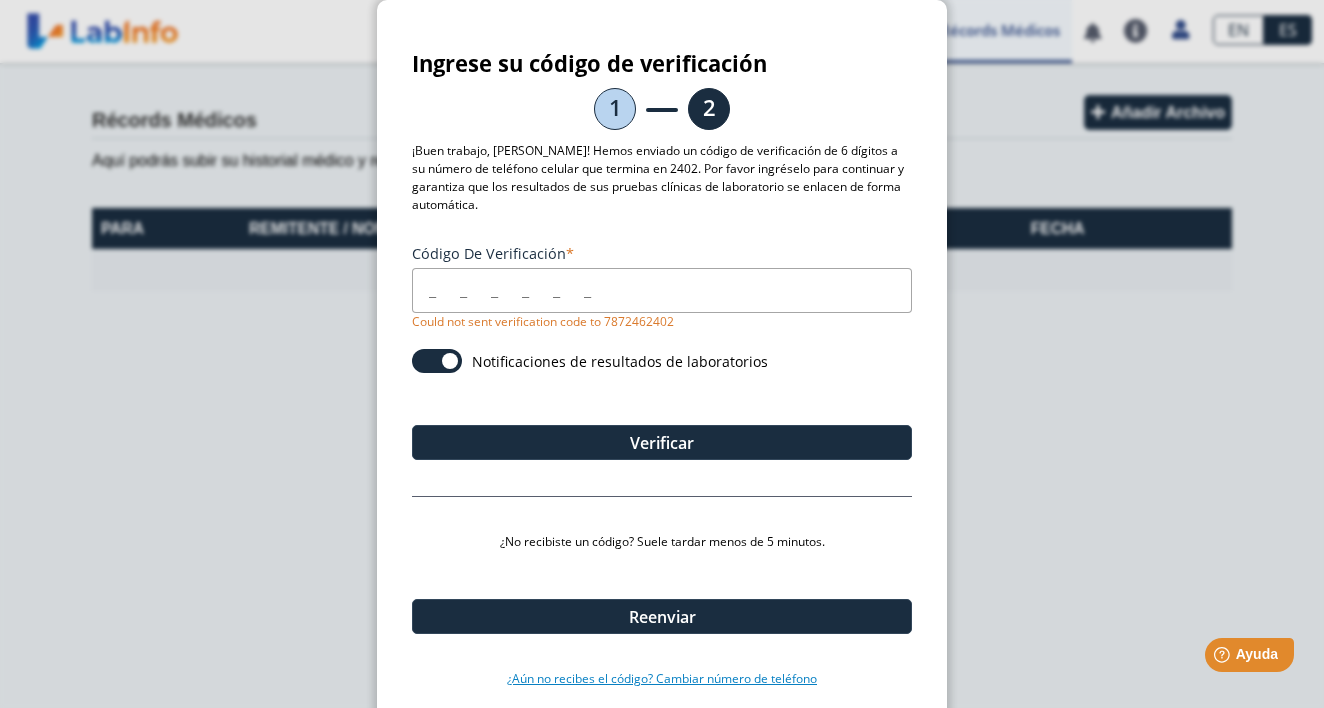 click on "¿Aún no recibes el código? Cambiar número de teléfono" 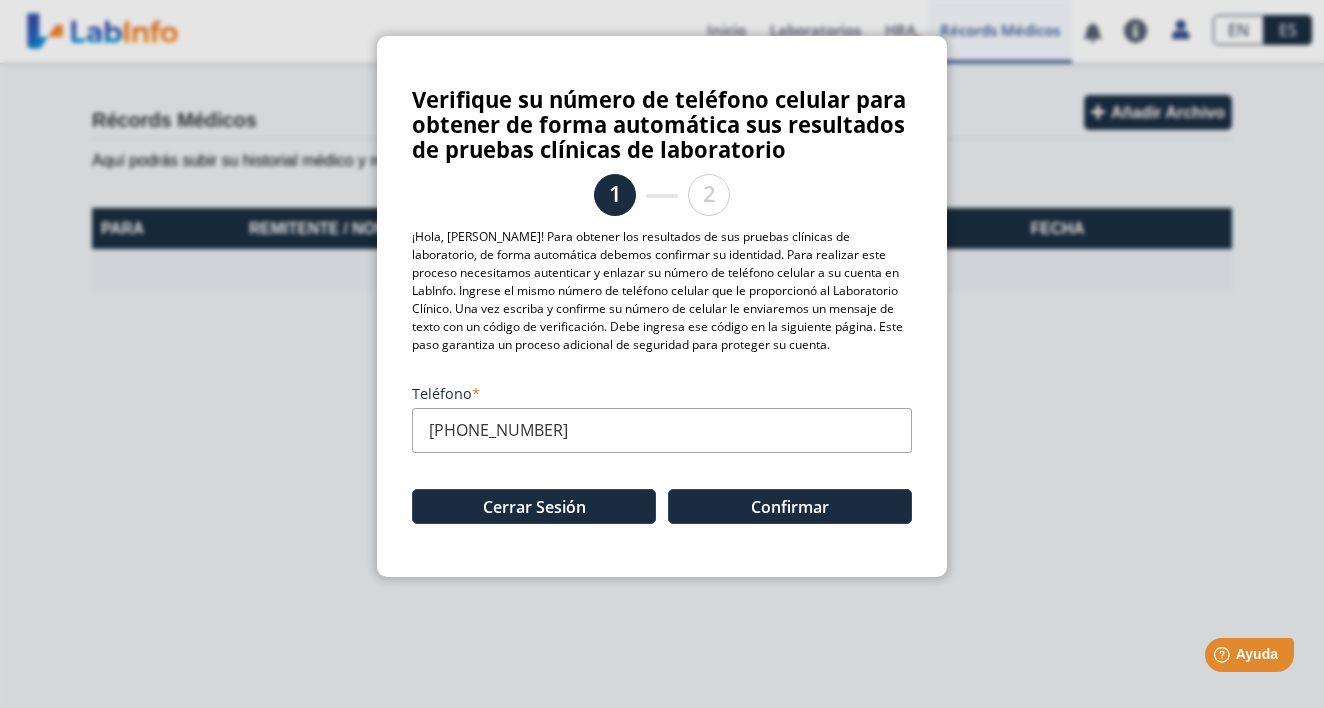 drag, startPoint x: 588, startPoint y: 390, endPoint x: 231, endPoint y: 389, distance: 357.0014 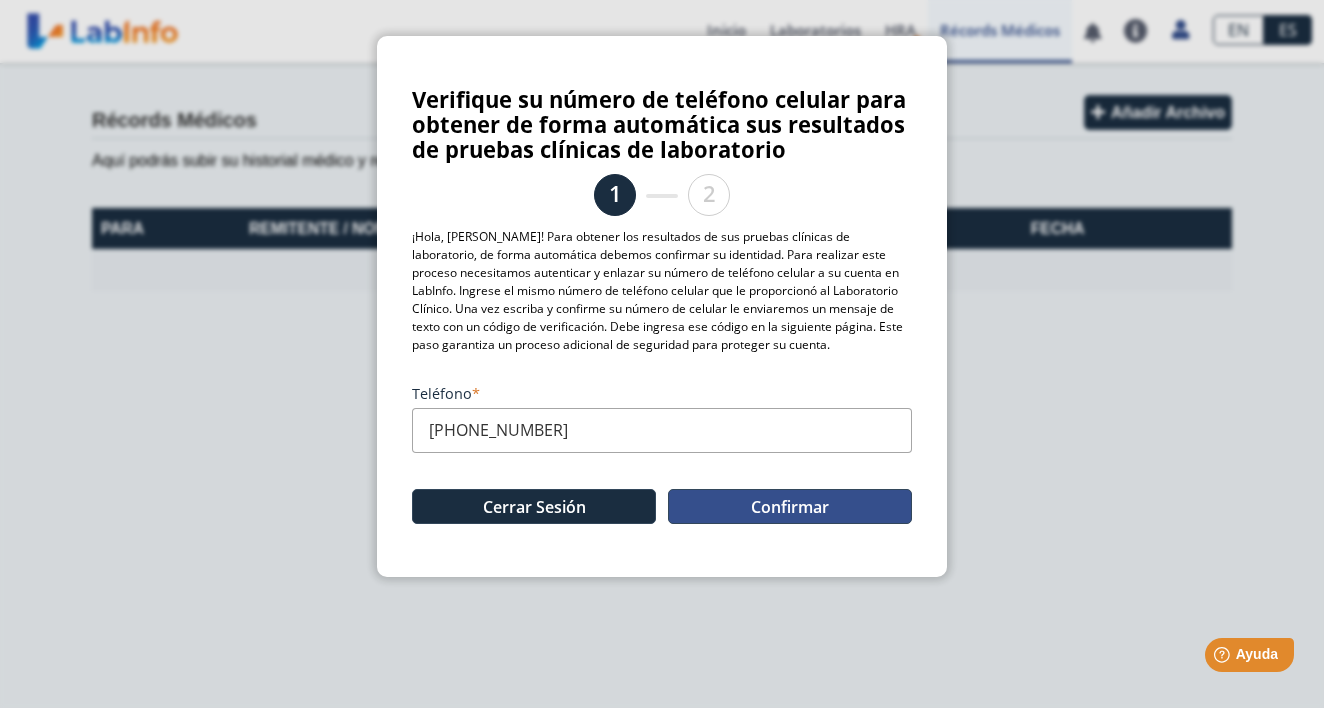 type on "[PHONE_NUMBER]" 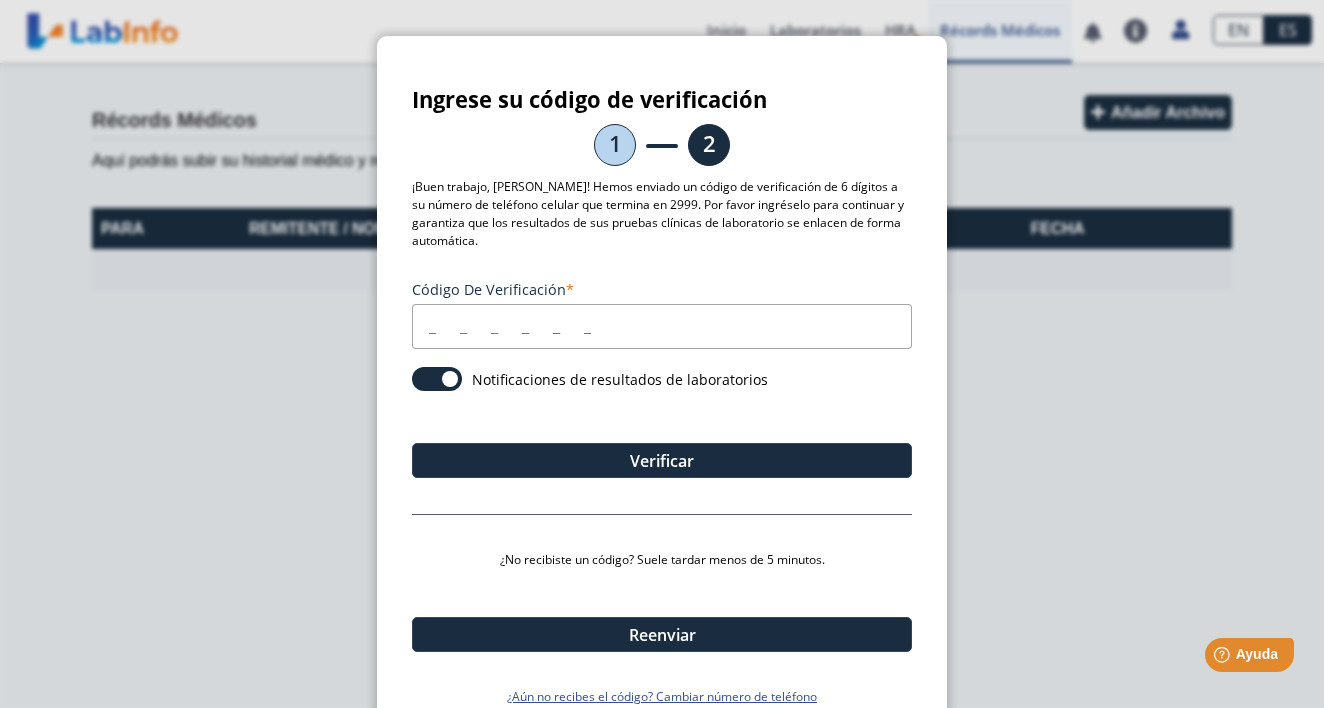 click on "Código de verificación" at bounding box center (662, 326) 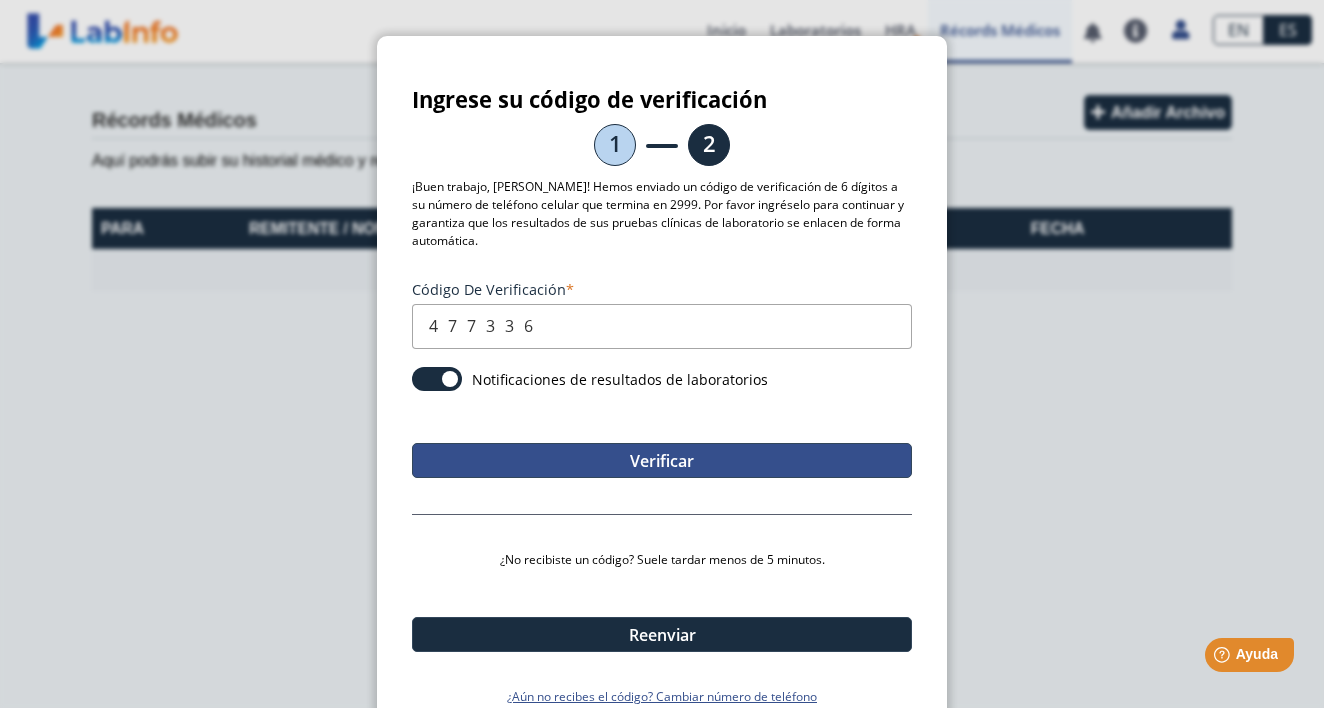 type on "477336" 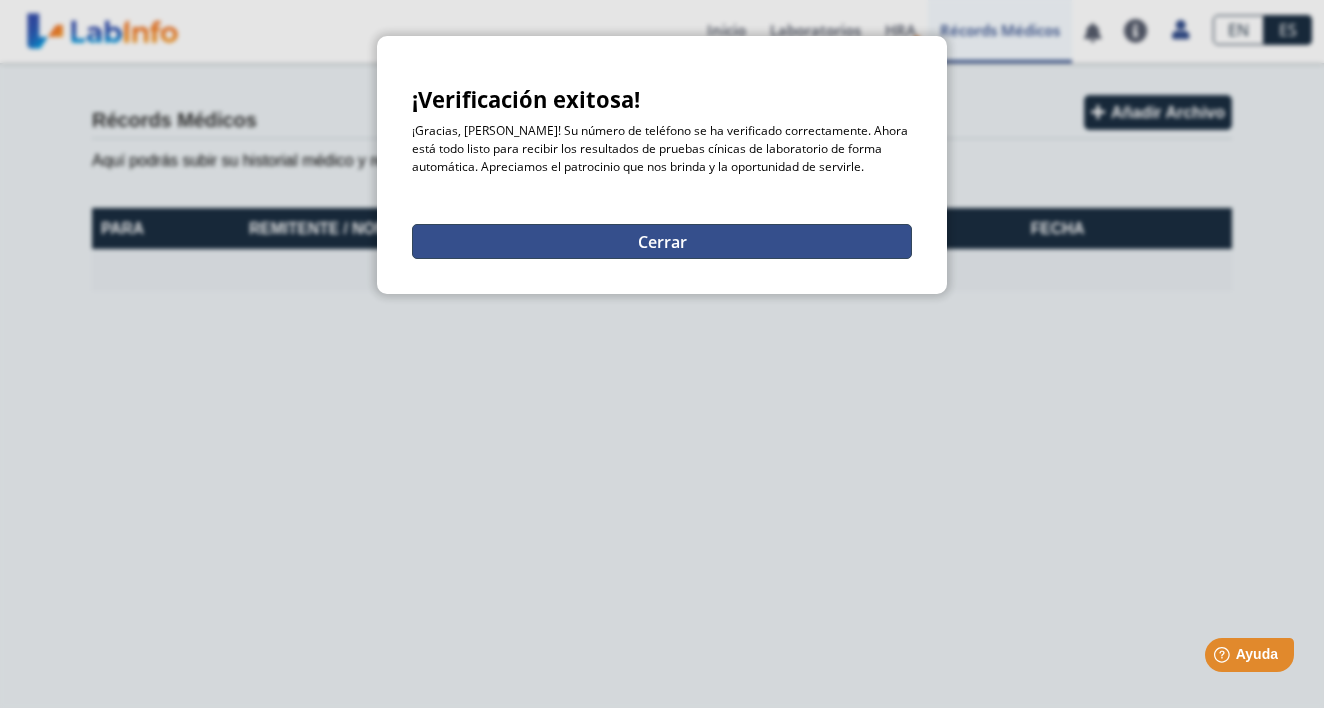 click on "Cerrar" 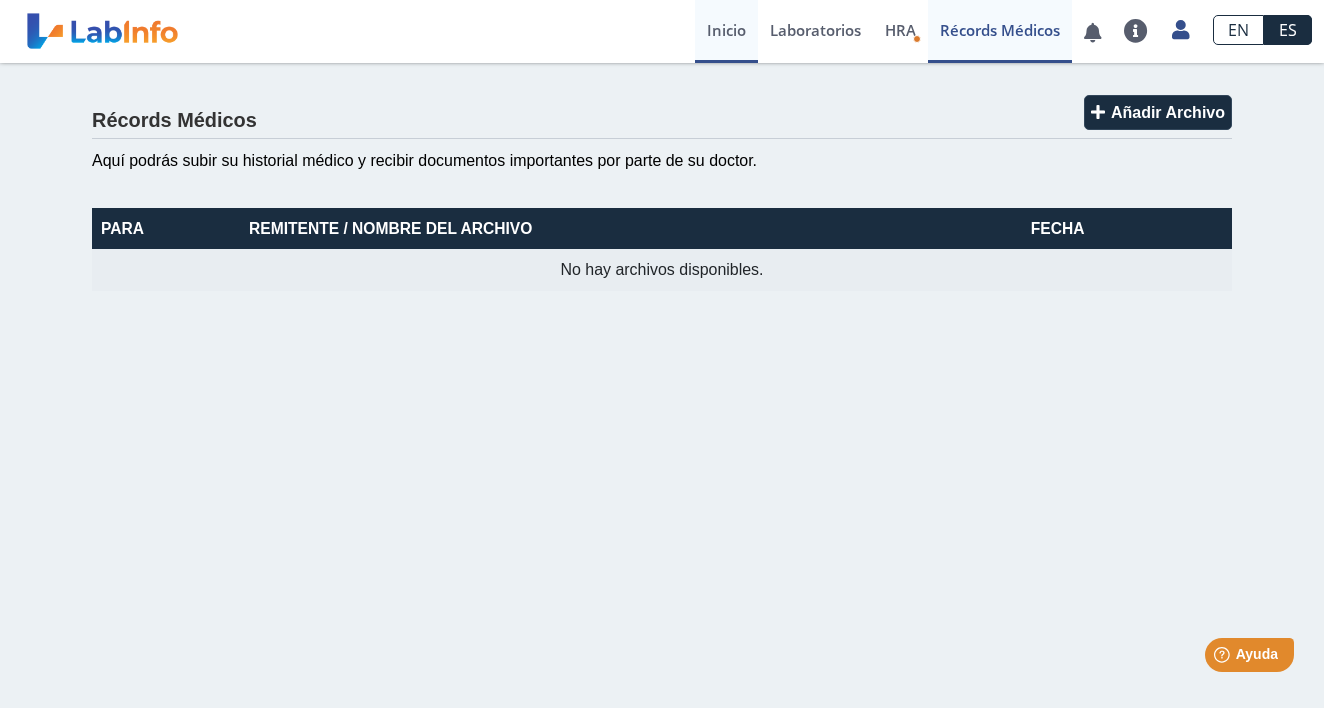 click on "Inicio" at bounding box center [726, 31] 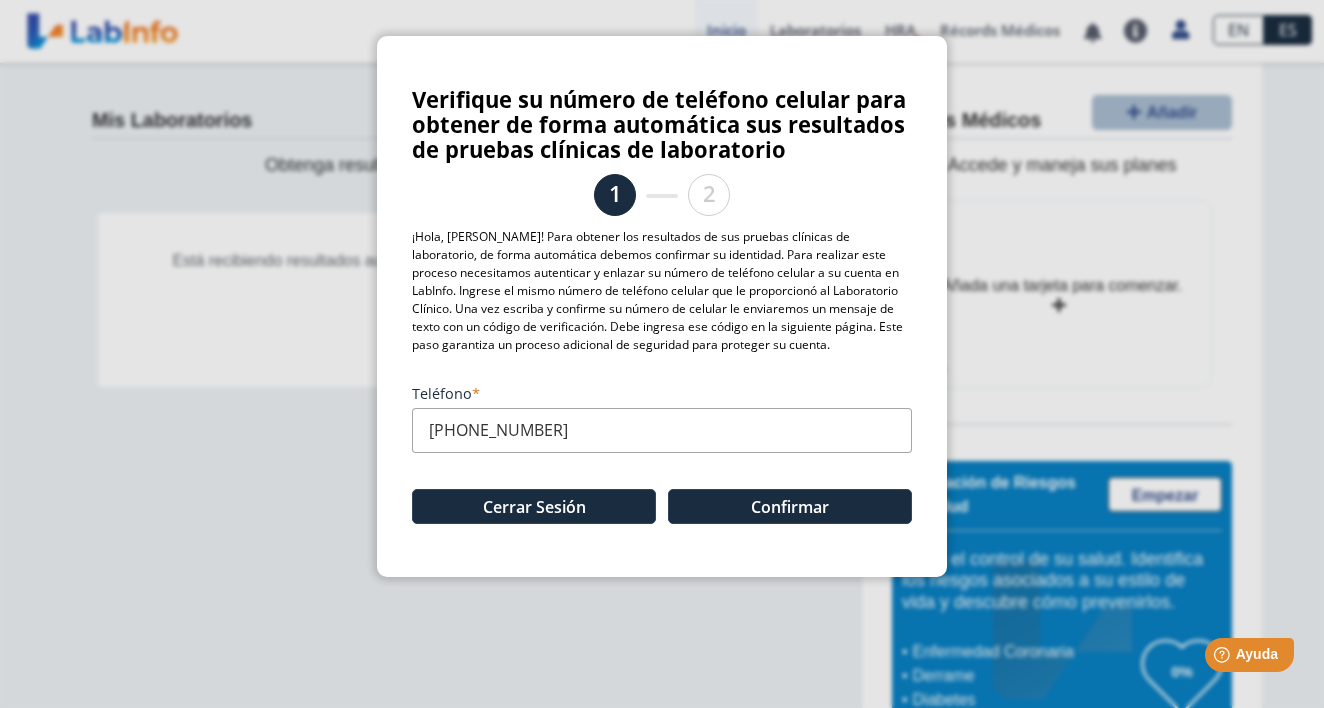 click on "Verifique su número de teléfono celular para obtener de forma automática sus resultados de pruebas clínicas de laboratorio 1 2 ¡Hola, Jose! Para obtener los resultados de sus pruebas clínicas de laboratorio, de forma automática debemos confirmar su identidad. Para realizar este proceso necesitamos autenticar y enlazar su número de teléfono celular a su cuenta en LabInfo. Ingrese el mismo número de teléfono celular que le proporcionó al Laboratorio Clínico. Una vez escriba y confirme su número de celular le enviaremos un mensaje de texto con un código de verificación. Debe ingresa ese código en la siguiente página. Este paso garantiza un proceso adicional de seguridad para proteger su cuenta. Teléfono (787) 647-2999 Cerrar Sesión Confirmar" 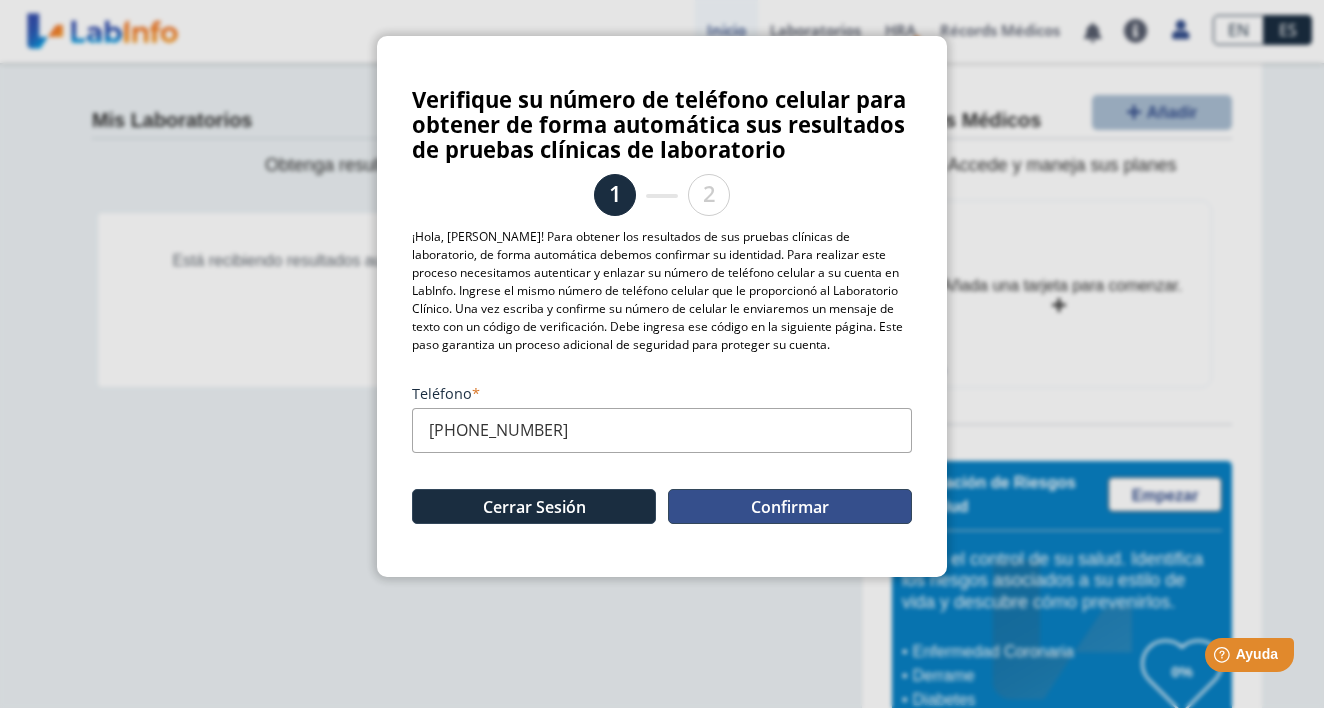 click on "Confirmar" 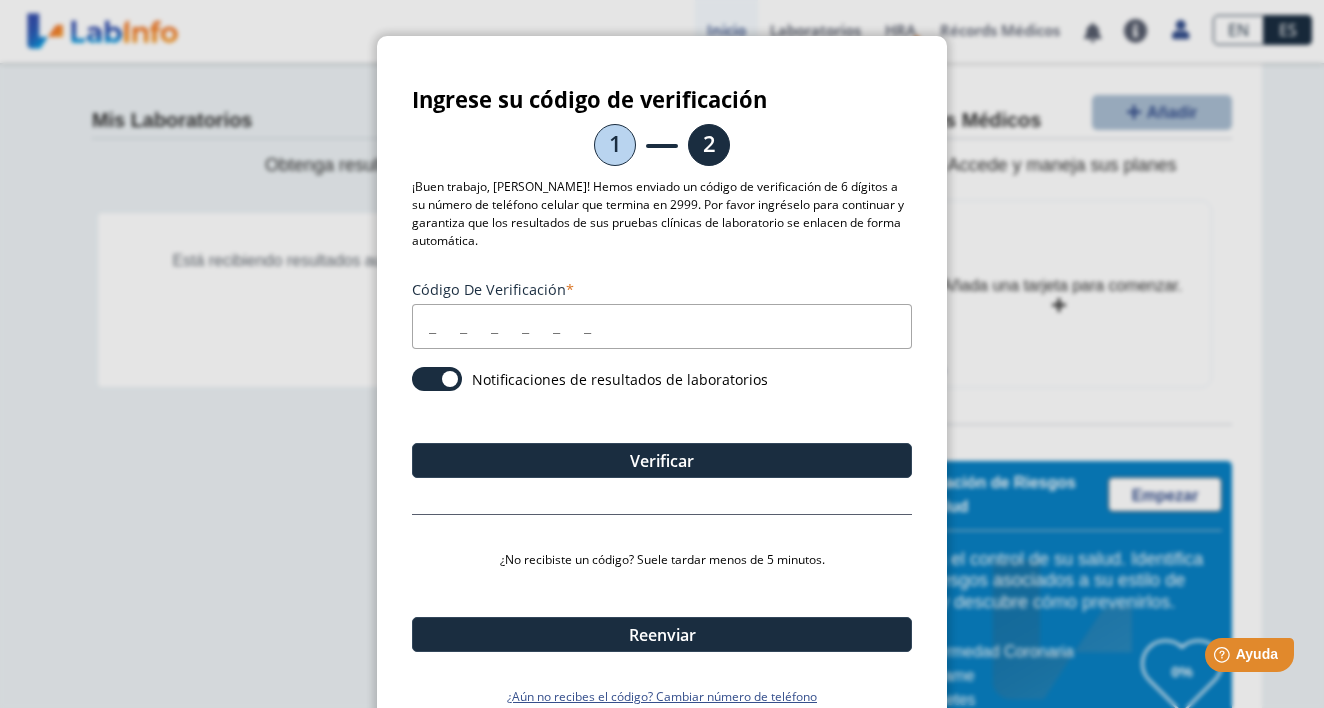 click on "Código de verificación" at bounding box center (662, 326) 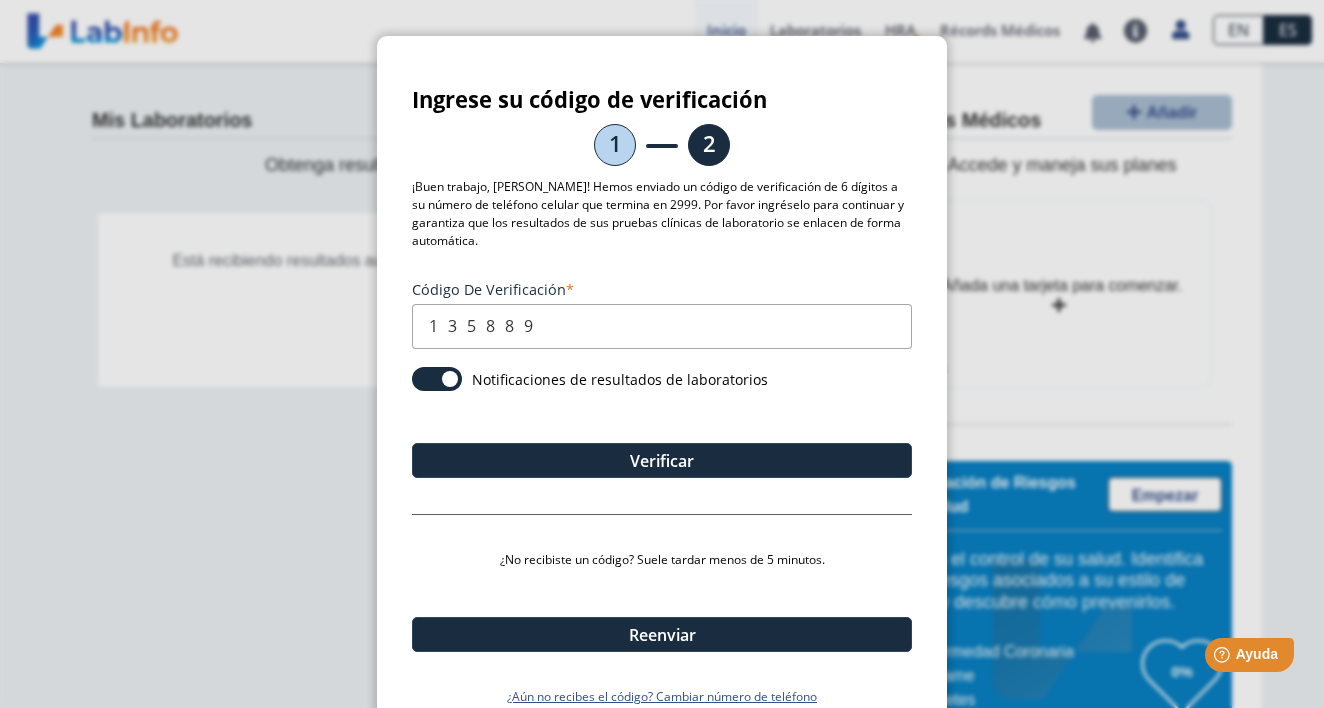 type on "135889" 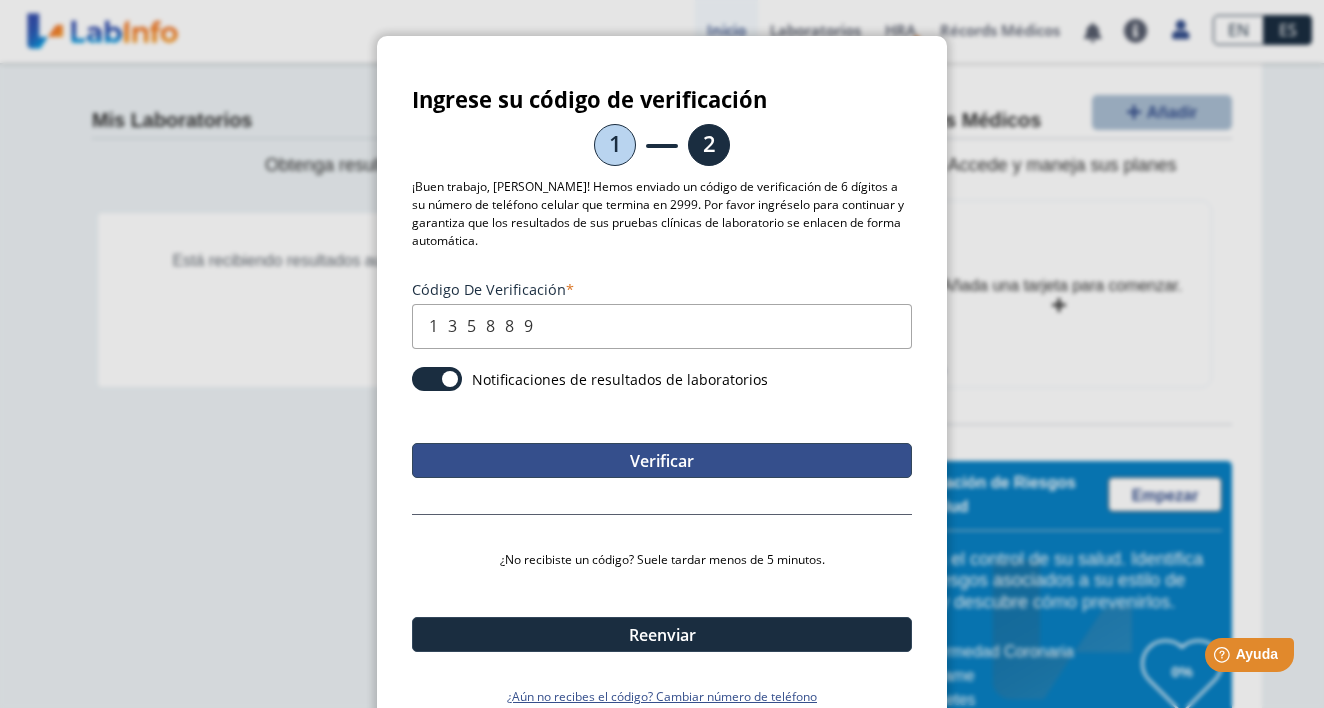 click on "Verificar" 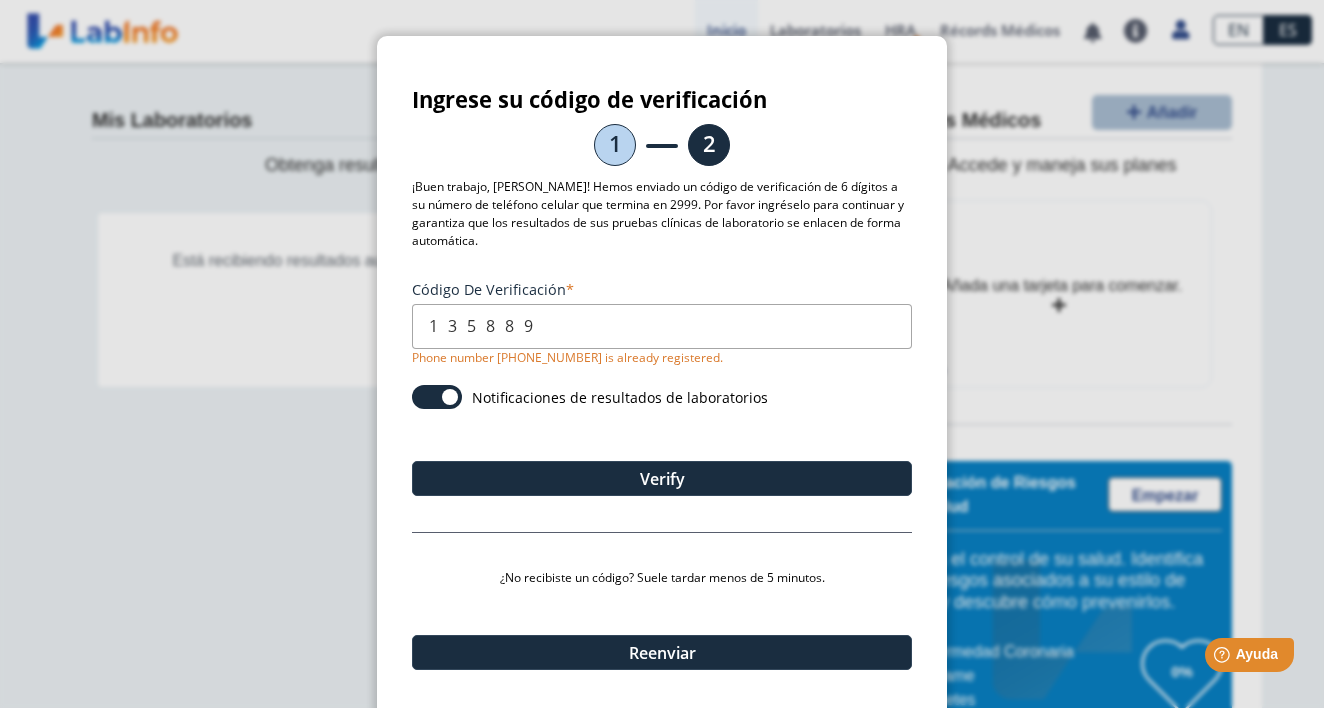 click on "¡Buen trabajo, Jose! Hemos enviado un código de verificación de 6 dígitos a su número de teléfono celular que termina en 2999. Por favor ingréselo para continuar y garantiza que los resultados de sus pruebas clínicas de laboratorio se enlacen de forma automática." 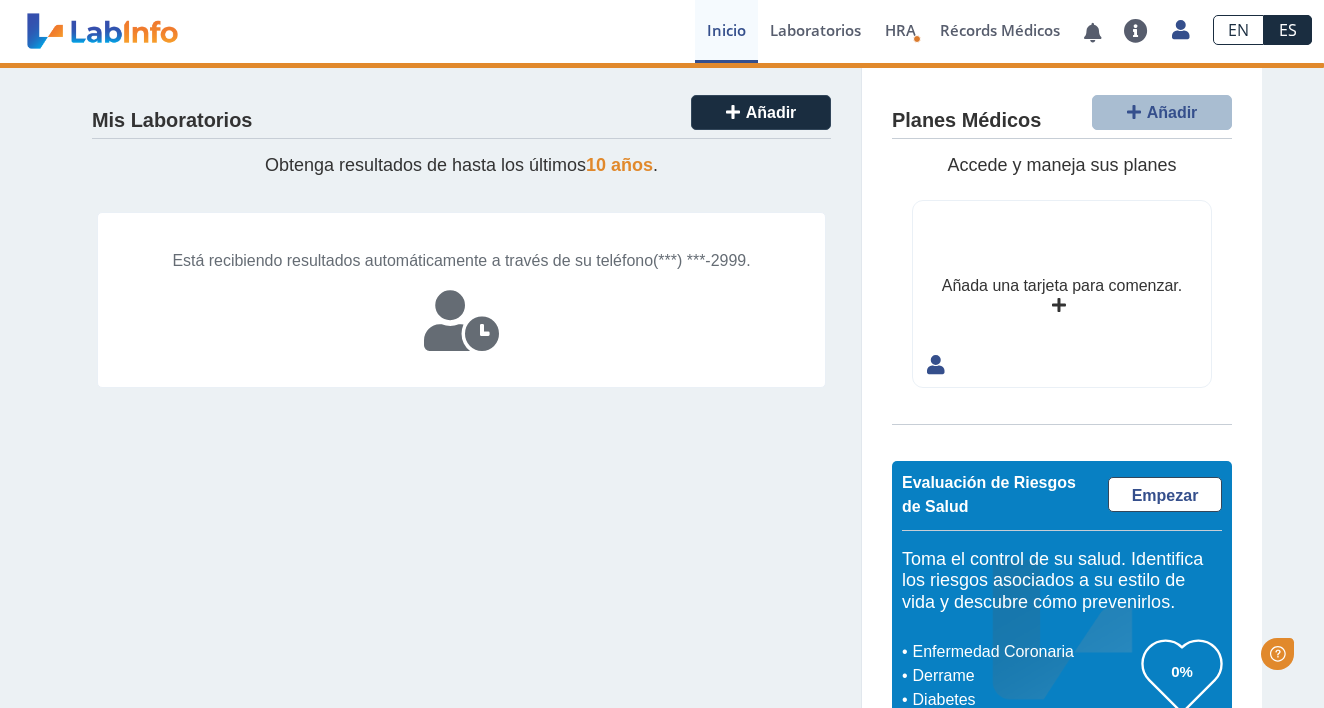 scroll, scrollTop: 0, scrollLeft: 0, axis: both 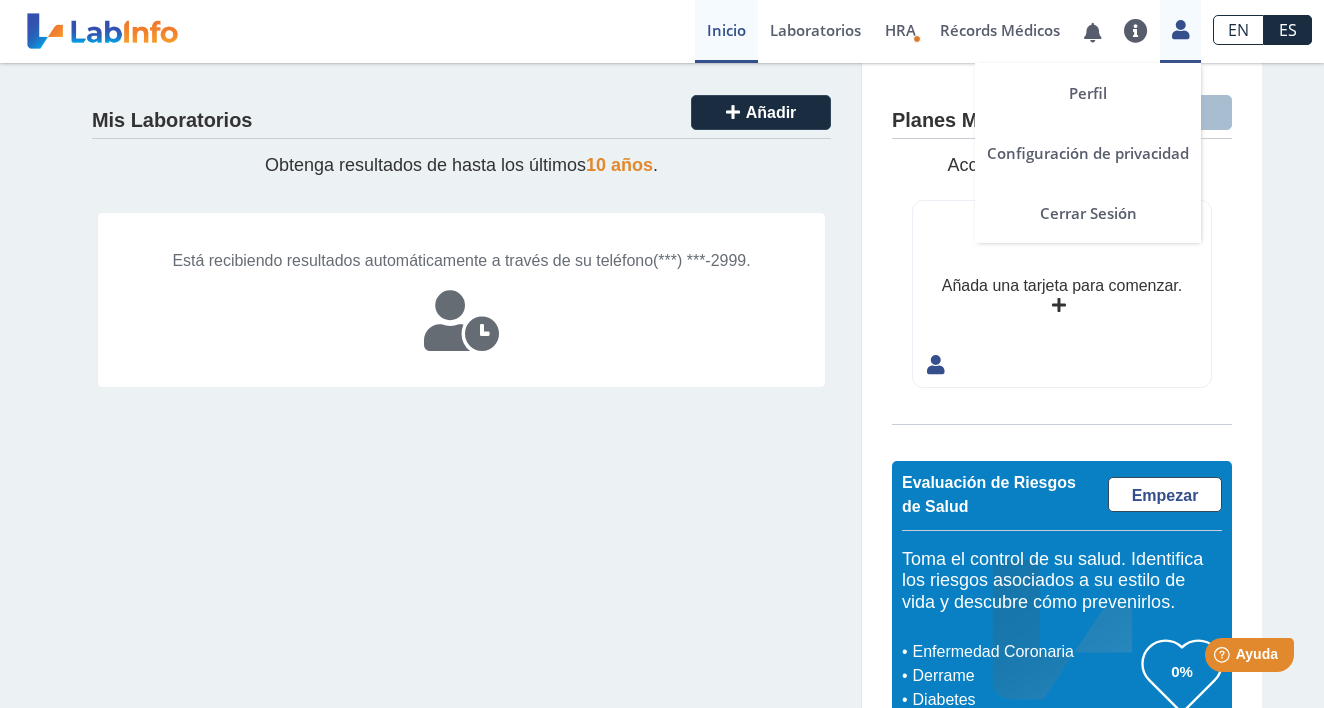 click at bounding box center (1180, 29) 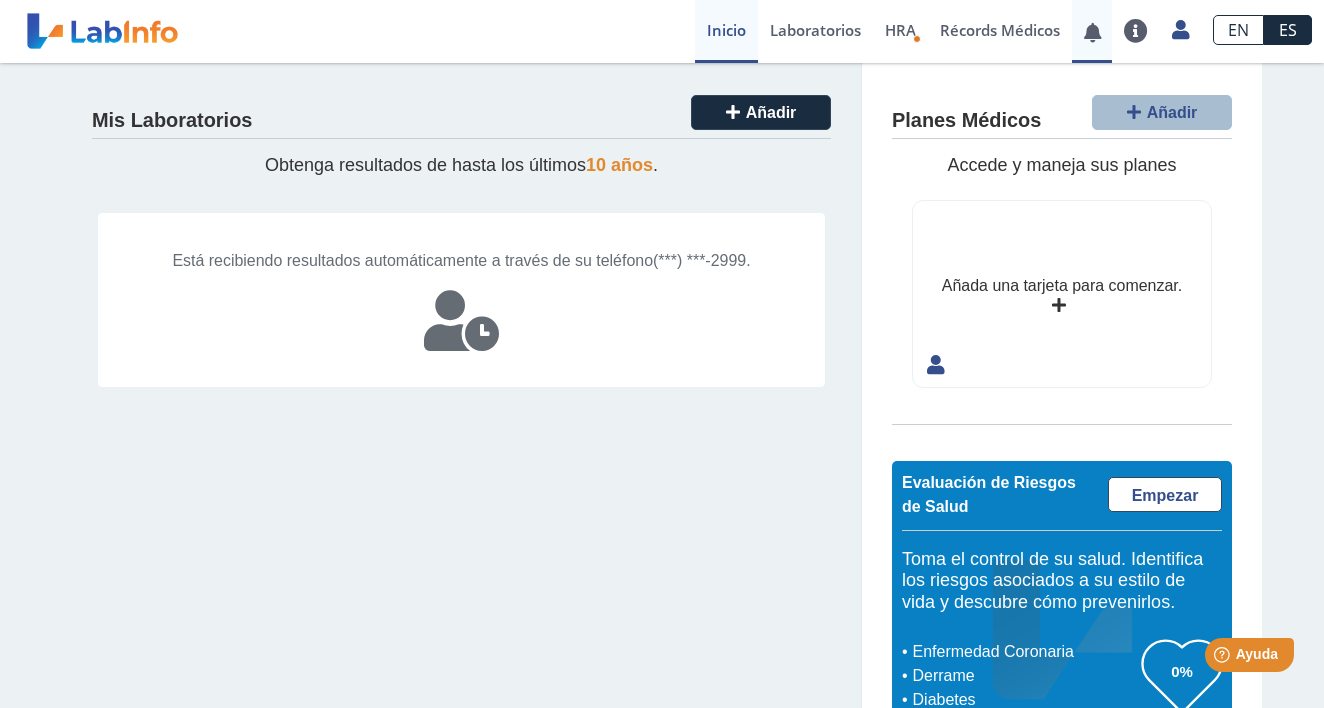 click at bounding box center [1092, 32] 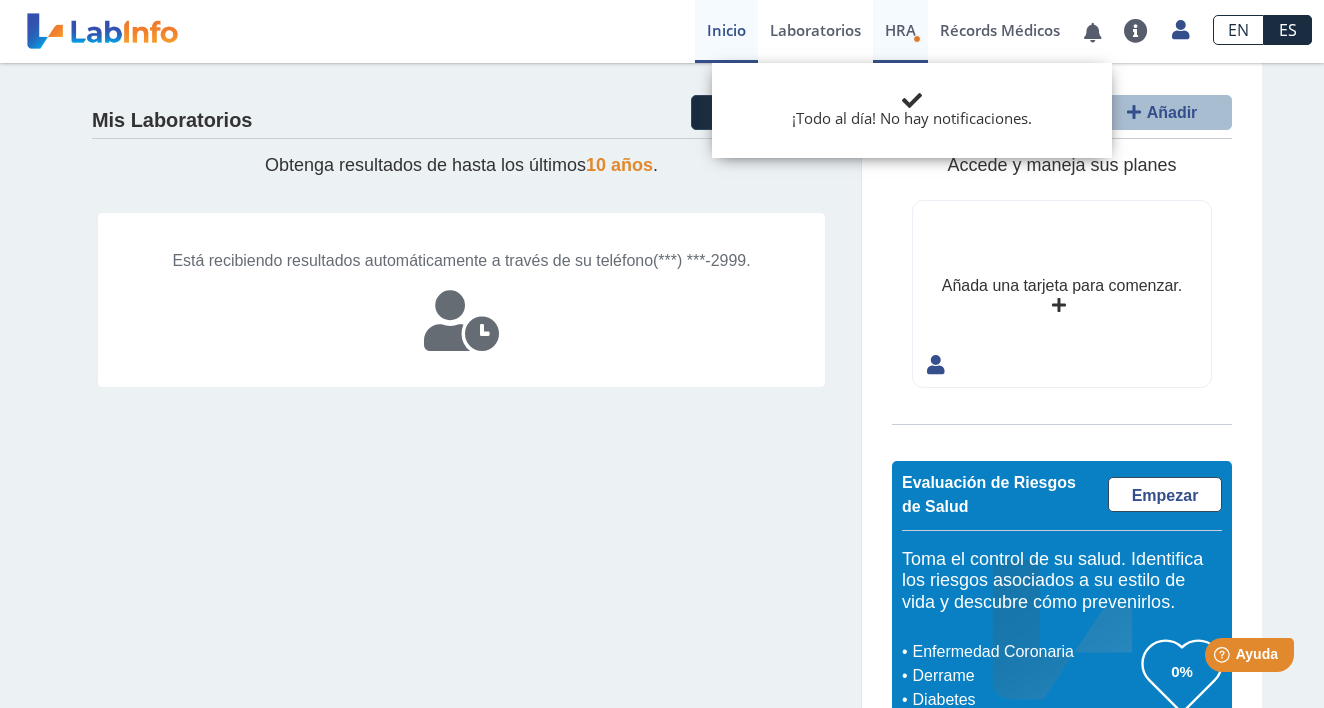 click on "HRA" at bounding box center (900, 30) 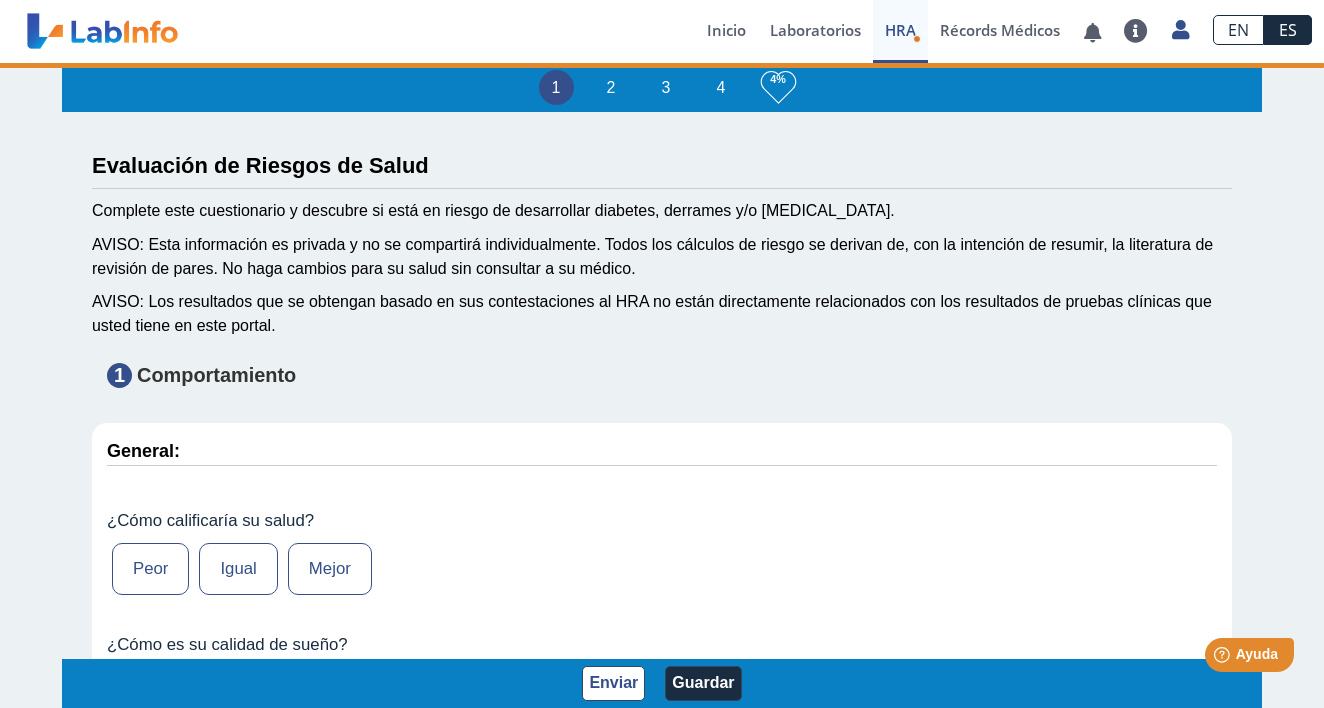 type on "[PERSON_NAME]" 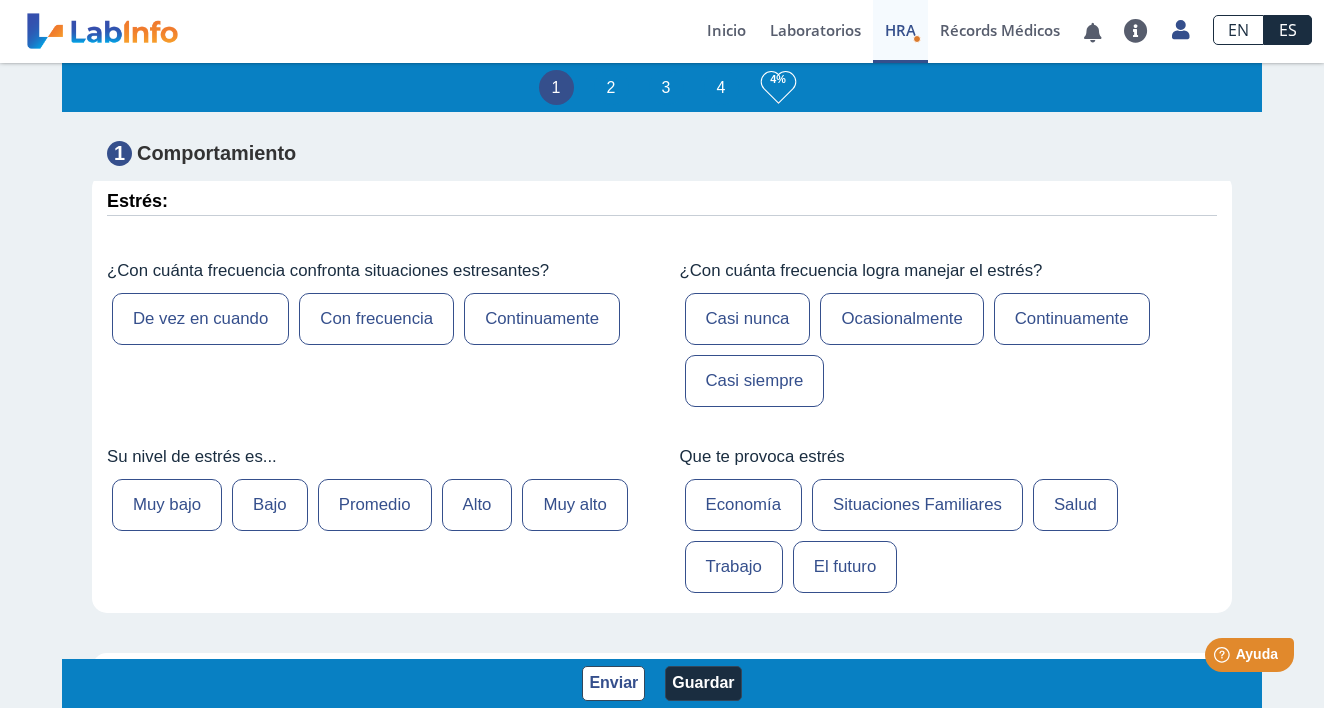 scroll, scrollTop: 360, scrollLeft: 0, axis: vertical 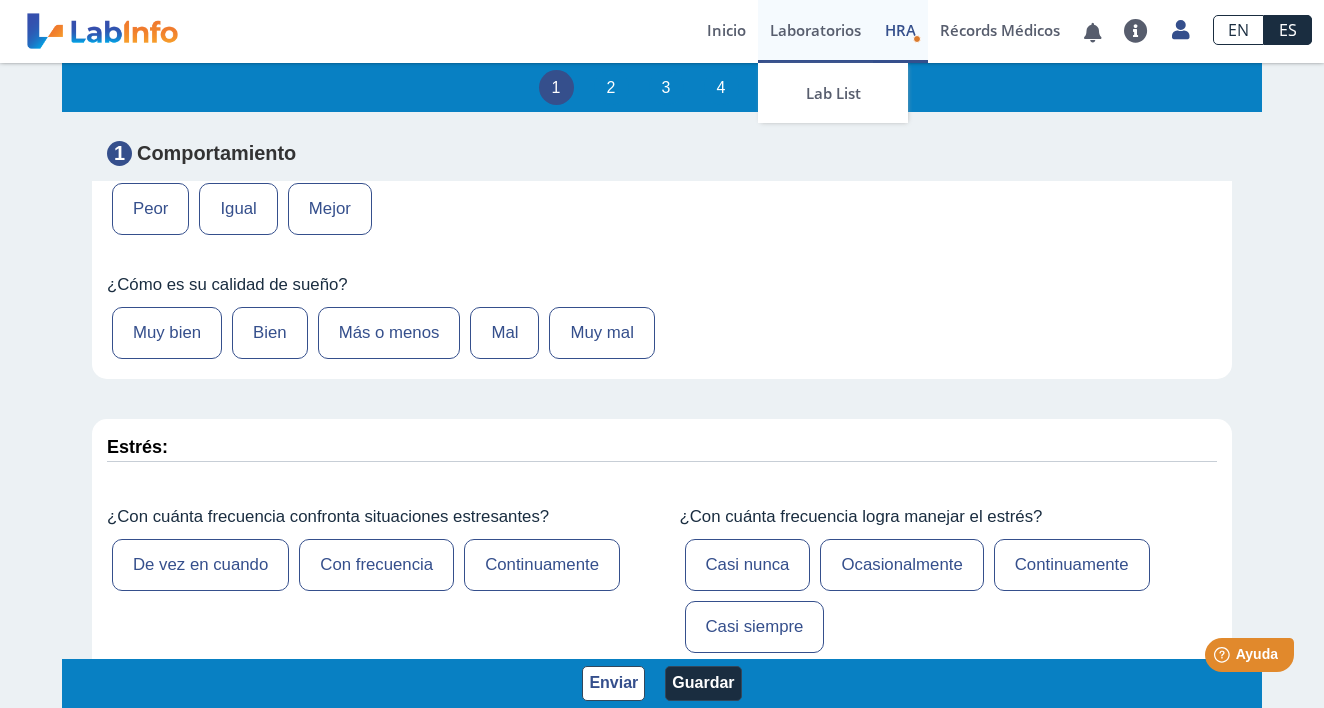 click on "Laboratorios" at bounding box center [815, 31] 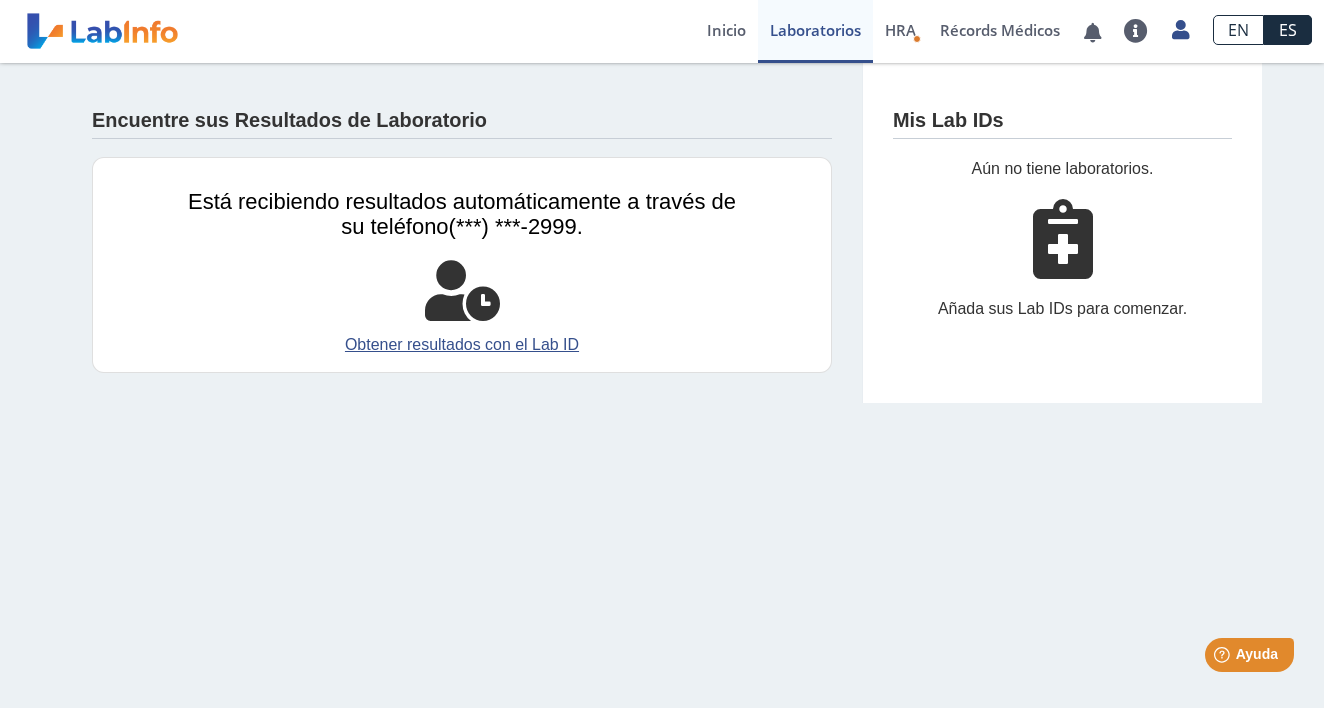 scroll, scrollTop: 0, scrollLeft: 0, axis: both 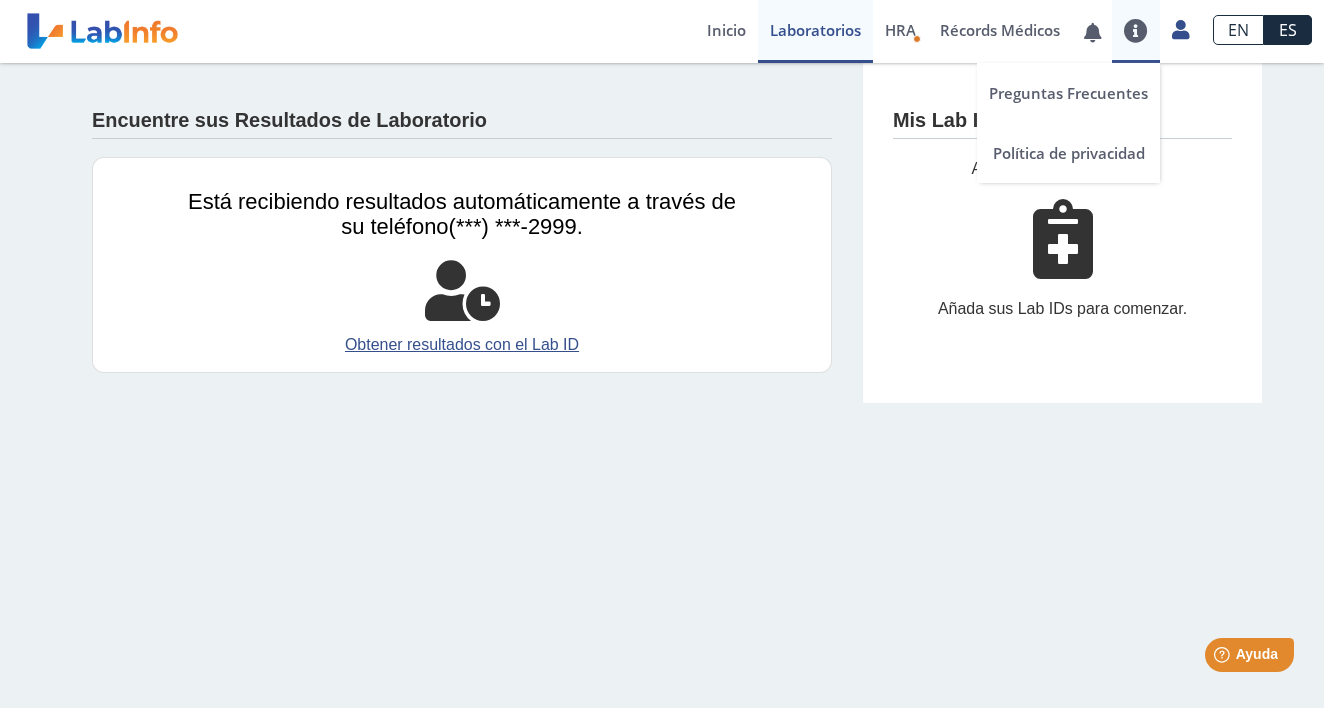 click at bounding box center [1136, 31] 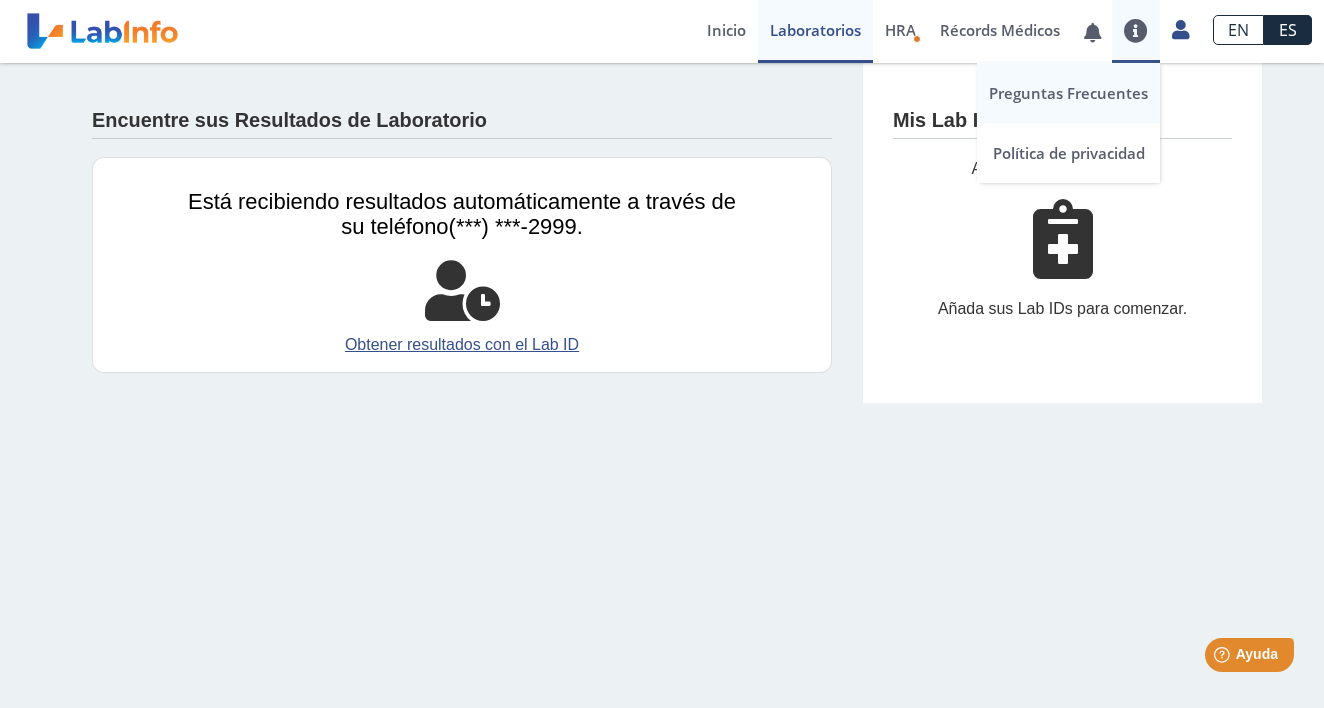 click on "Preguntas Frecuentes" at bounding box center (1068, 93) 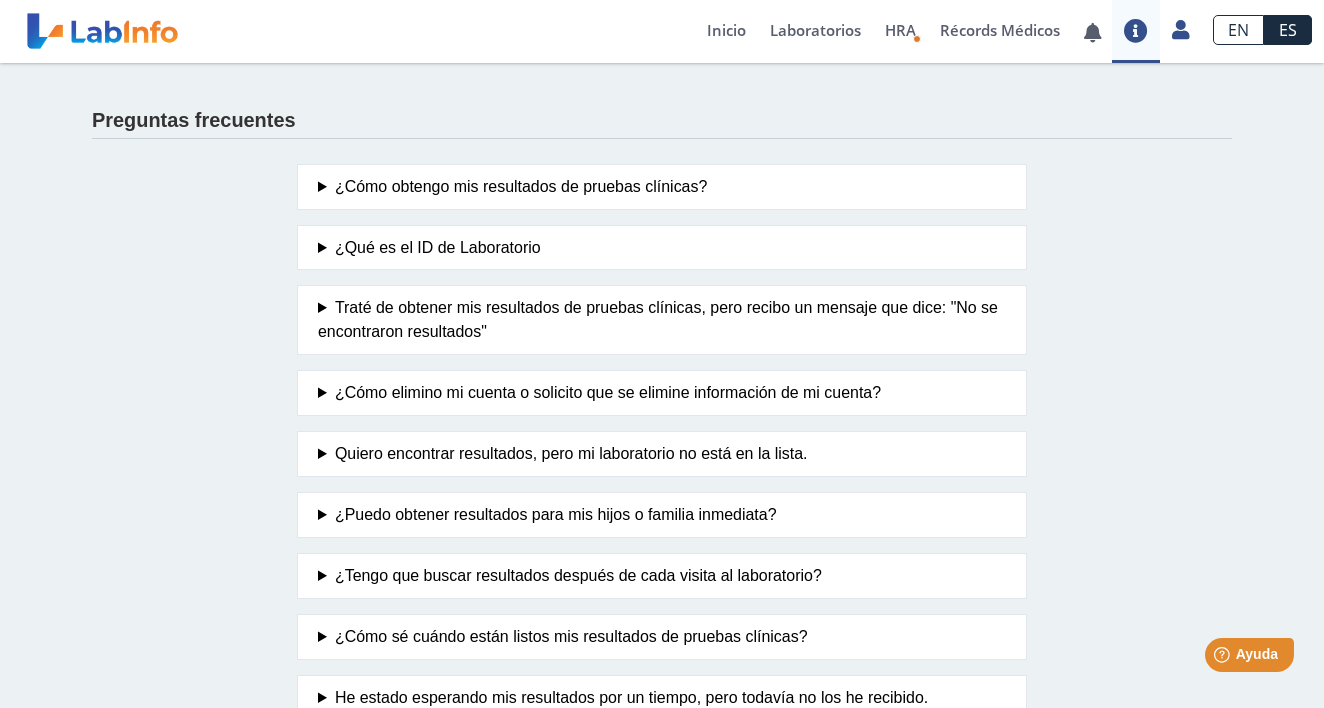 click on "¿Cómo obtengo mis resultados de pruebas clínicas?" 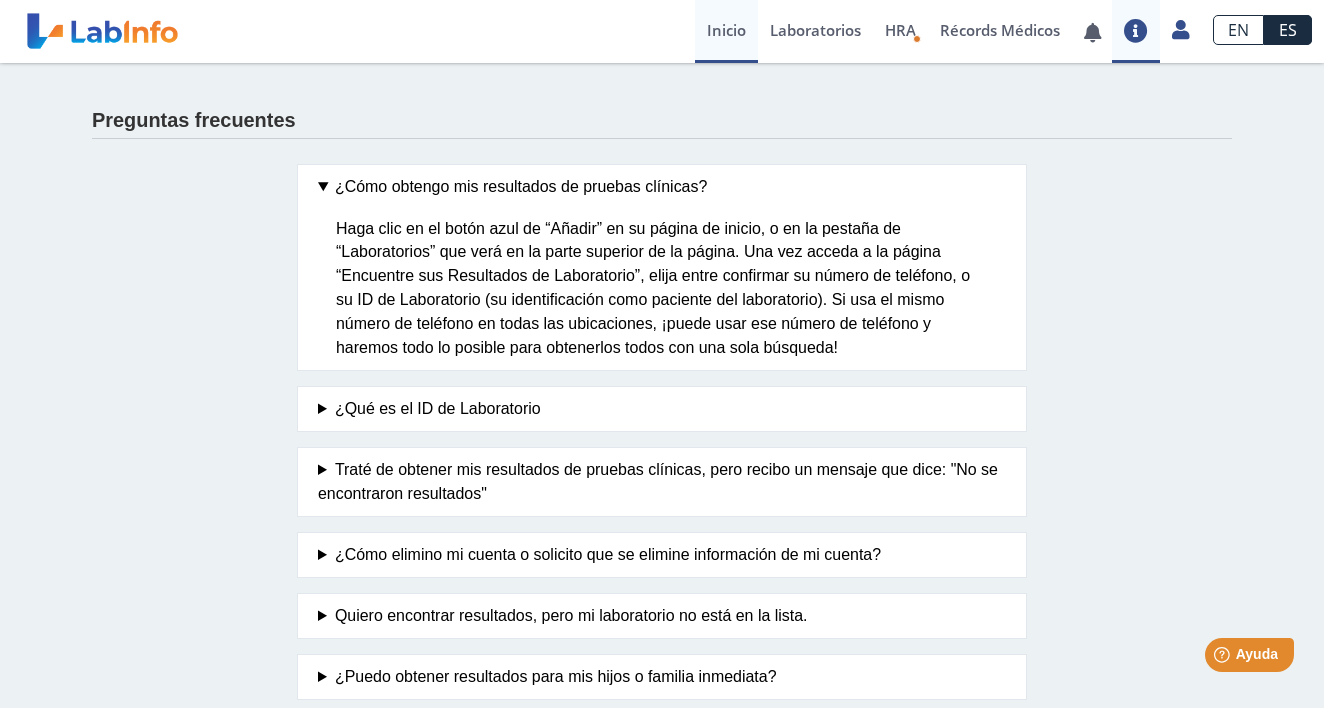 click on "Inicio" at bounding box center (726, 31) 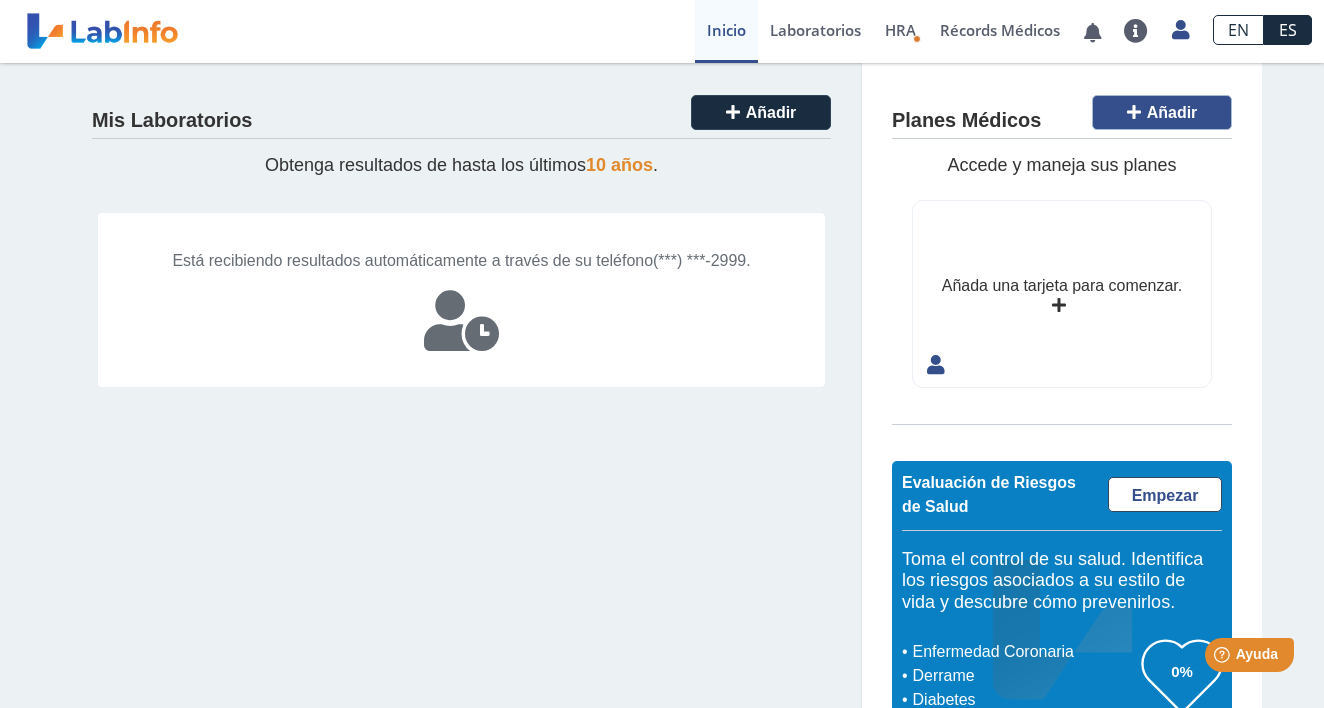 click on "Añadir" 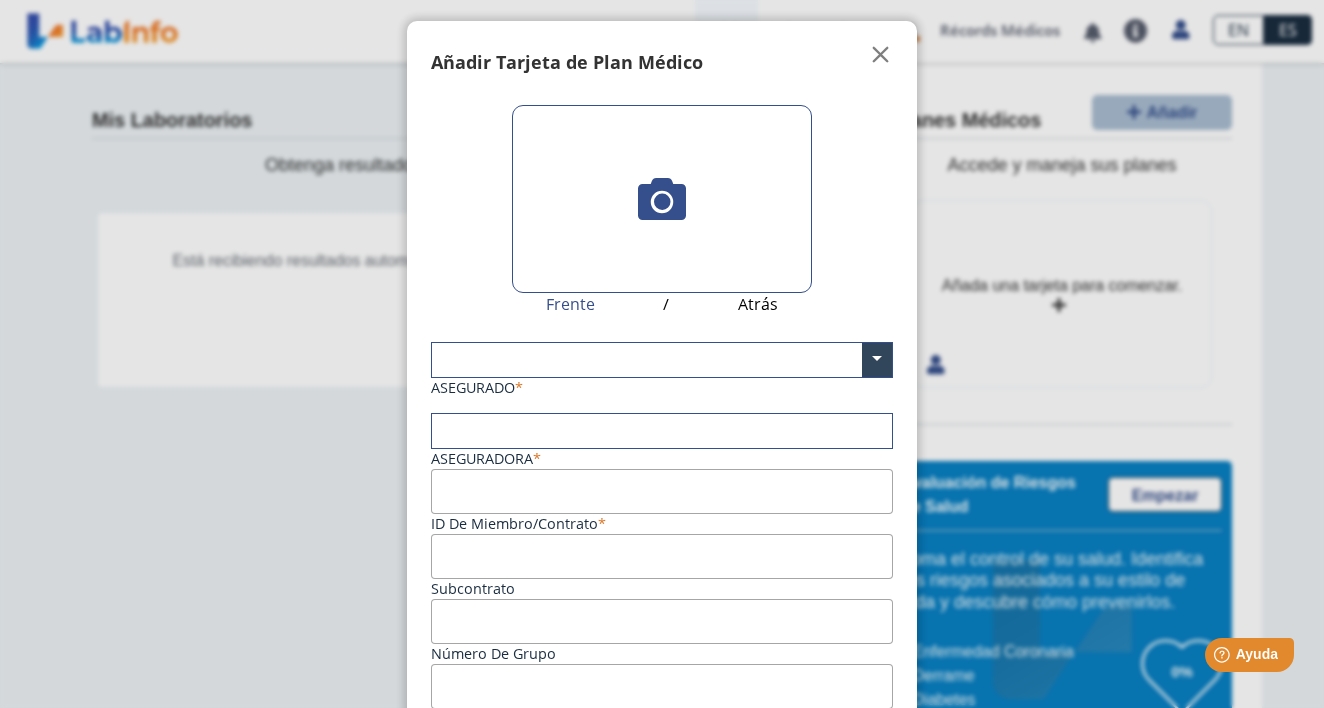 scroll, scrollTop: 0, scrollLeft: 0, axis: both 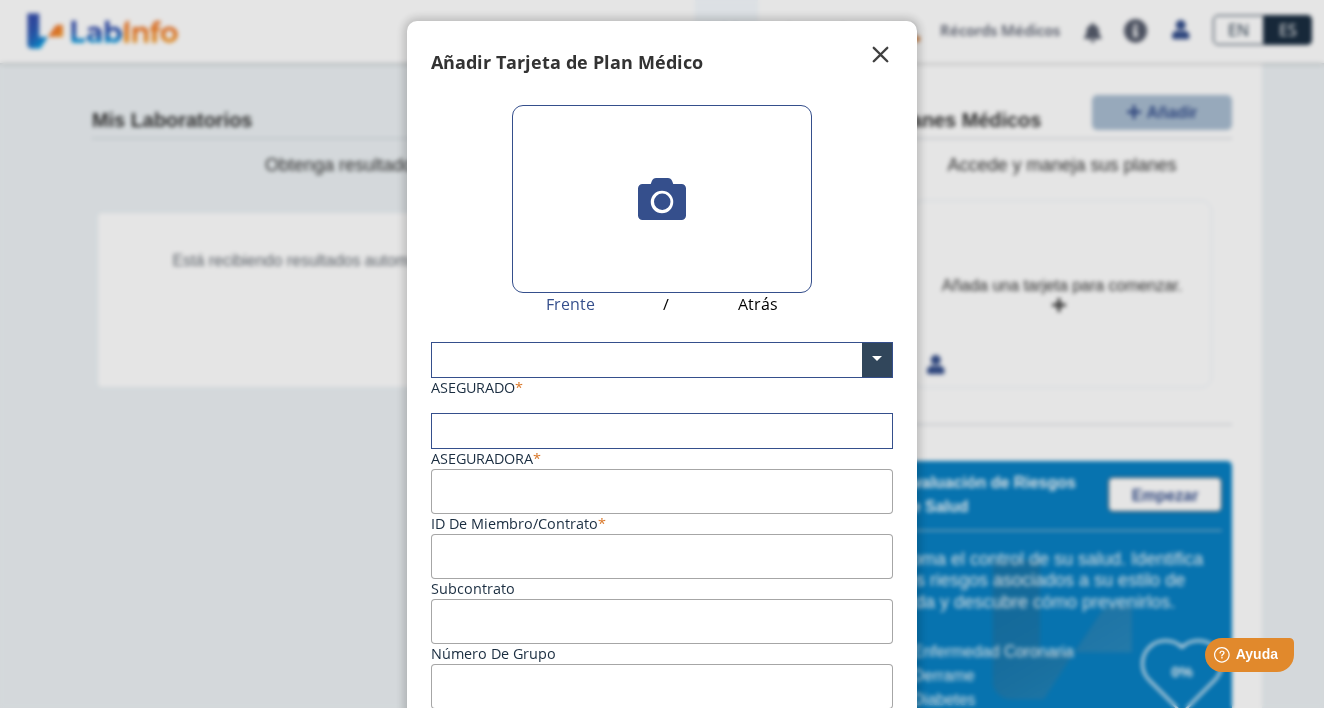 click on "" 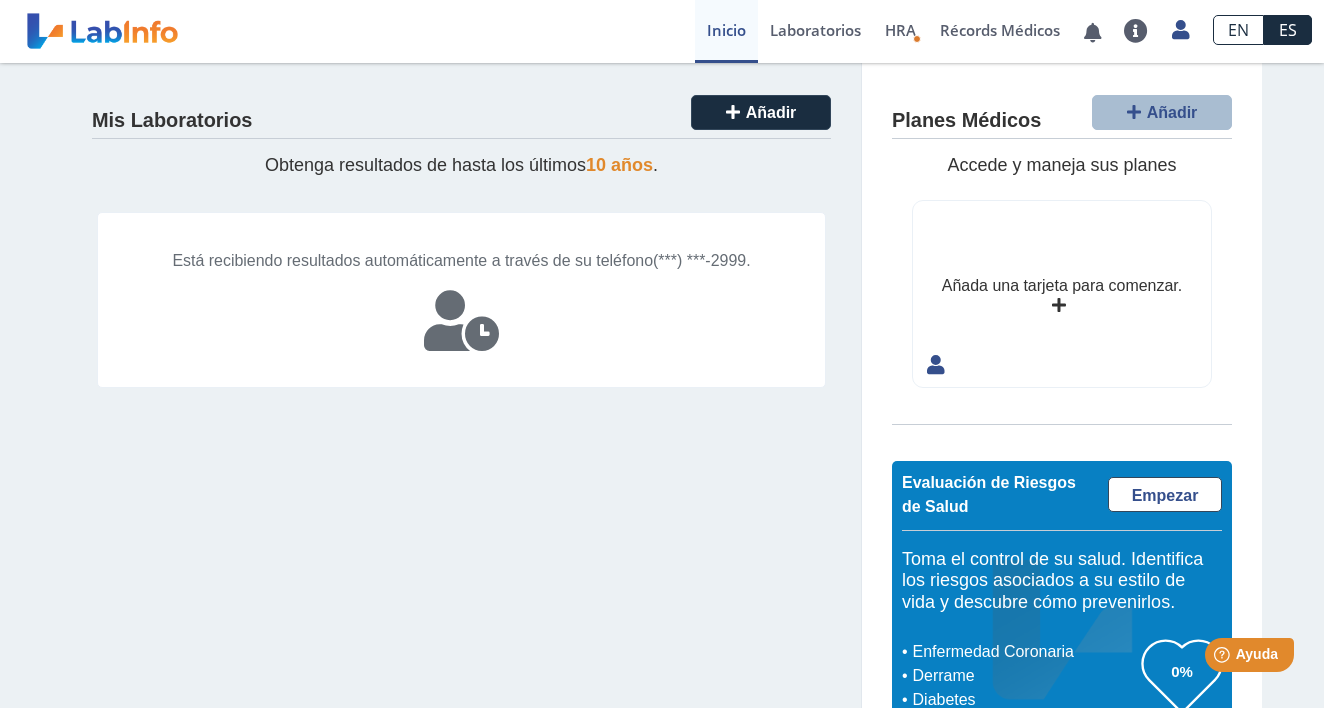 scroll, scrollTop: 0, scrollLeft: 0, axis: both 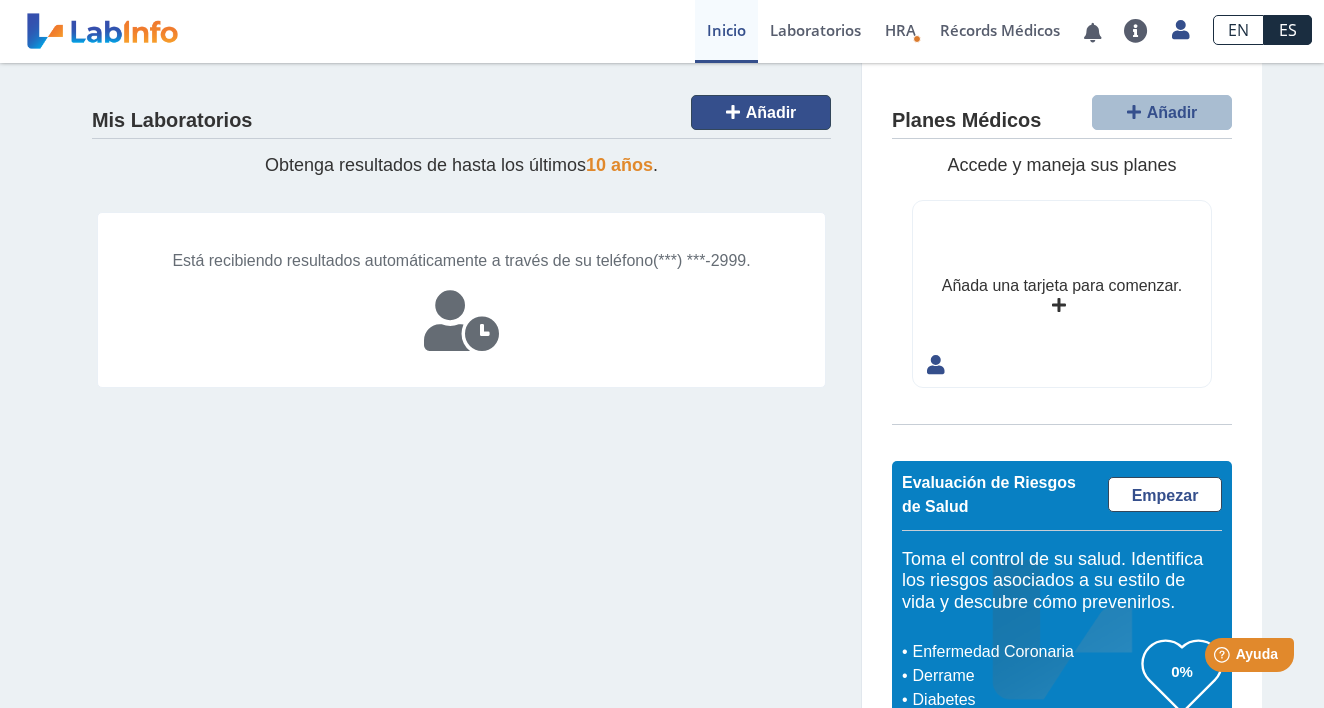 click on "Añadir" 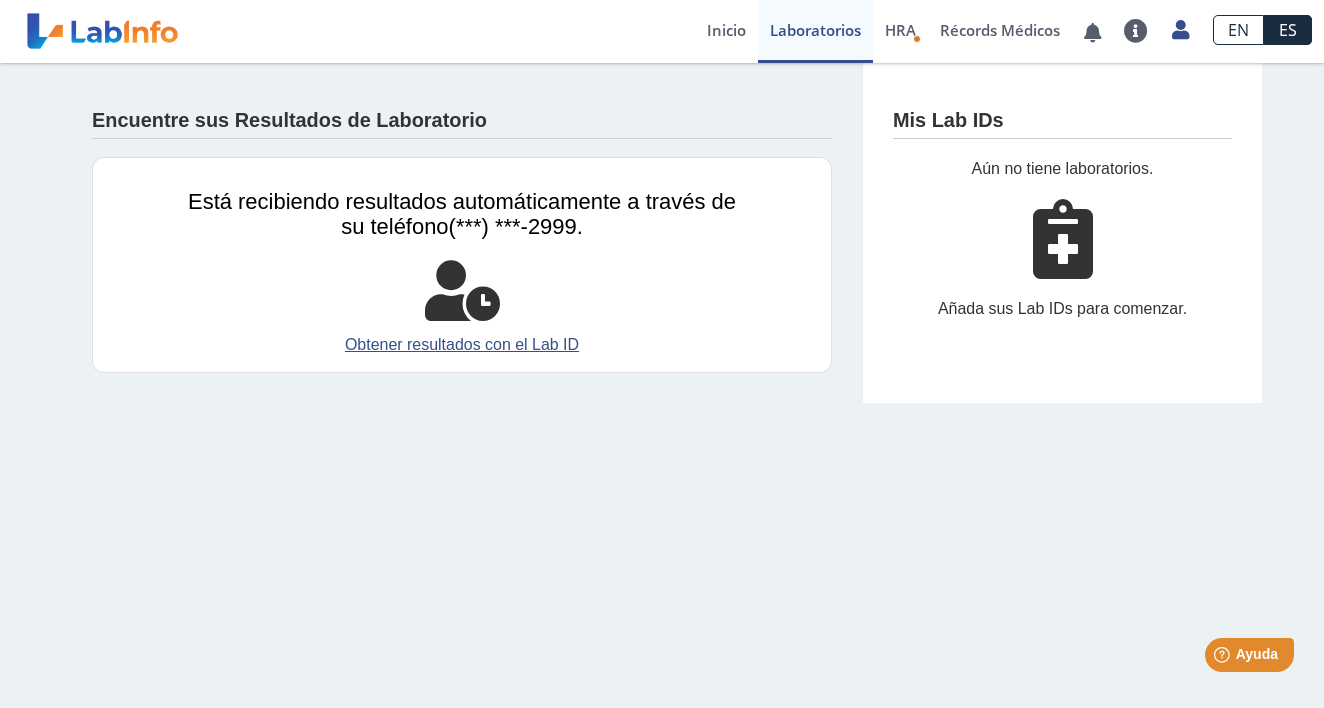 scroll, scrollTop: 0, scrollLeft: 0, axis: both 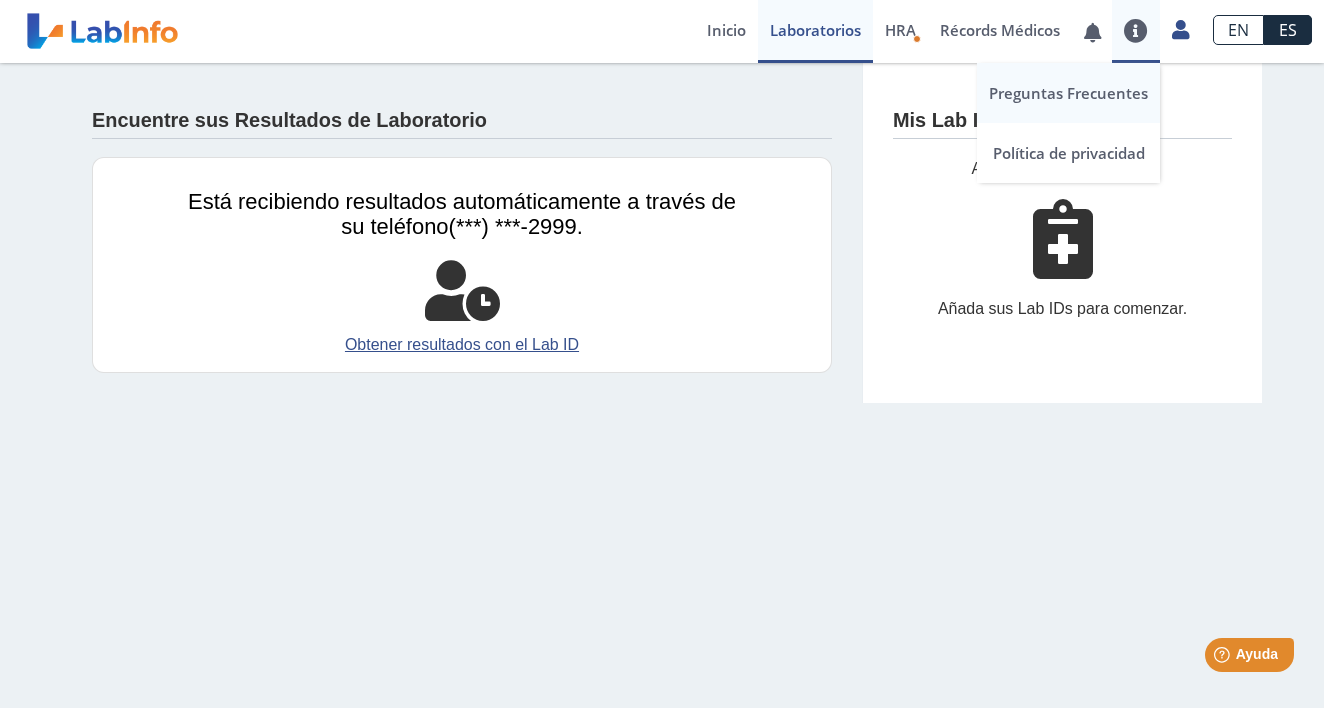 click on "Preguntas Frecuentes" at bounding box center [1068, 93] 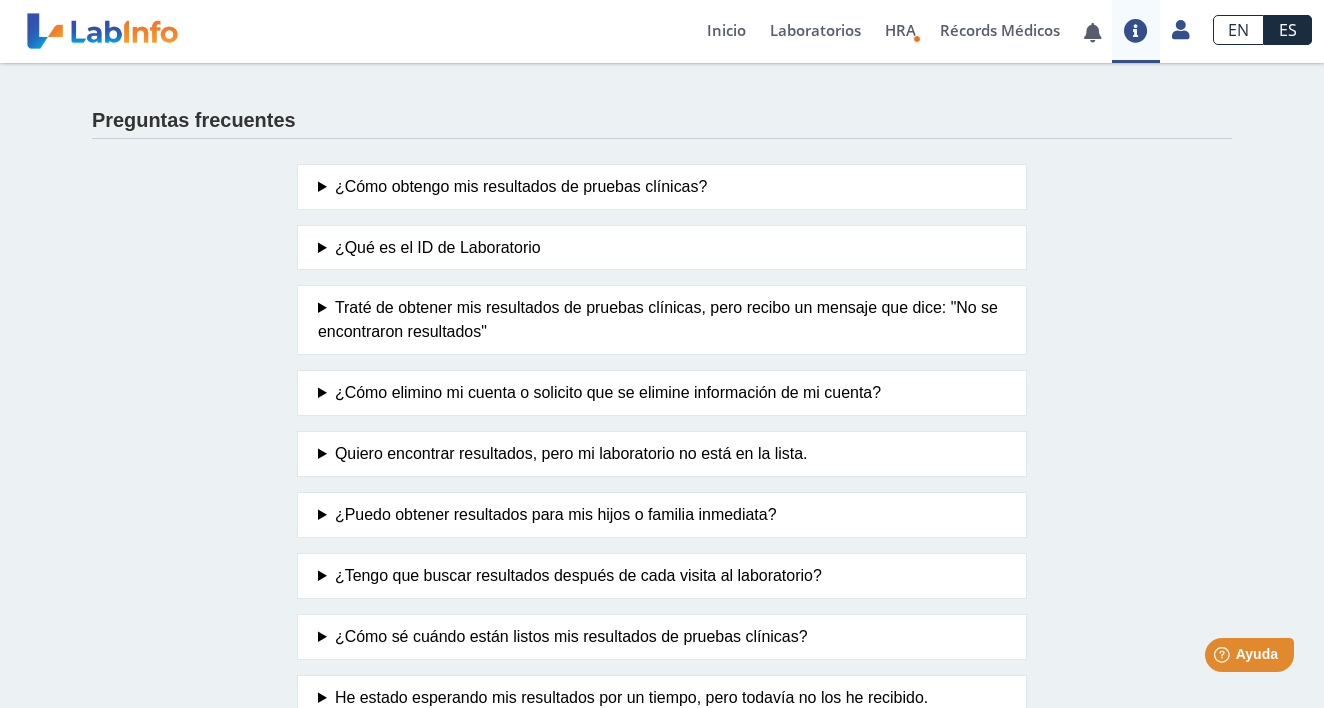 click on "¿Cómo obtengo mis resultados de pruebas clínicas?" 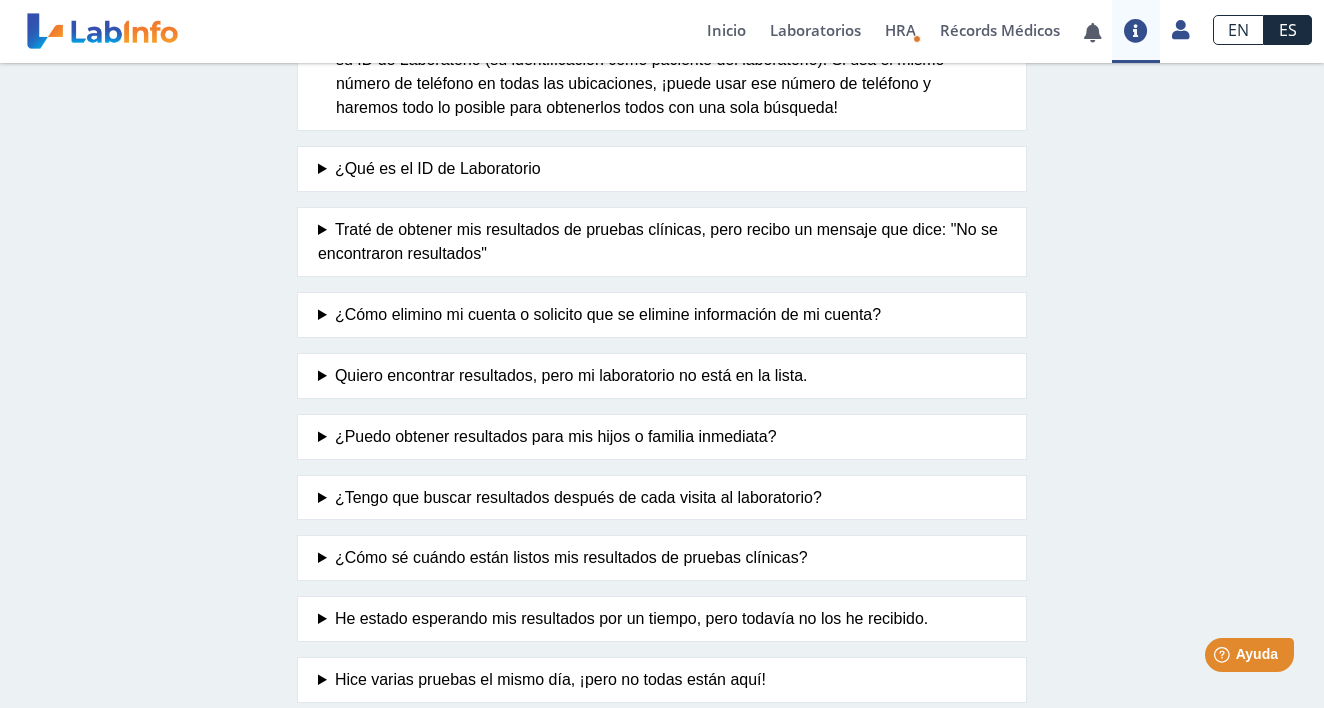scroll, scrollTop: 236, scrollLeft: 0, axis: vertical 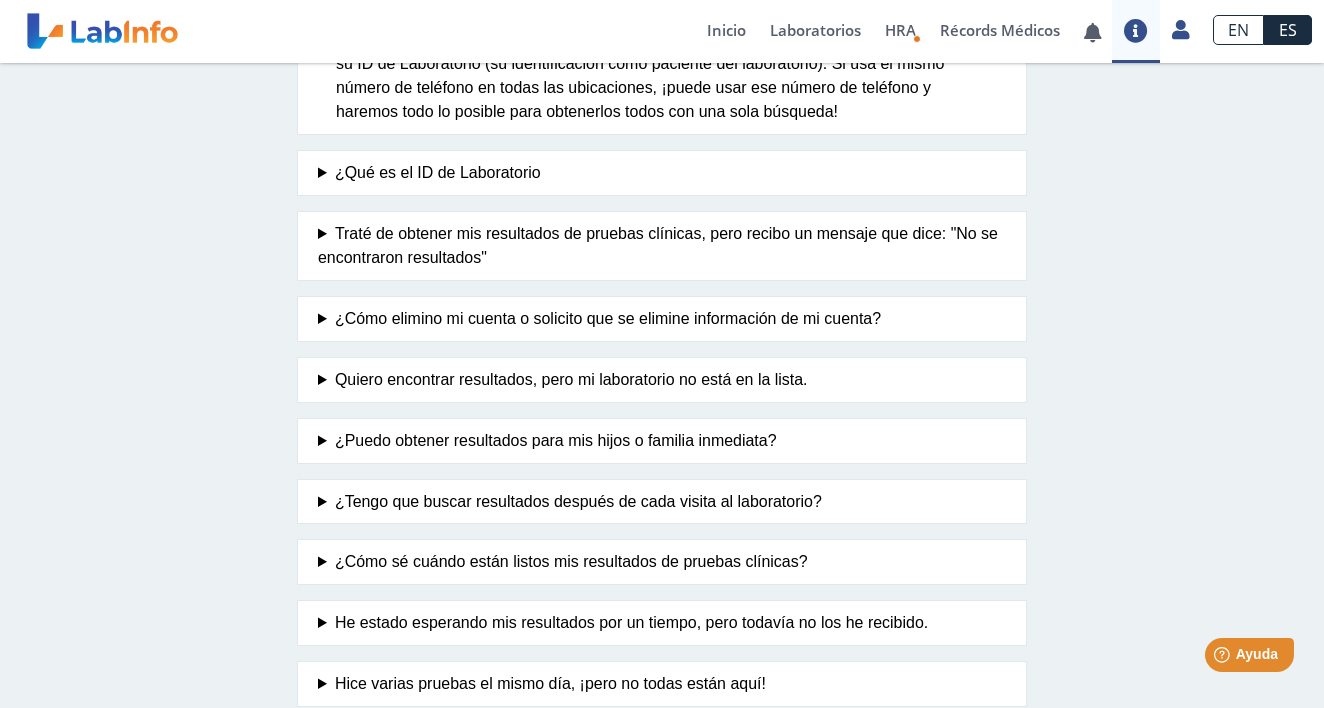 click on "Quiero encontrar resultados, pero mi laboratorio no está en la lista." 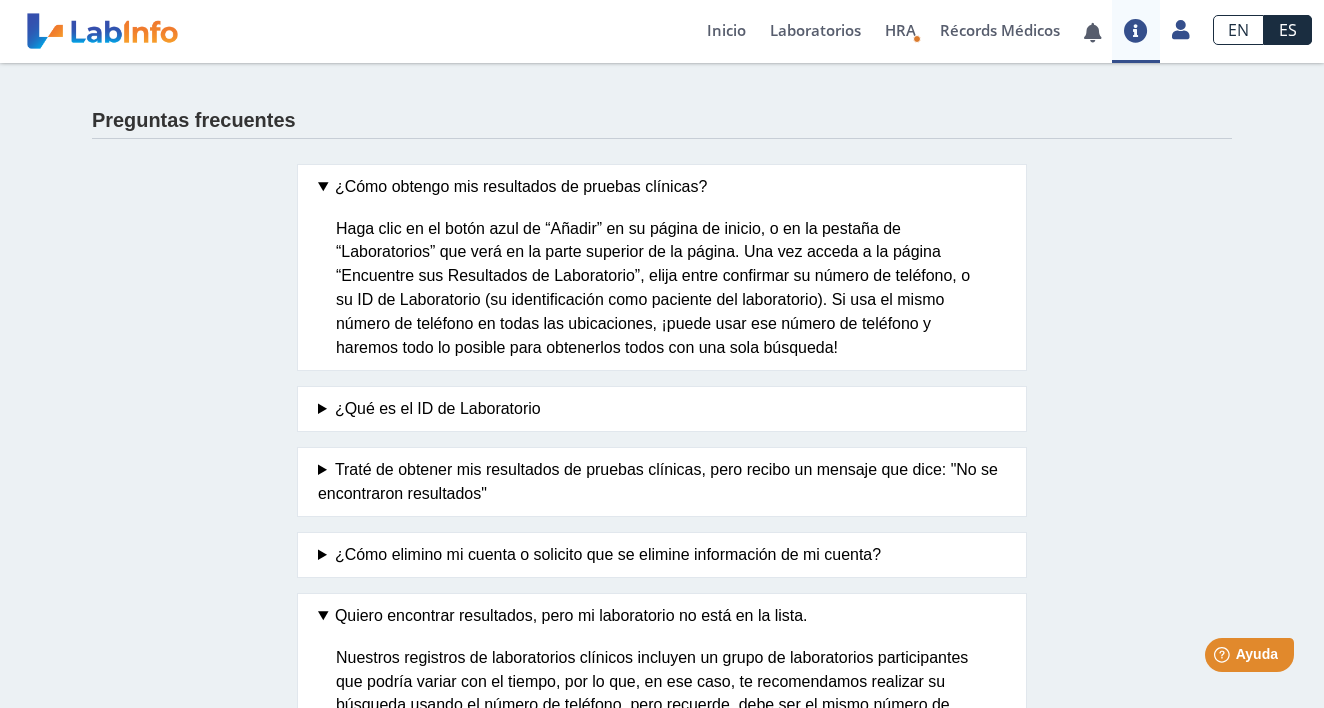 scroll, scrollTop: 0, scrollLeft: 0, axis: both 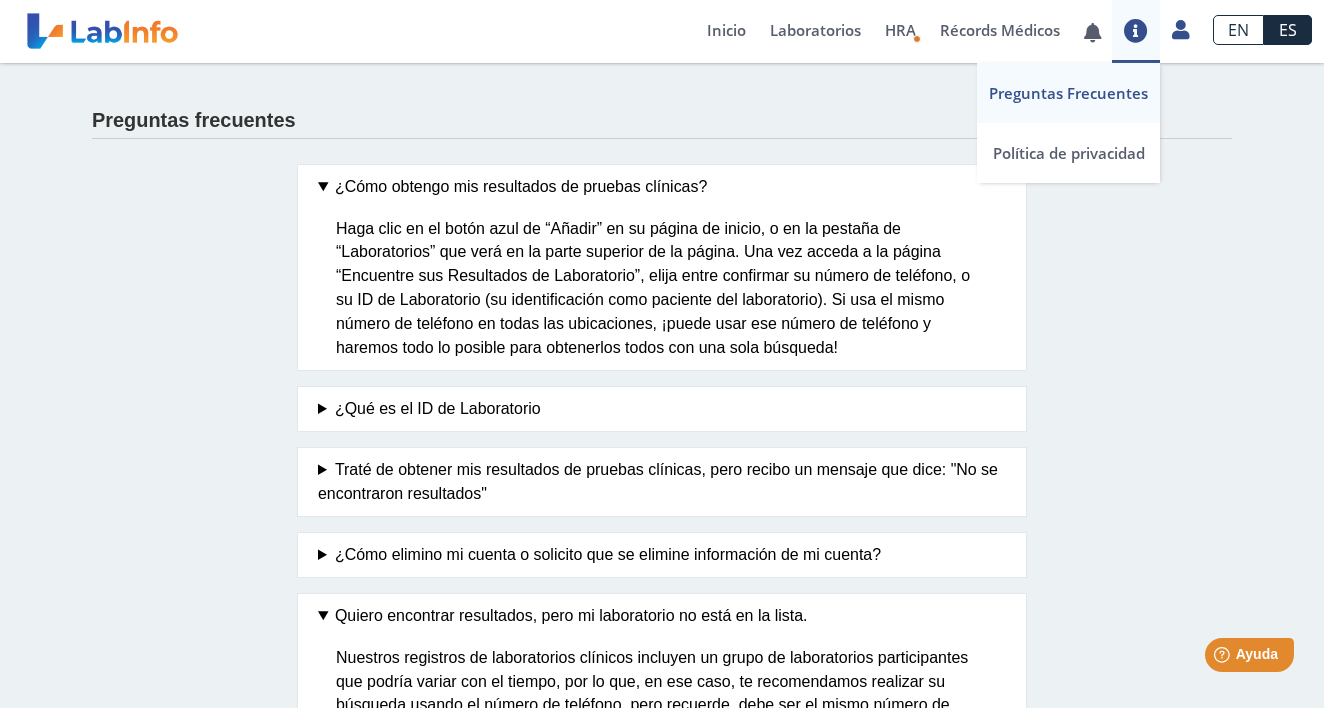 click at bounding box center [1136, 31] 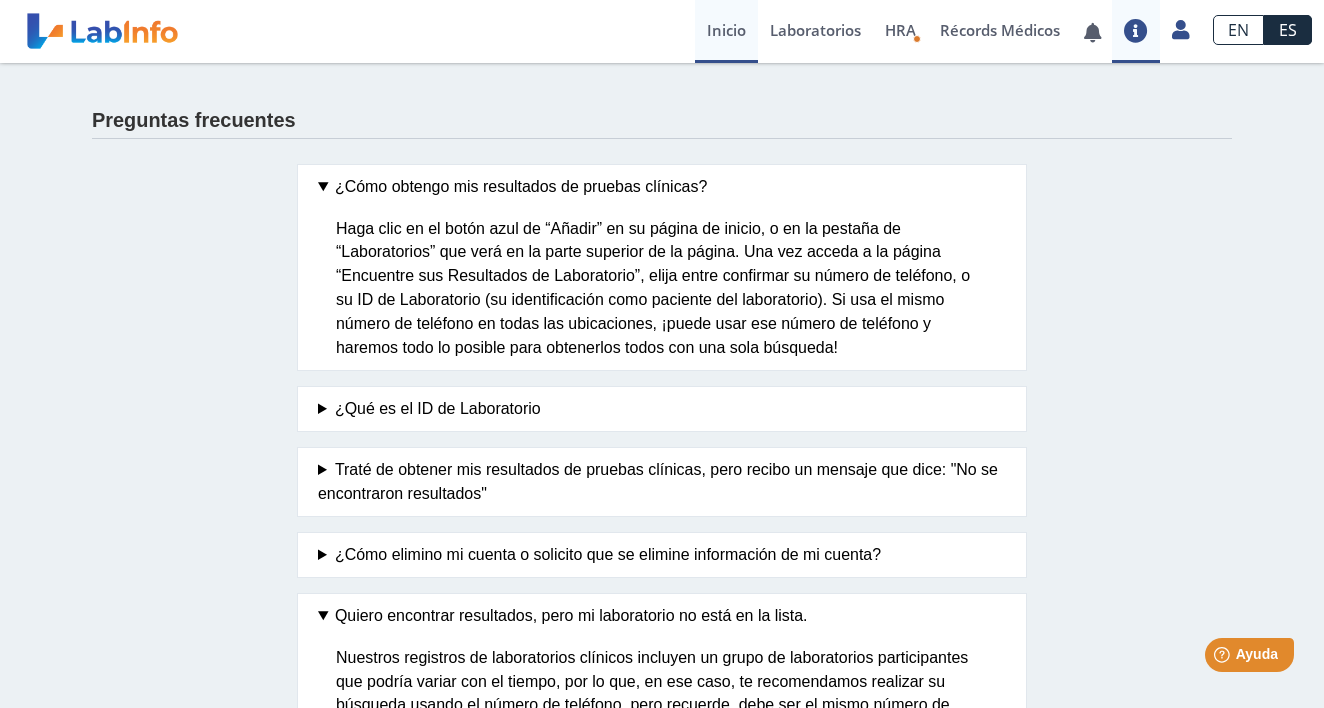 click on "Inicio" at bounding box center [726, 31] 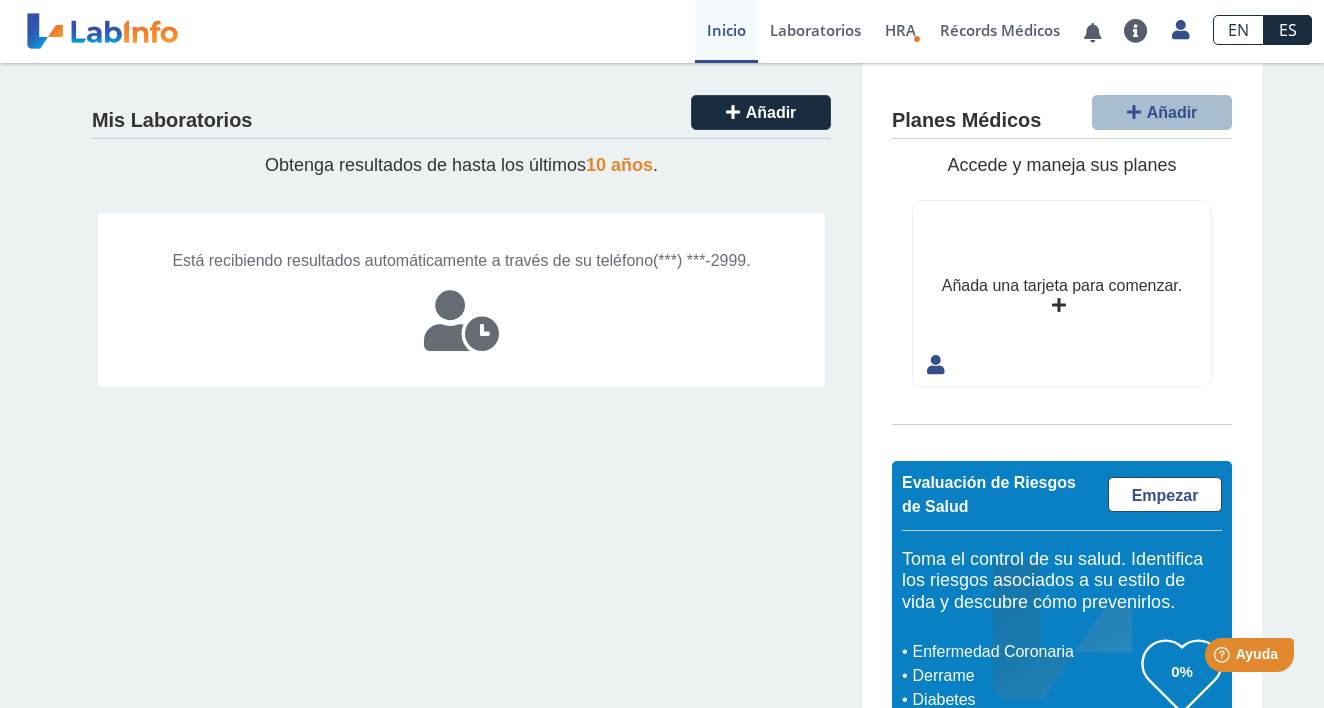 click on "(***) ***-2999." 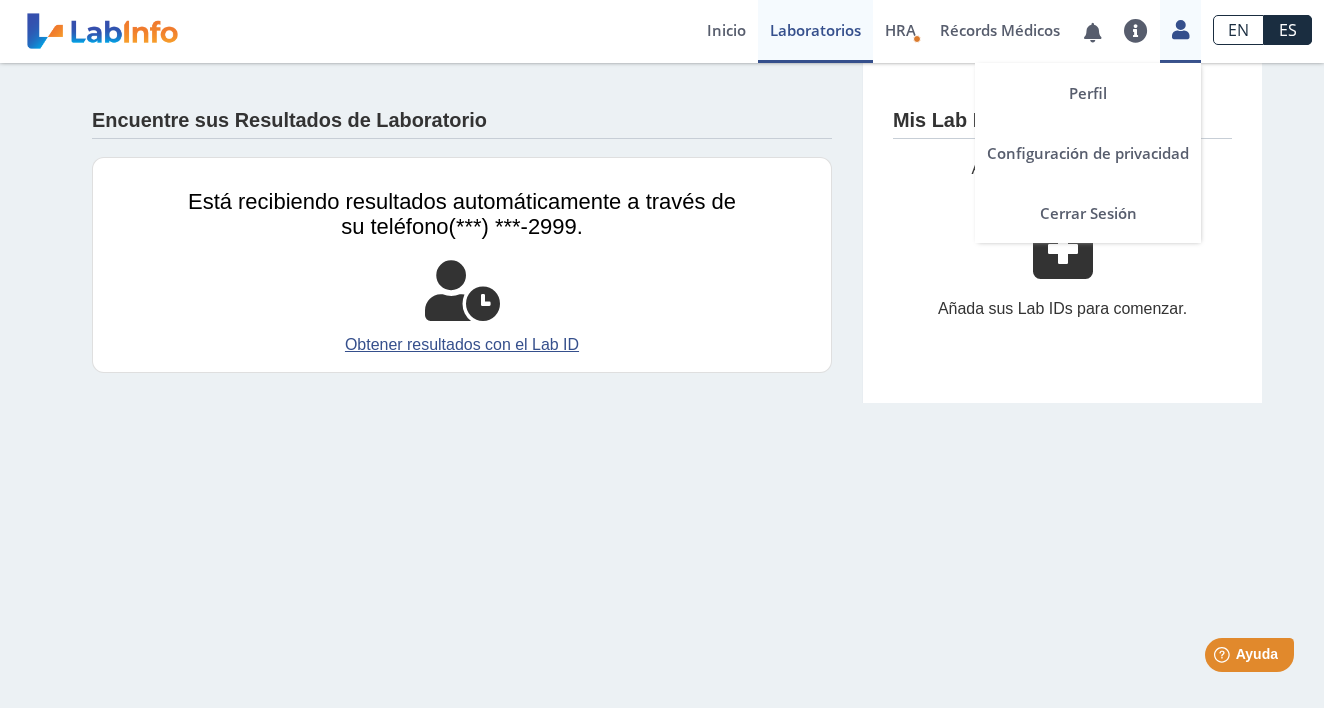 click on "Perfil Configuración de privacidad Cerrar Sesión" at bounding box center [1180, 31] 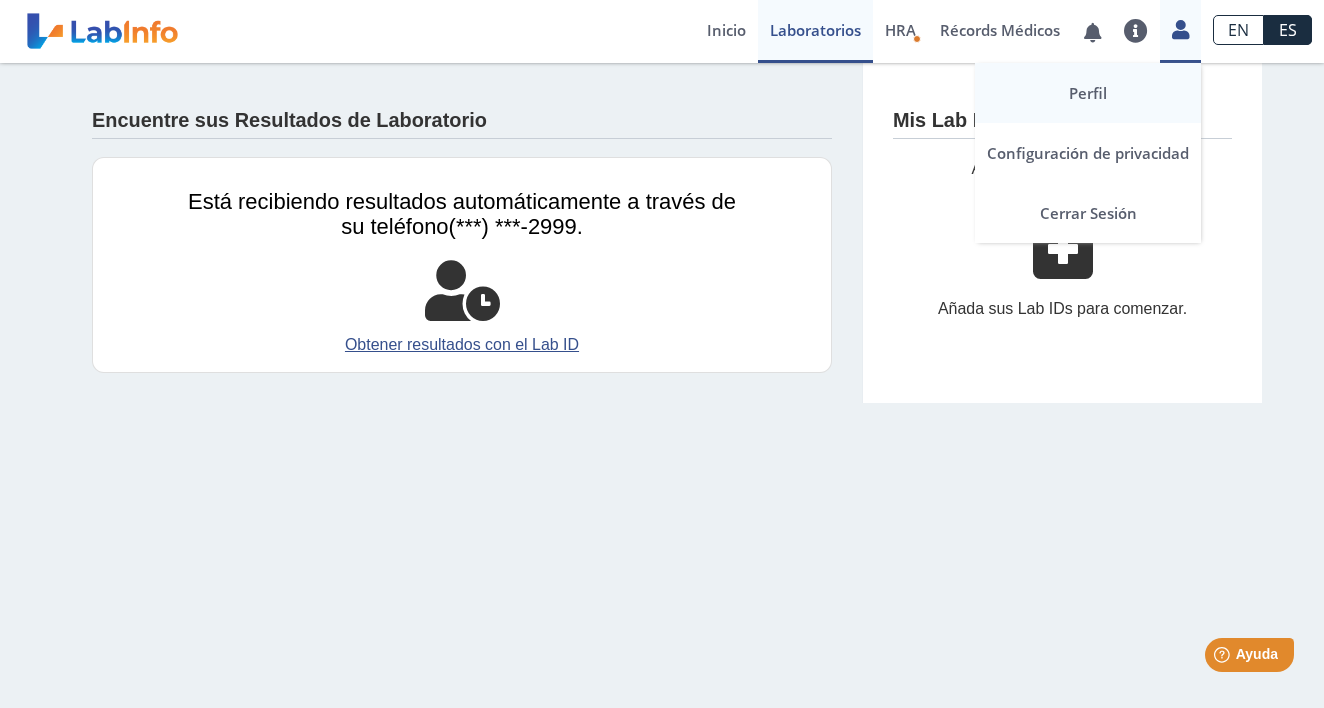 click on "Perfil" at bounding box center [1088, 93] 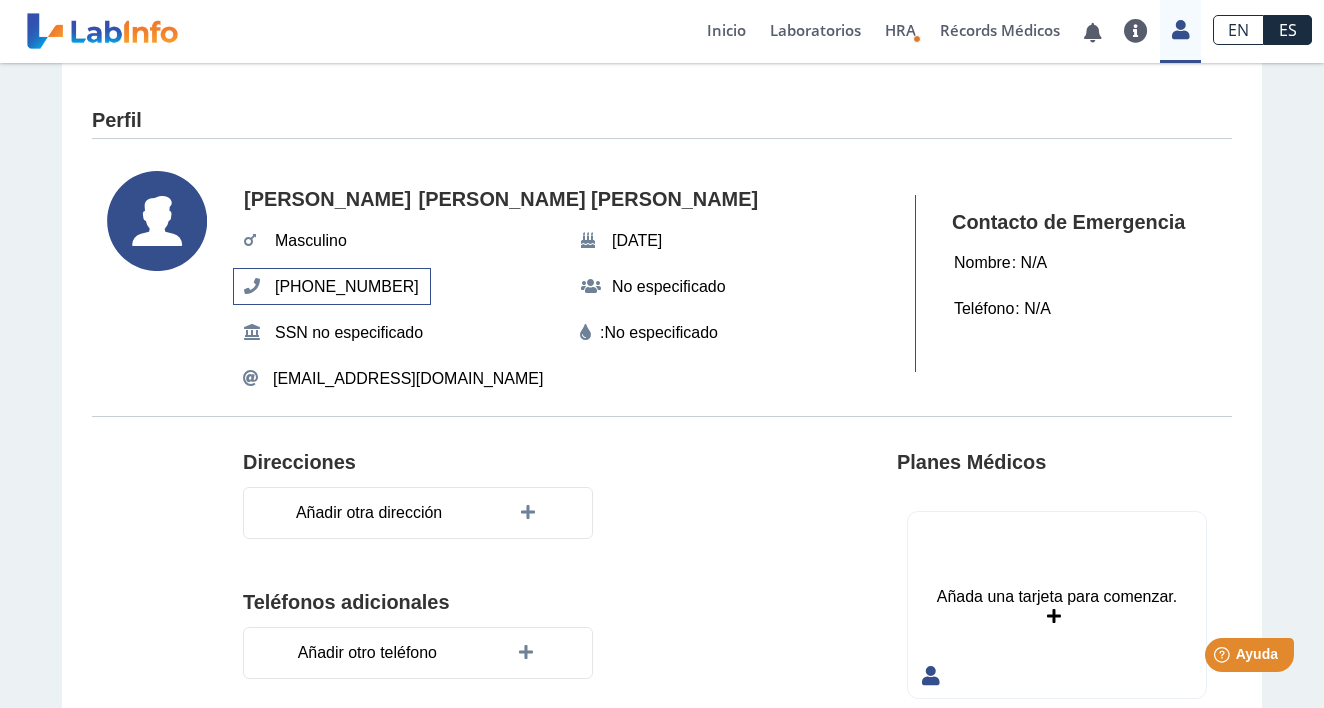 click on "[PHONE_NUMBER]" 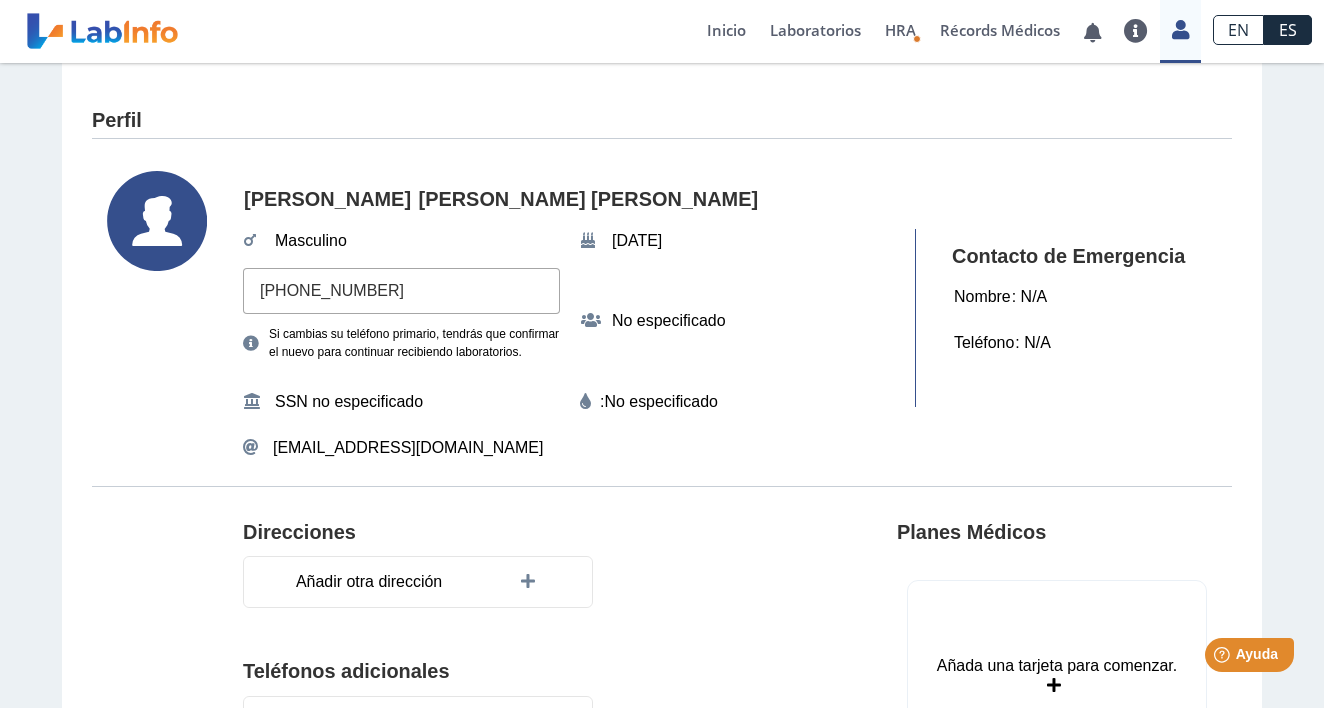 click on "[PHONE_NUMBER]" 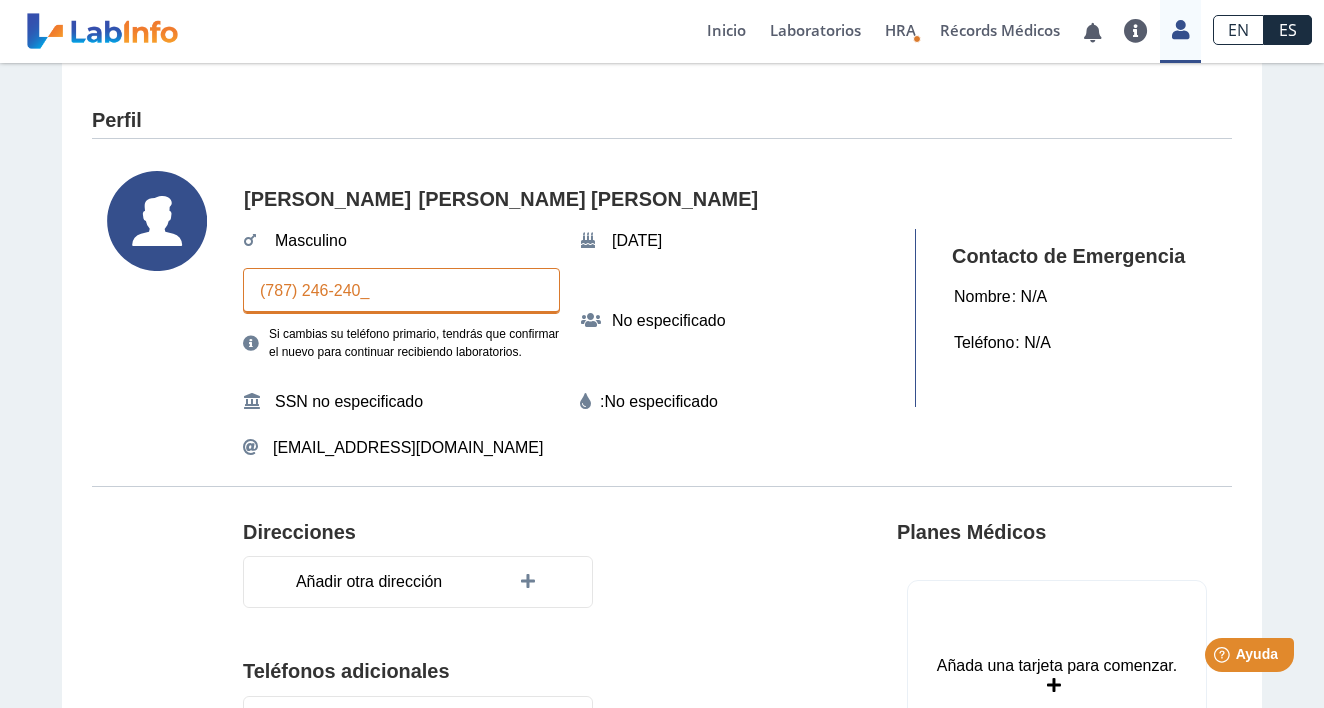 type on "[PHONE_NUMBER]" 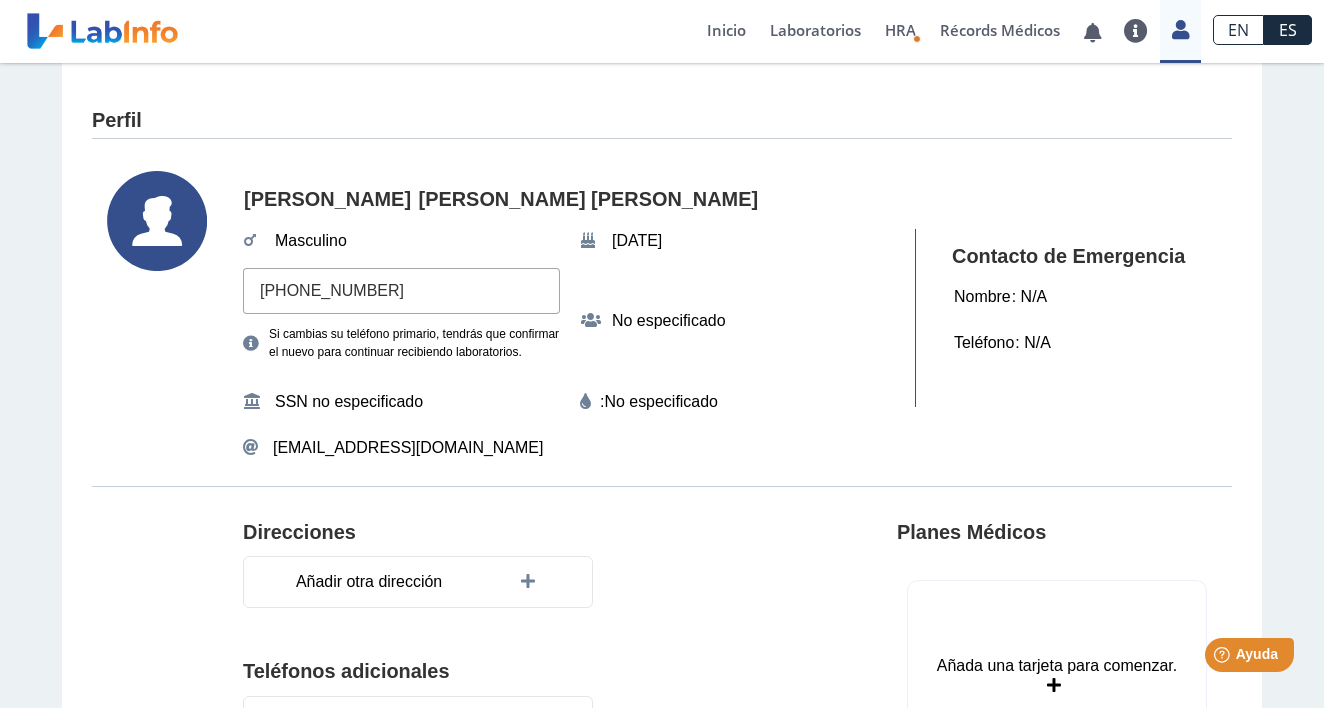 click on "[PHONE_NUMBER]" 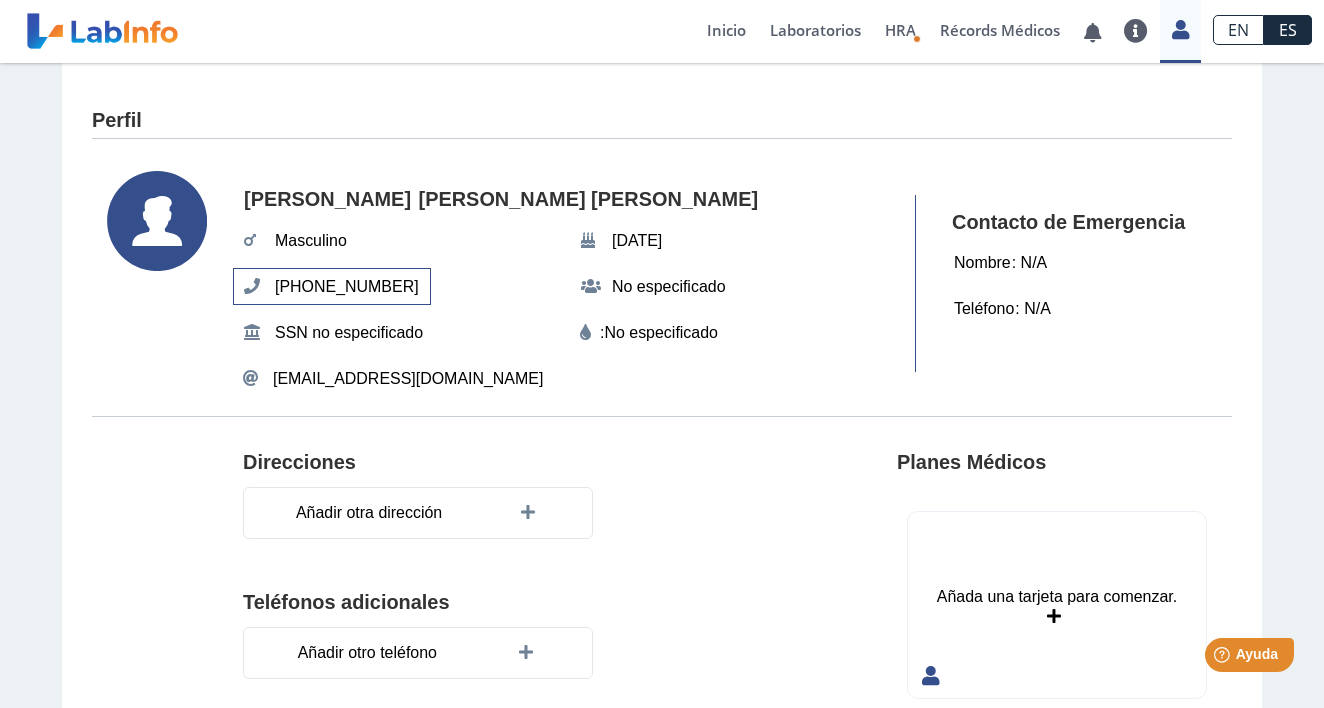 scroll, scrollTop: 0, scrollLeft: 0, axis: both 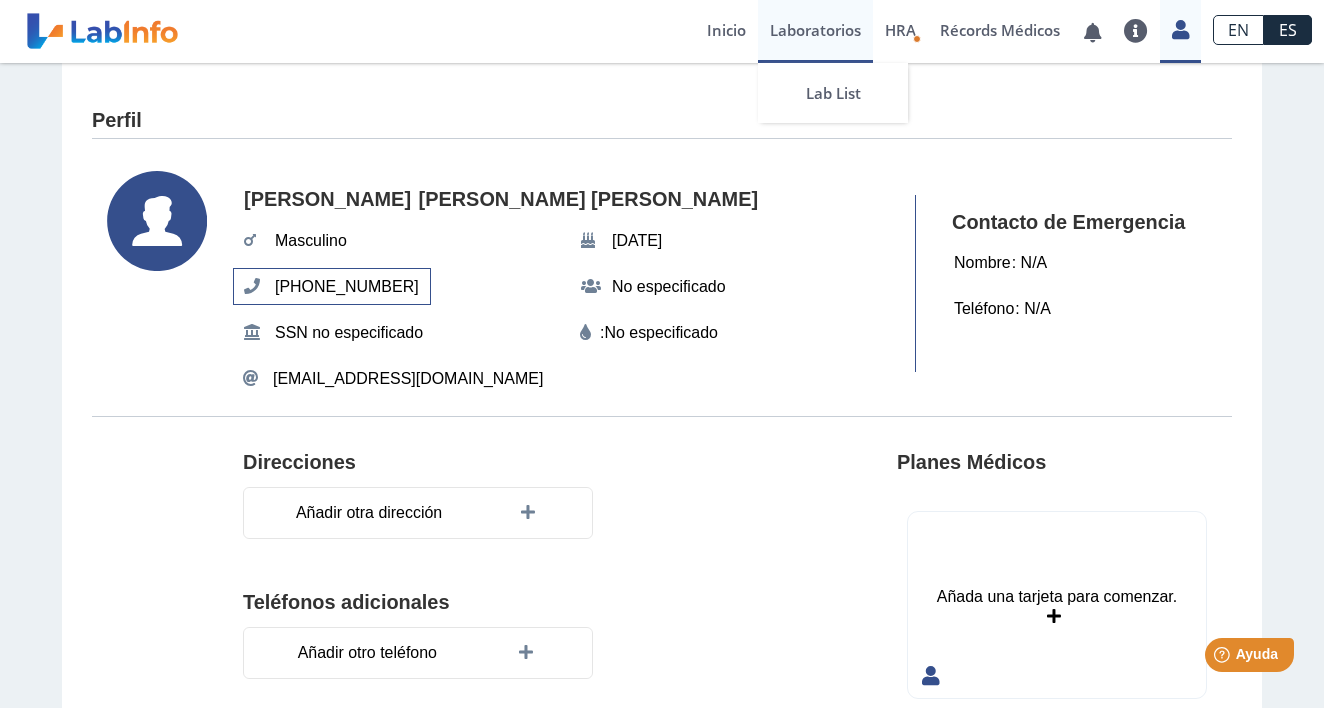 click on "Laboratorios" at bounding box center [815, 31] 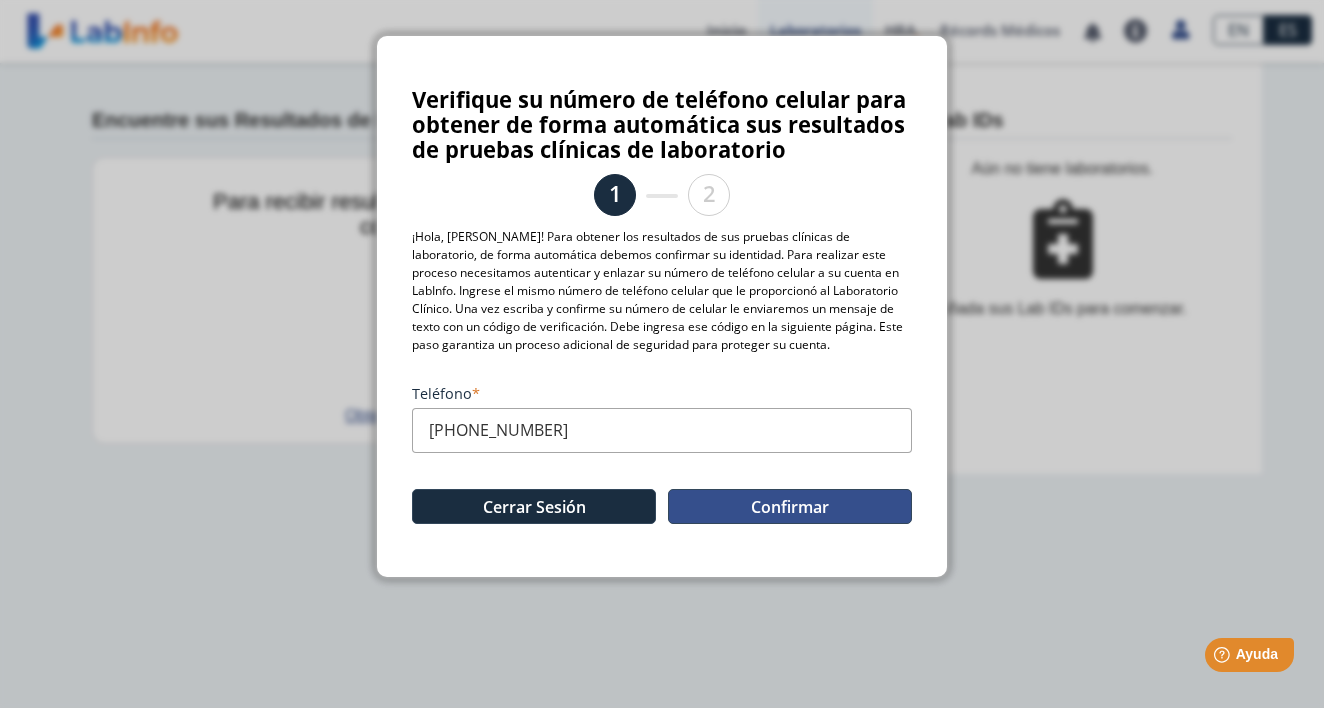 click on "Confirmar" 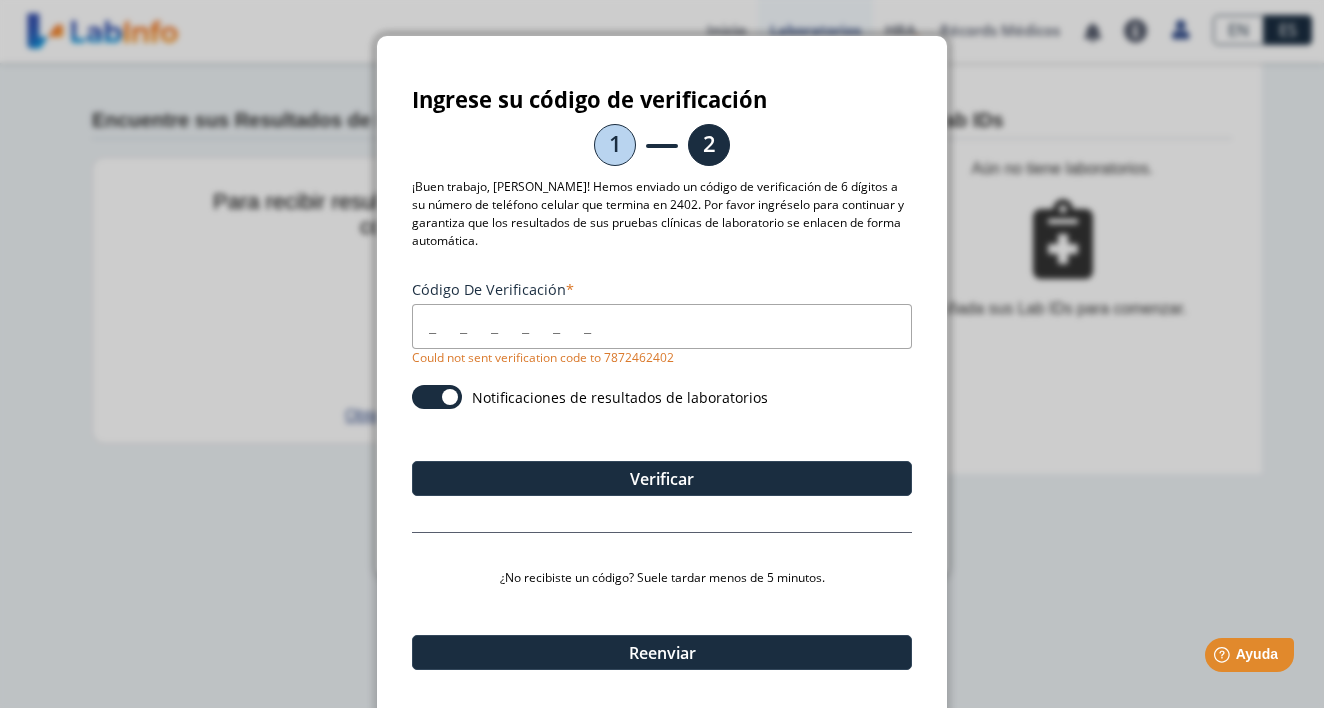 click 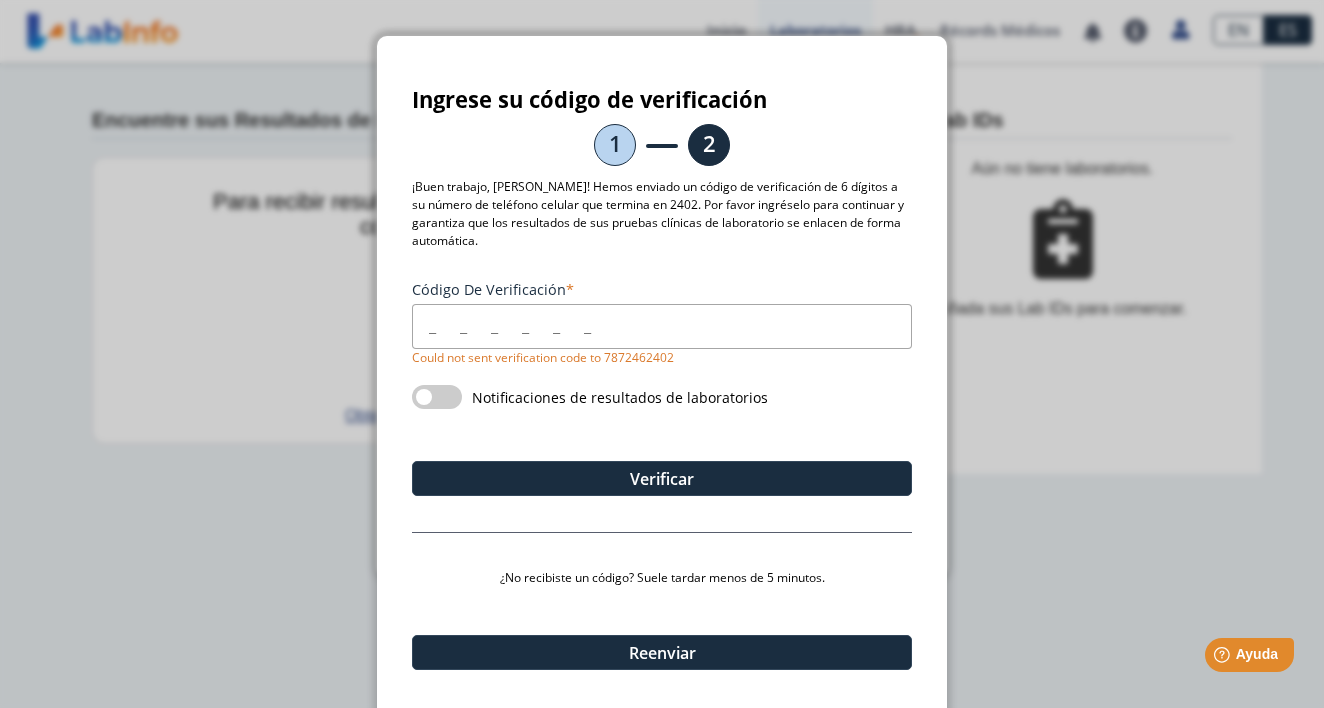 click 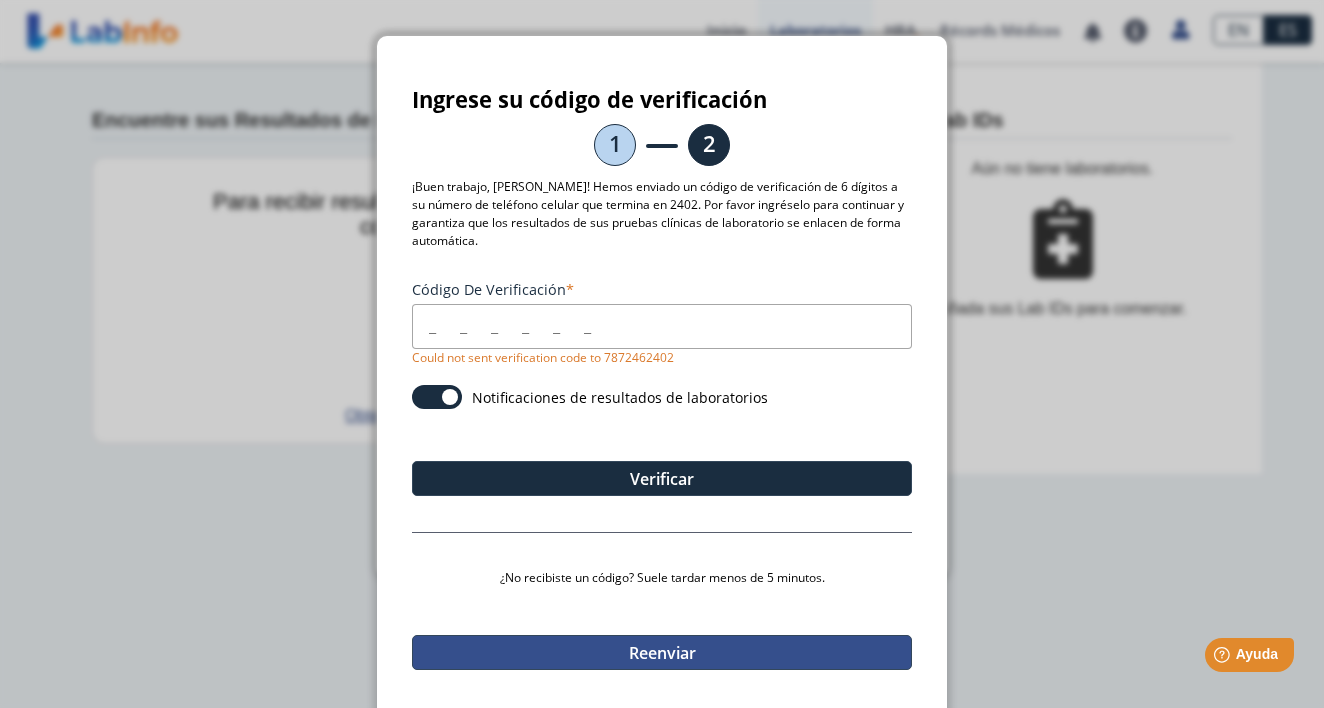 click on "Reenviar" 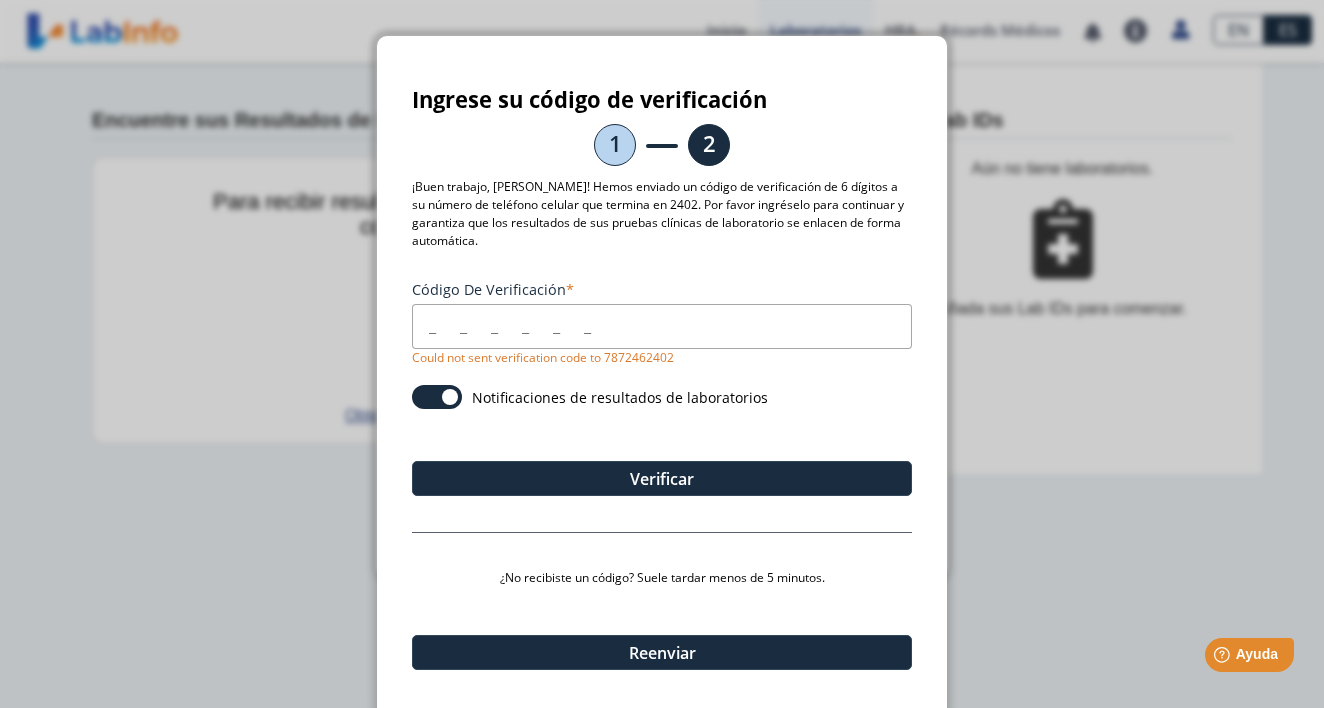 click on "Código de verificación Could not sent verification code to 7872462402 Notificaciones de resultados de laboratorios Verificar ¿No recibiste un código? Suele tardar menos de 5 minutos. Reenviar ¿Aún no recibes el código? Cambiar número de teléfono" 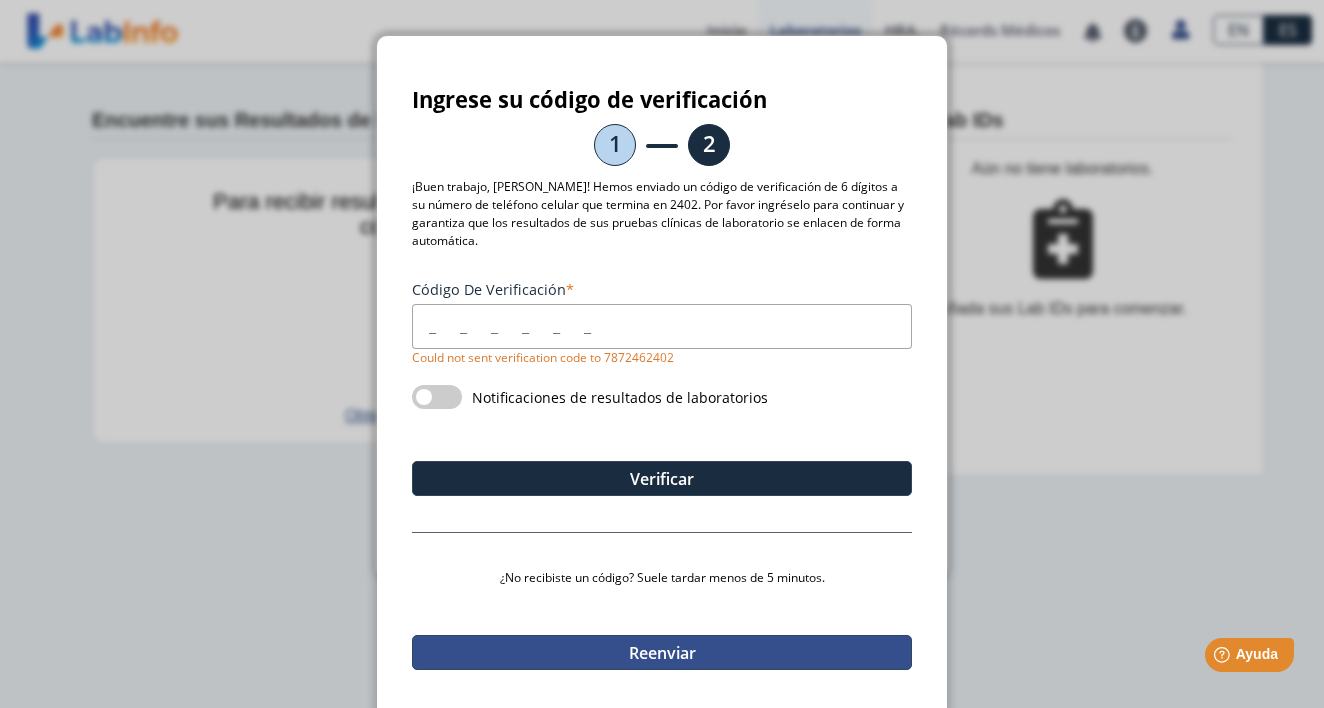 click on "Reenviar" 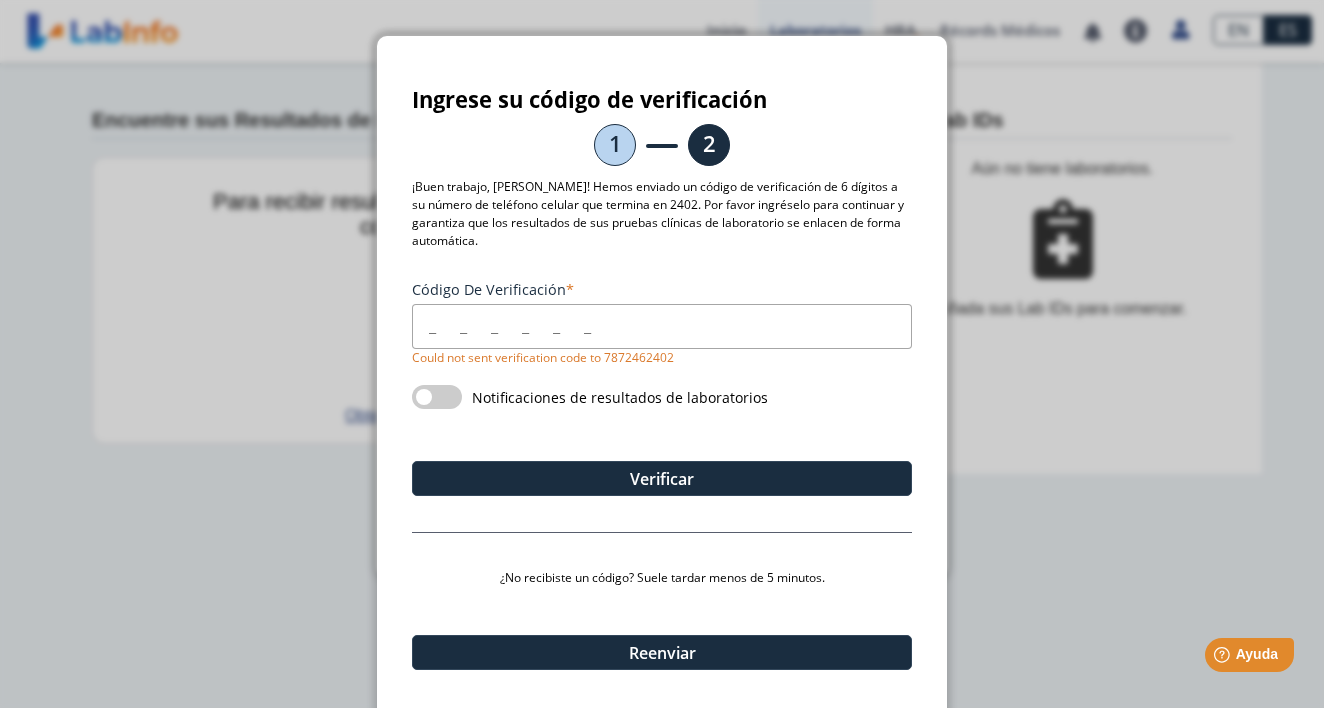 click 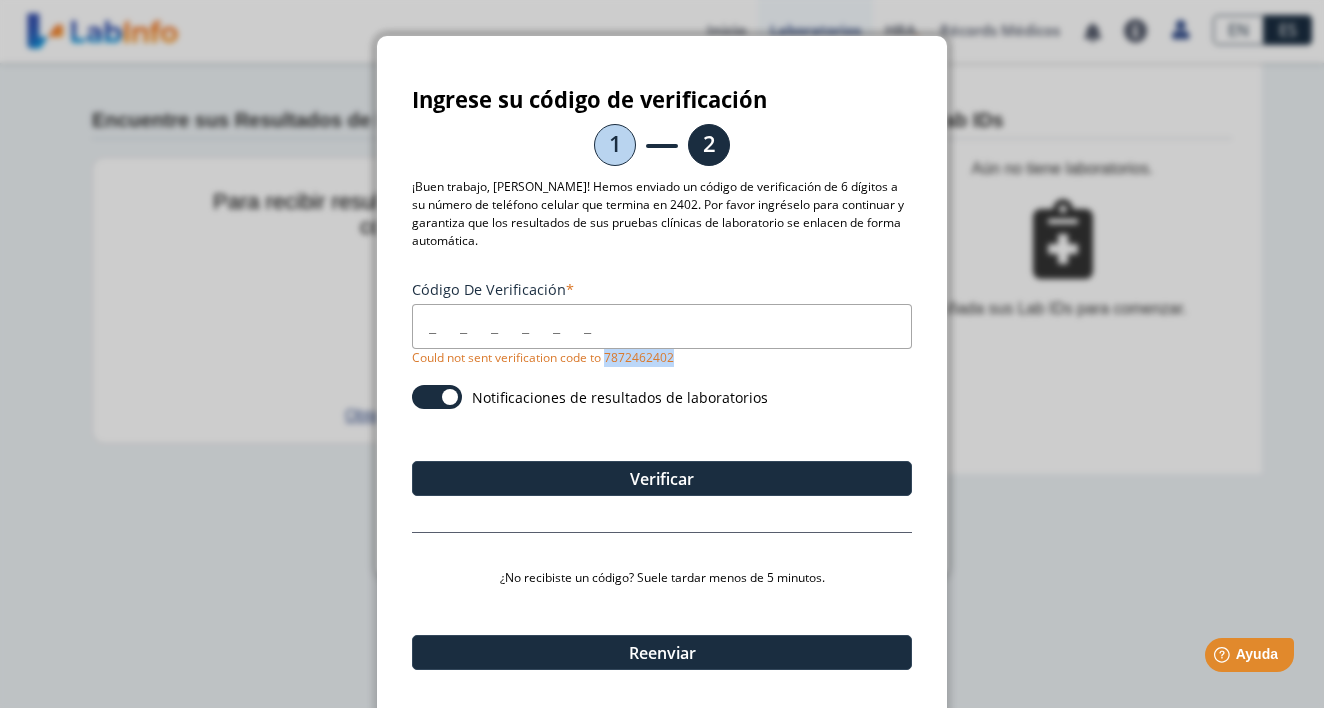 drag, startPoint x: 674, startPoint y: 340, endPoint x: 606, endPoint y: 341, distance: 68.007355 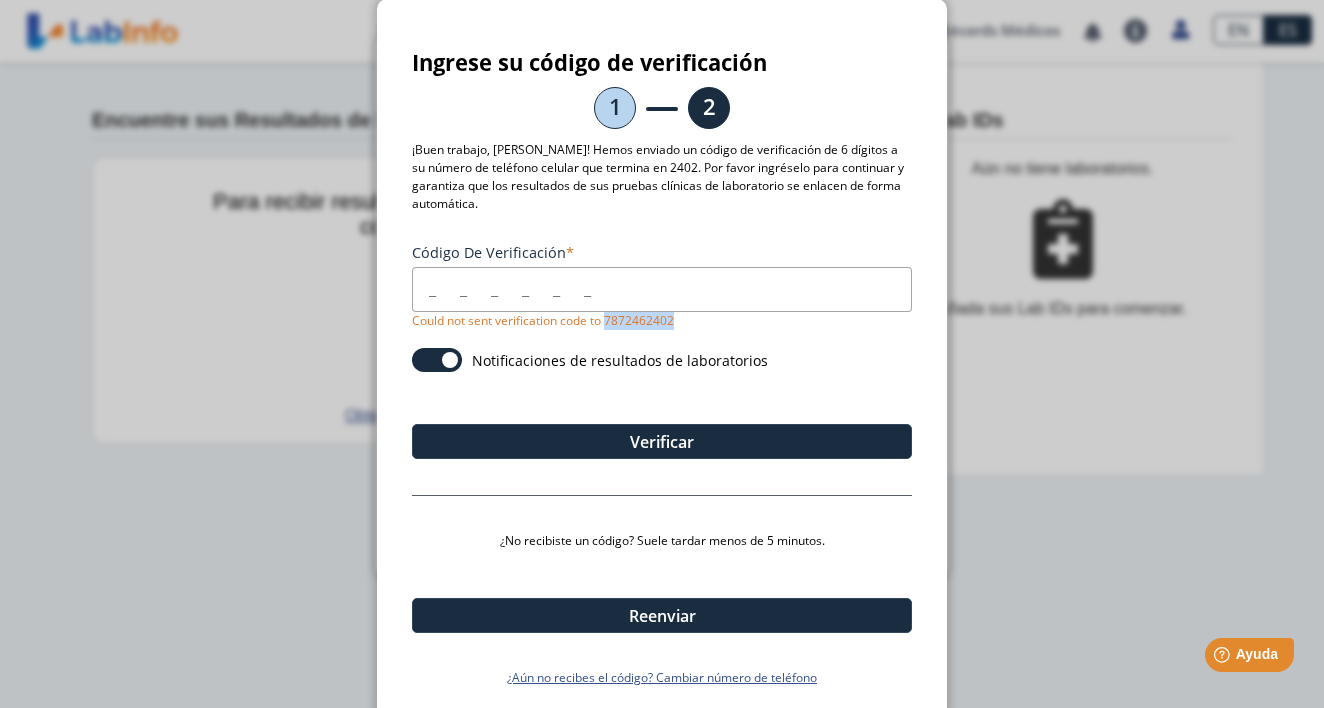 scroll, scrollTop: 36, scrollLeft: 0, axis: vertical 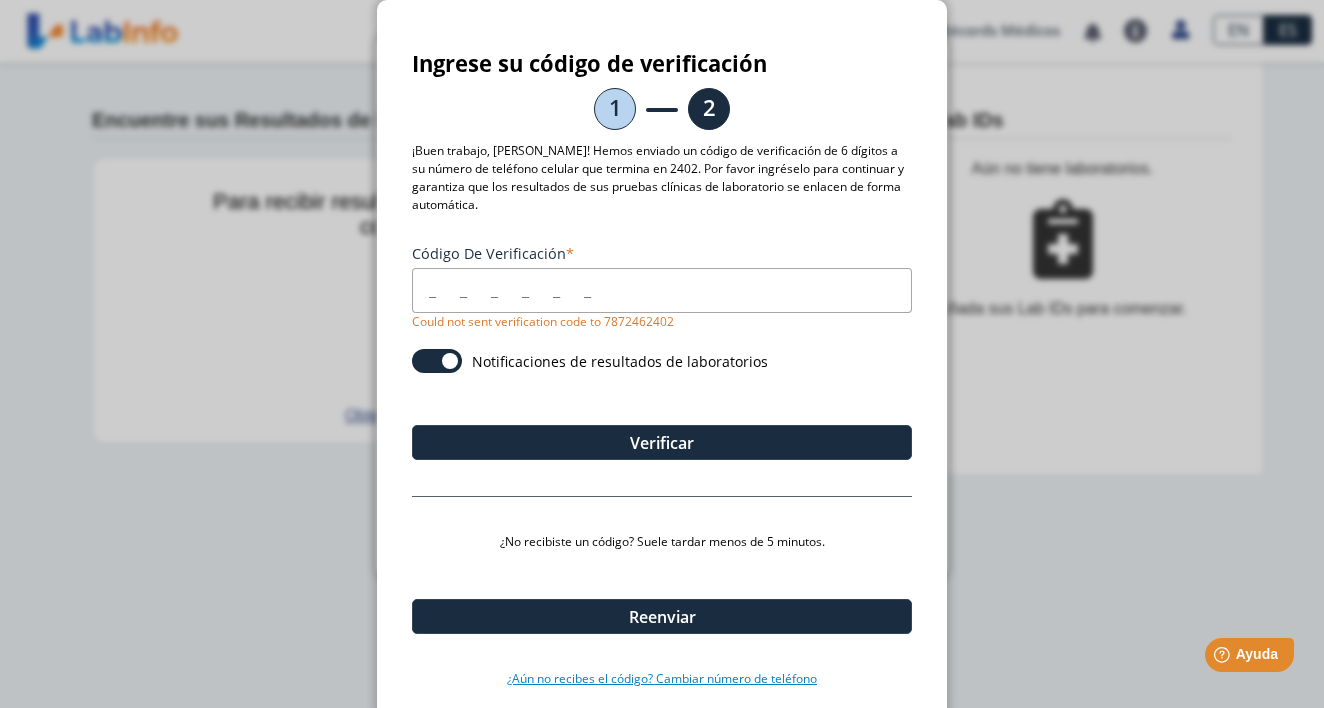 click on "¿Aún no recibes el código? Cambiar número de teléfono" 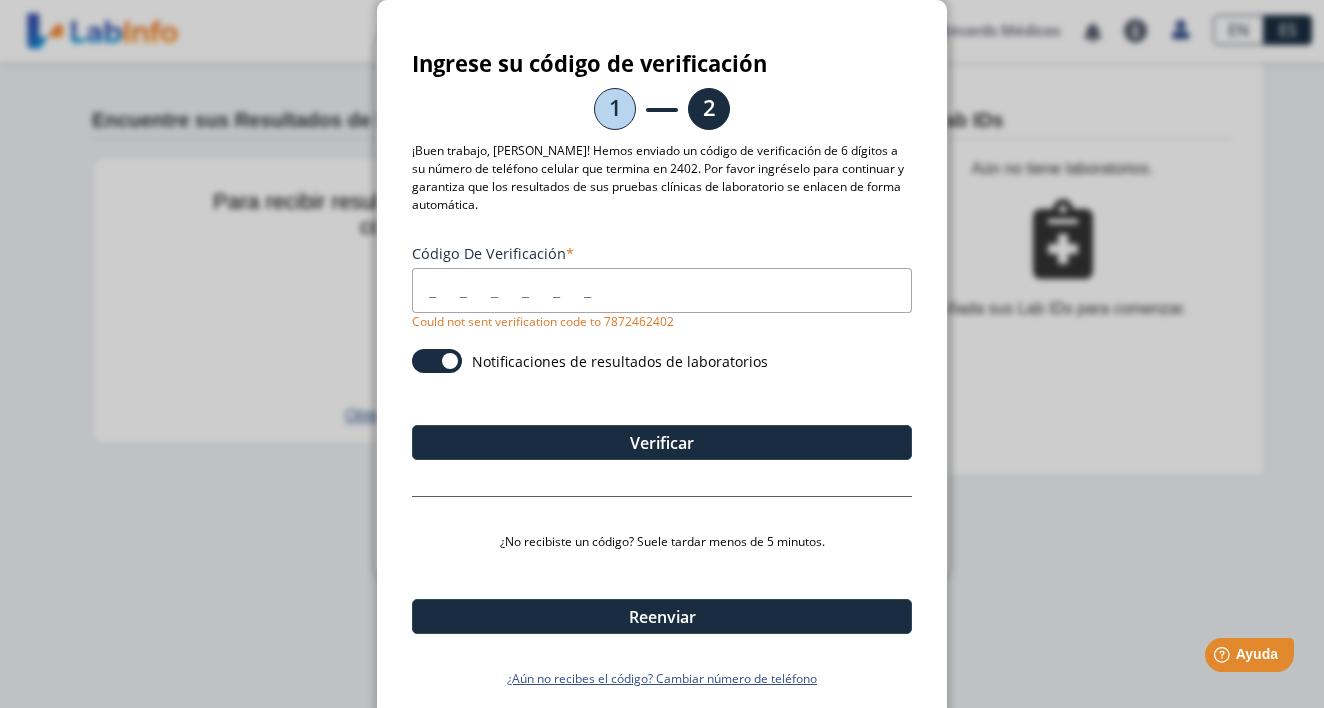 scroll, scrollTop: 0, scrollLeft: 0, axis: both 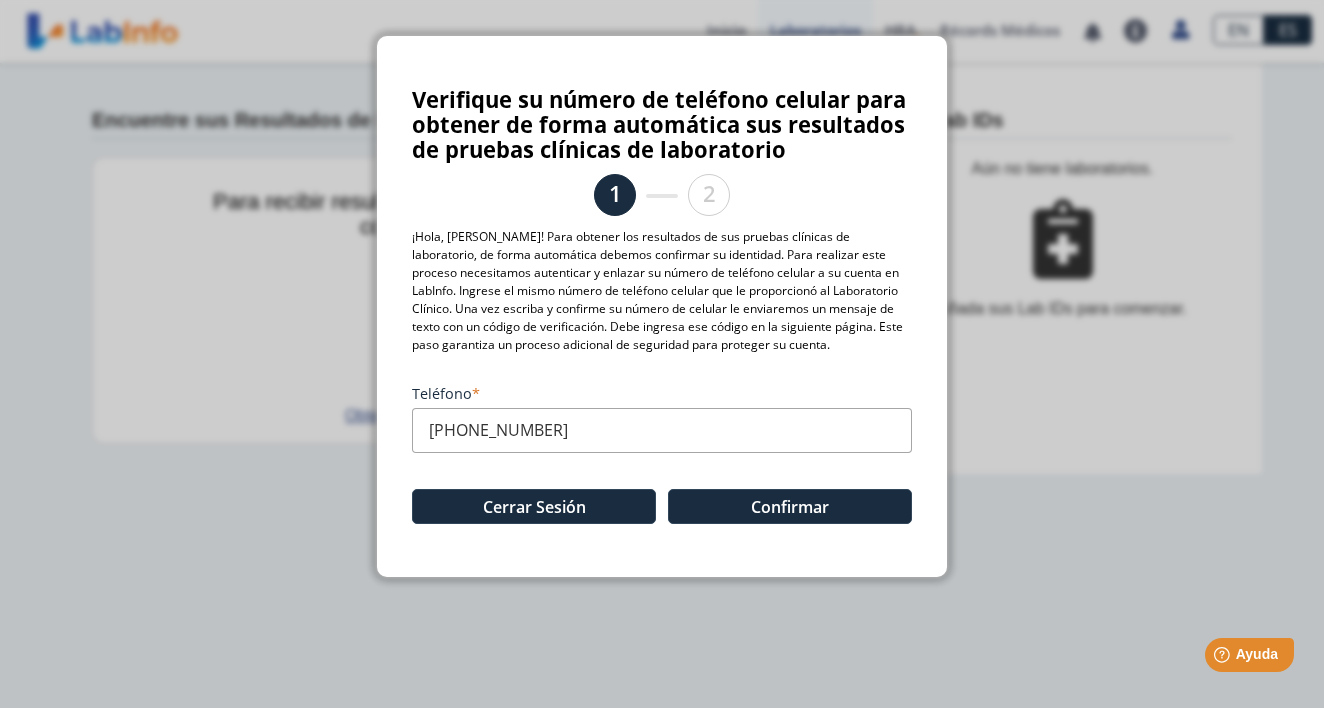 click on "[PHONE_NUMBER]" at bounding box center [662, 430] 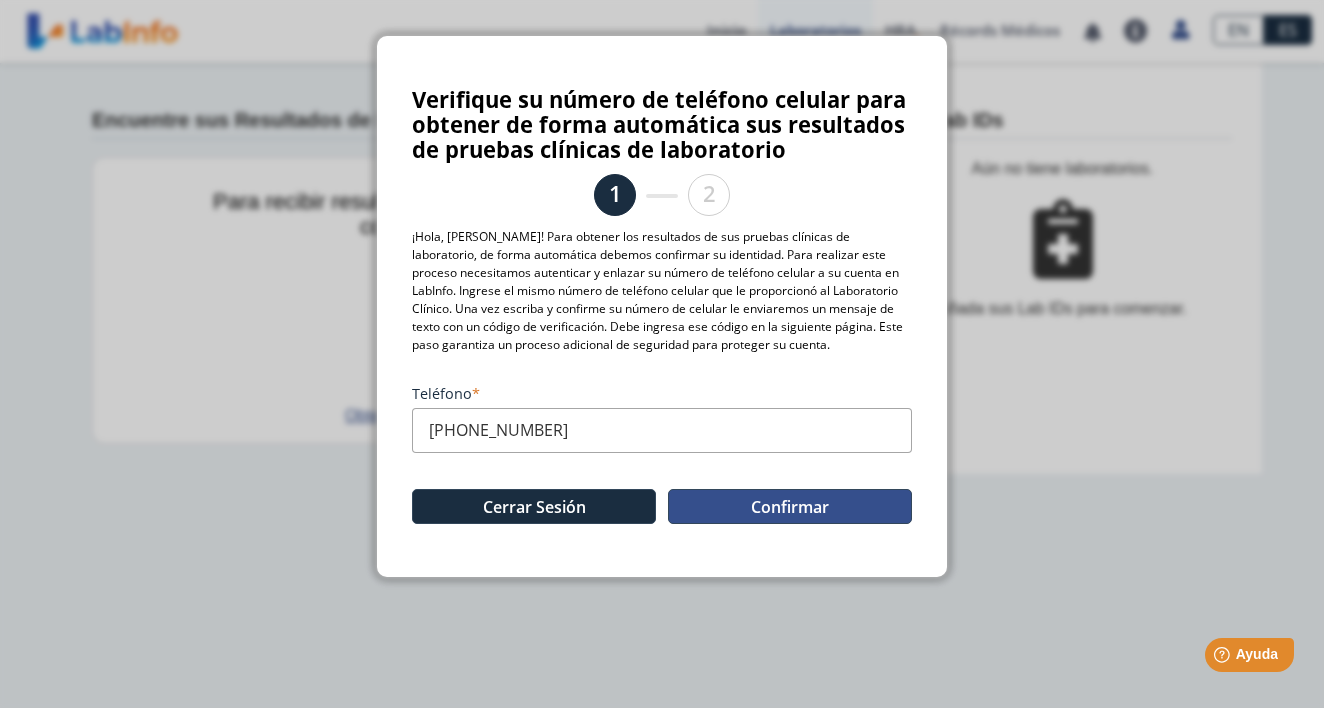 click on "Confirmar" 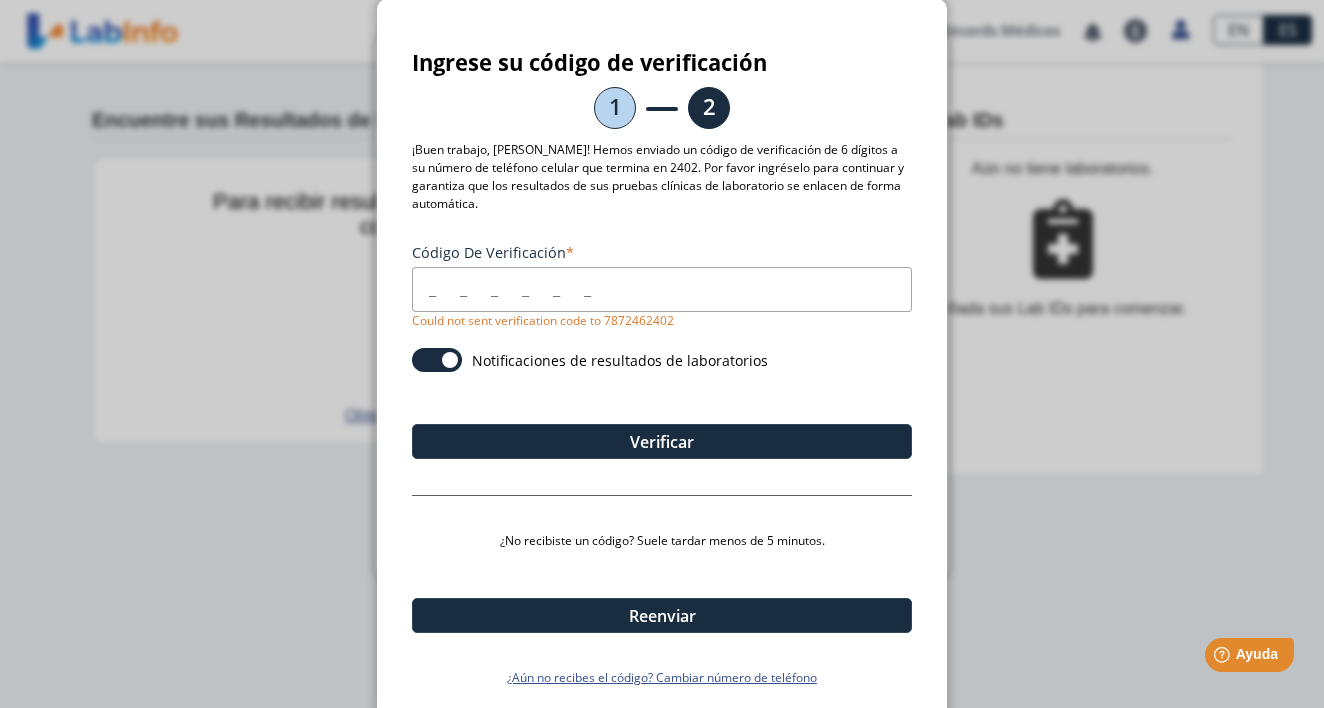 scroll, scrollTop: 36, scrollLeft: 0, axis: vertical 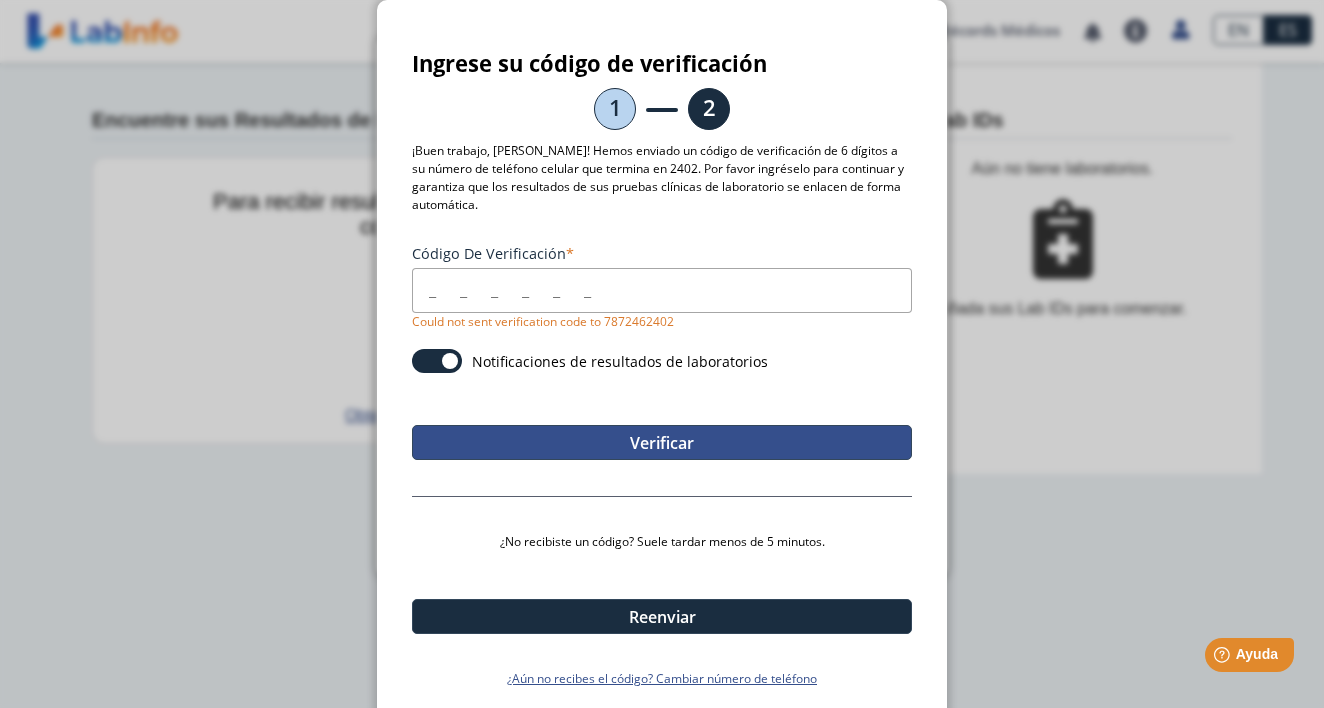 click on "Verificar" 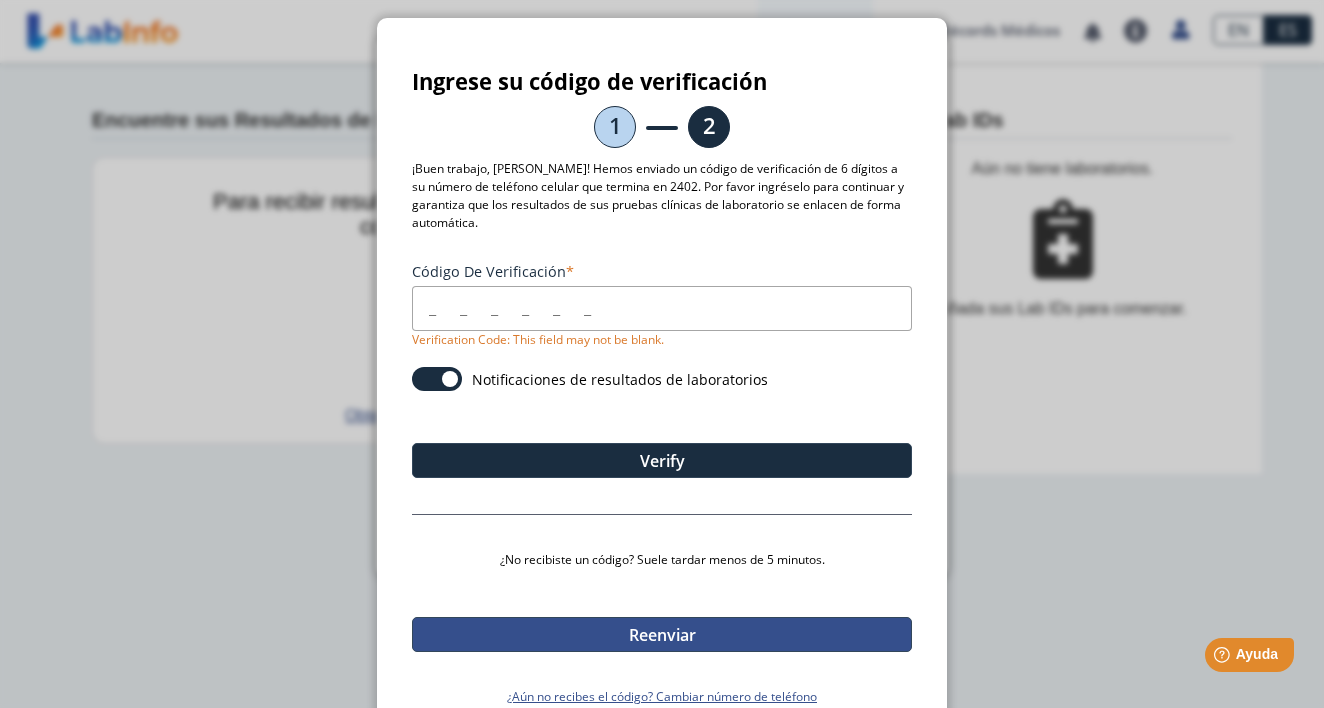click on "Reenviar" 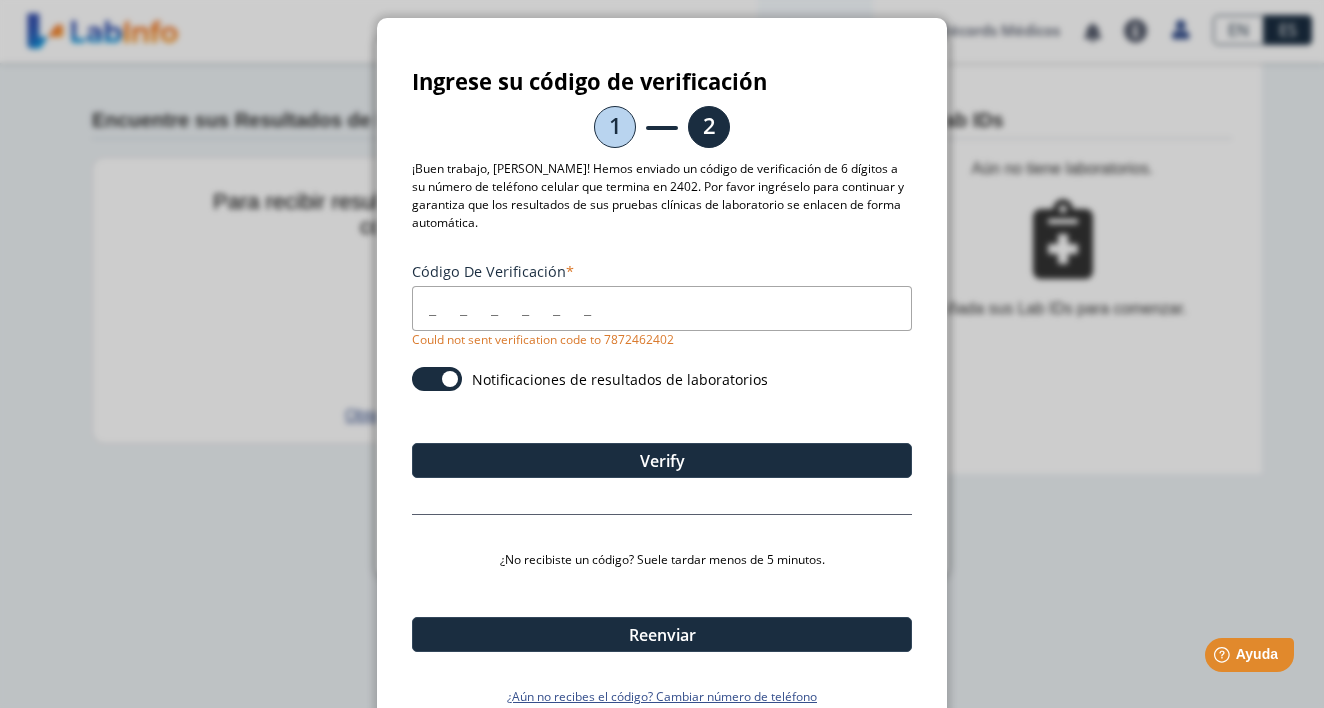 click on "Ingrese su código de verificación 1 2 ¡Buen trabajo, [PERSON_NAME]! Hemos enviado un código de verificación de 6 dígitos a su número de teléfono celular que termina en 2402. Por favor ingréselo para continuar y garantiza que los resultados de sus pruebas clínicas de laboratorio se enlacen de forma automática. Código de verificación Could not sent verification code to 7872462402 Notificaciones de resultados de laboratorios Verify ¿No recibiste un código? Suele tardar menos de 5 minutos. Reenviar ¿Aún no recibes el código? Cambiar número de teléfono" 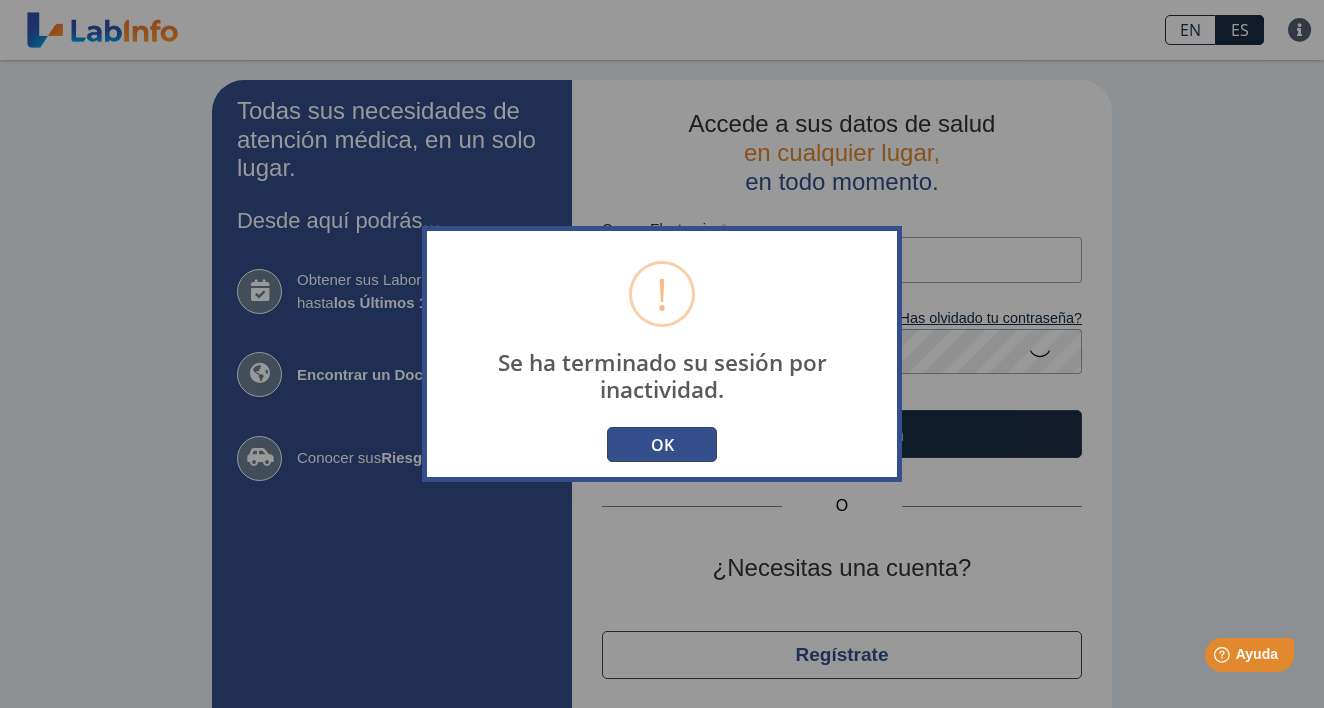 click on "OK" at bounding box center [662, 444] 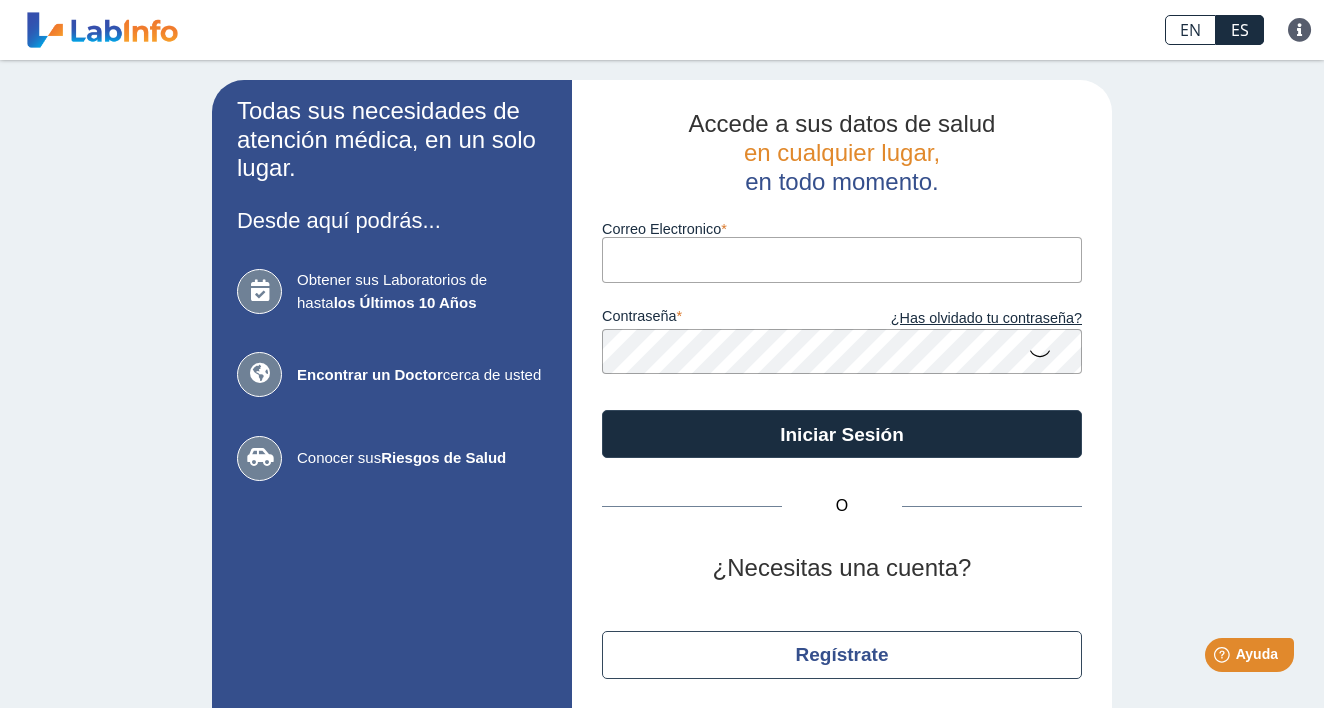 click on "Correo Electronico" at bounding box center [842, 259] 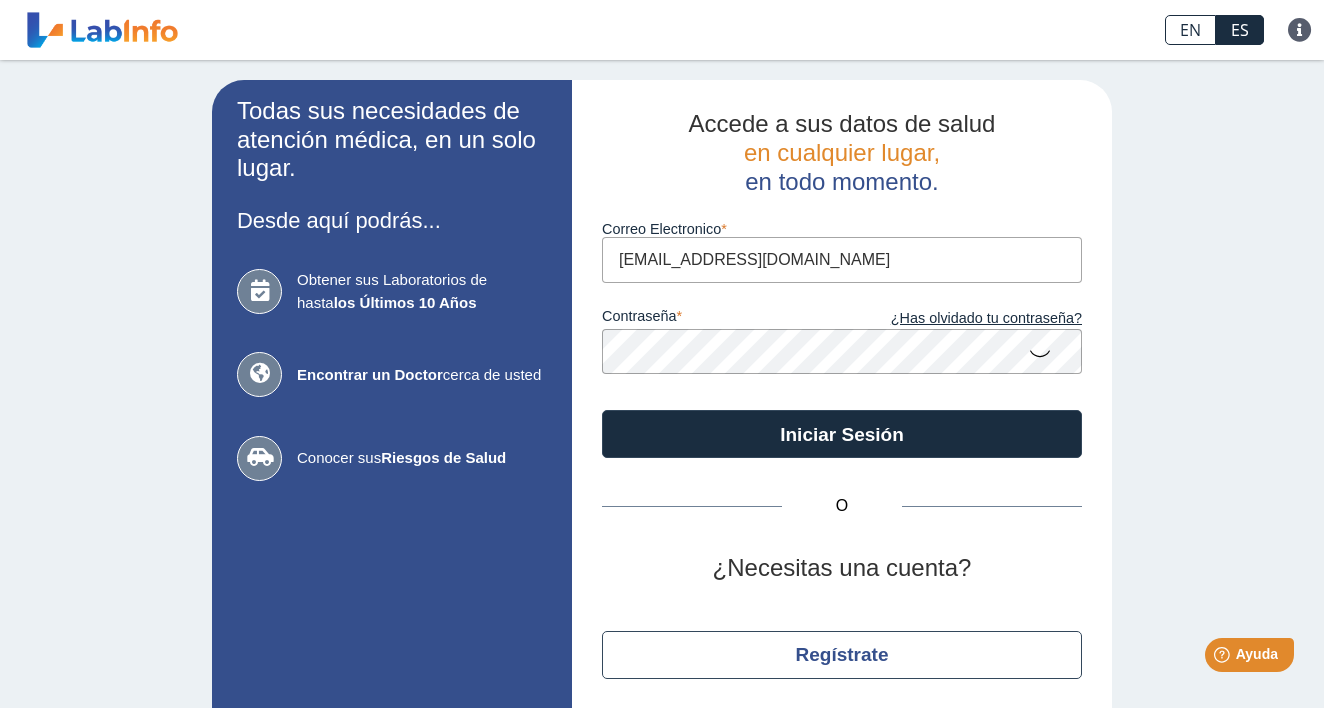 click on "Iniciar Sesión" 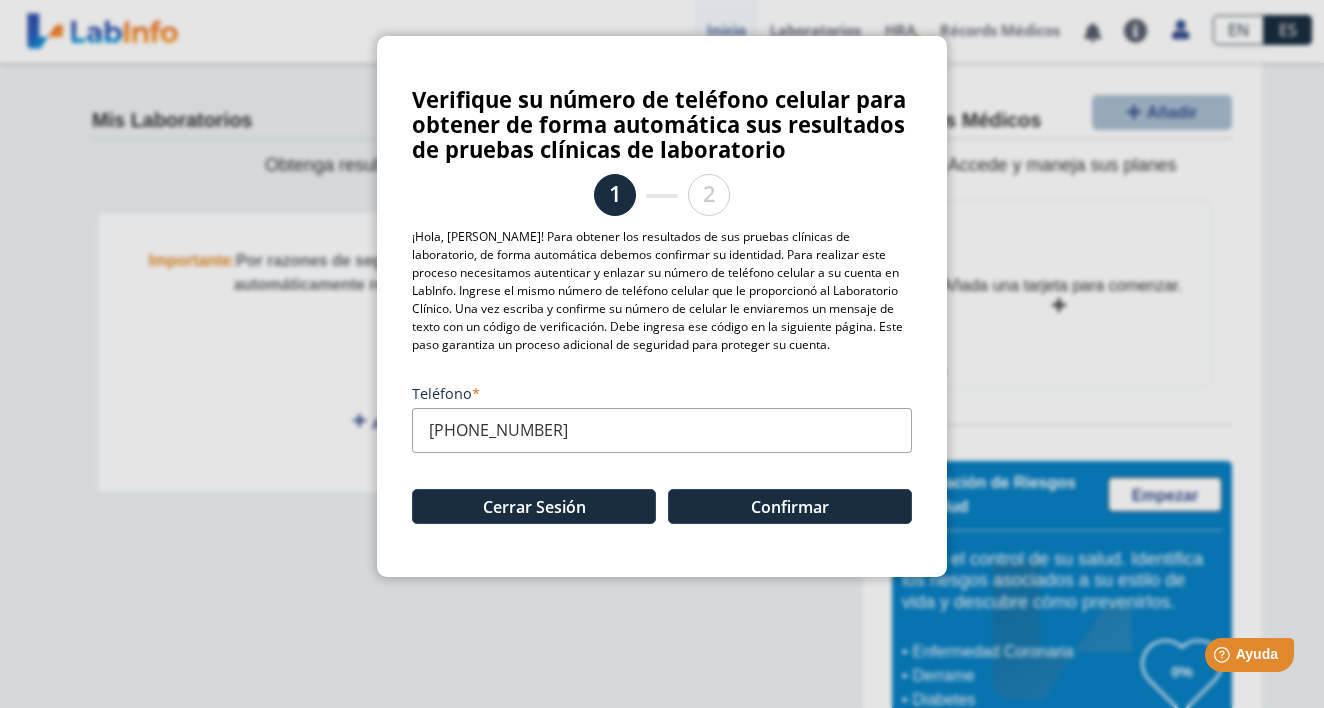 scroll, scrollTop: 0, scrollLeft: 0, axis: both 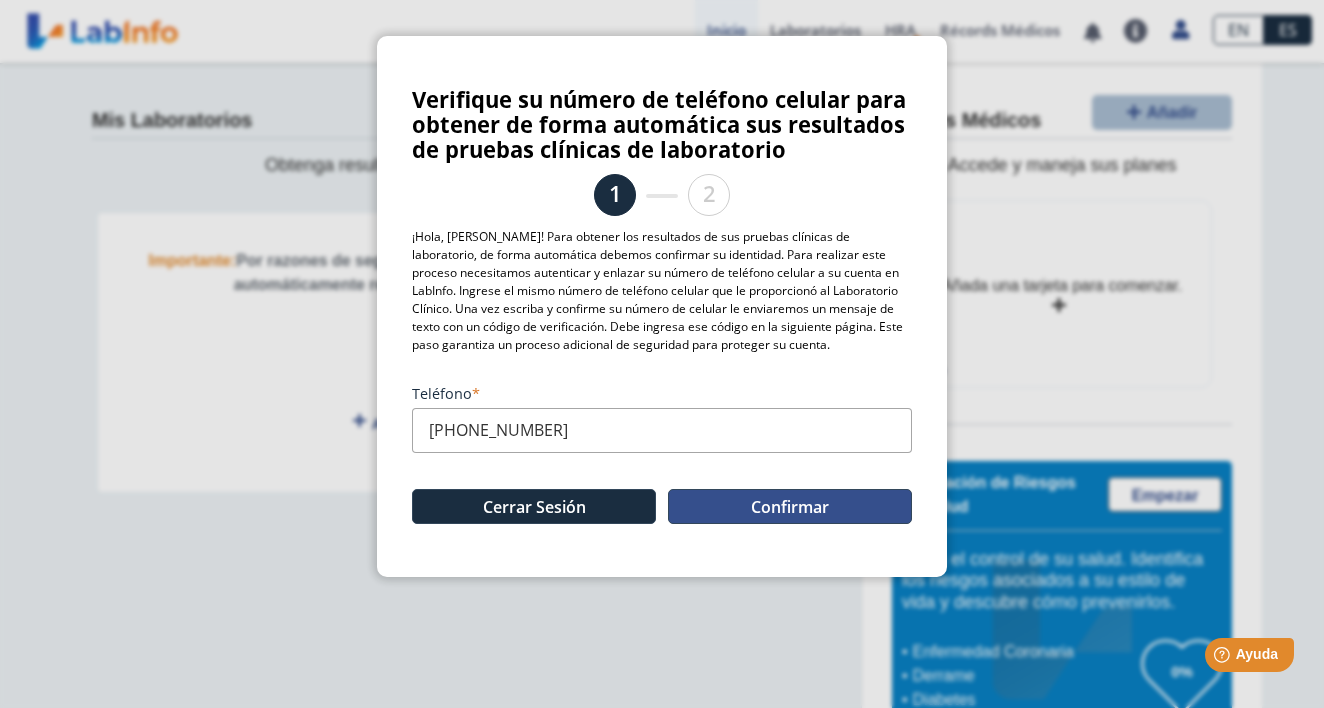 click on "Confirmar" 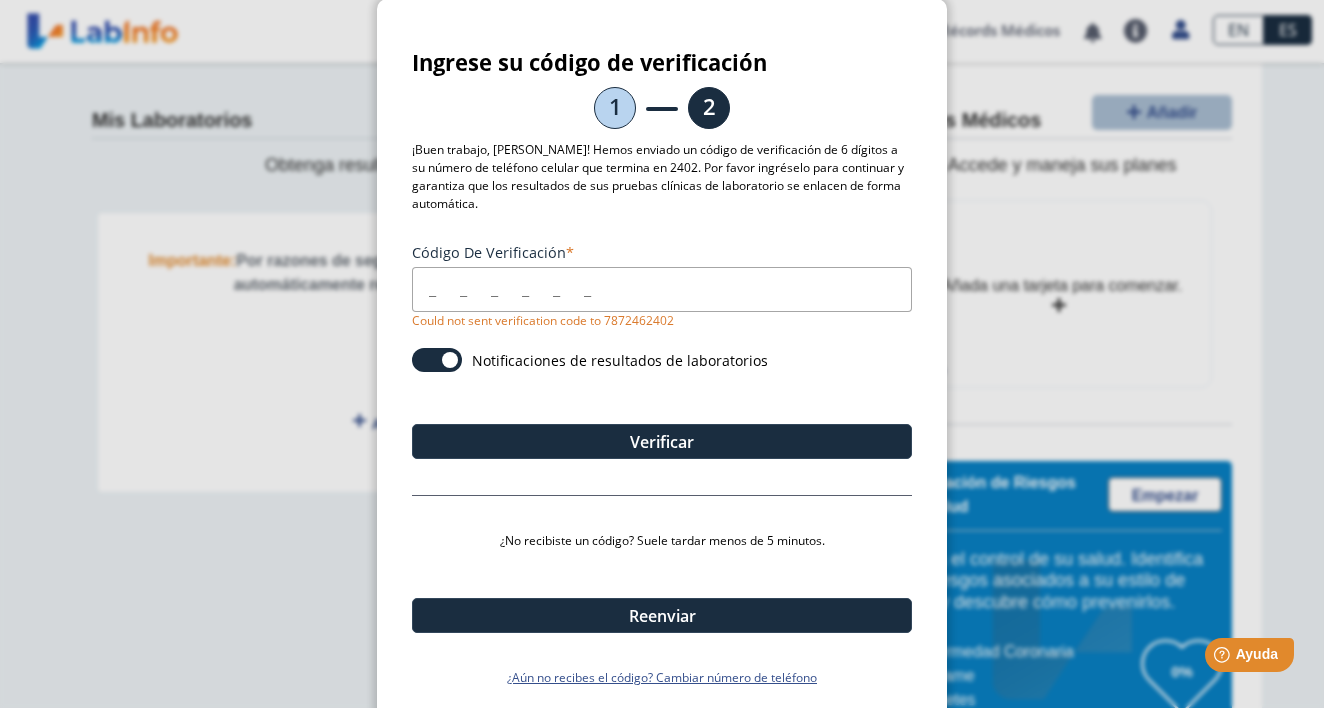 scroll, scrollTop: 36, scrollLeft: 0, axis: vertical 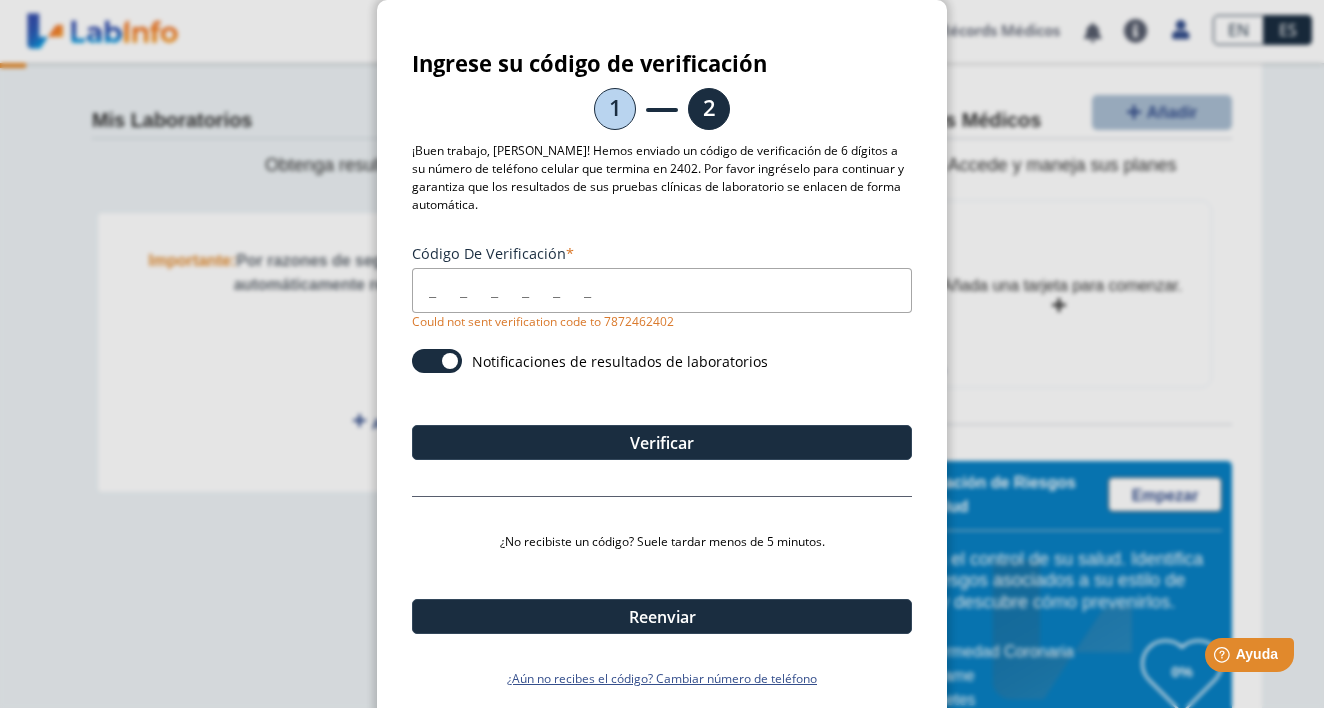 click on "Ingrese su código de verificación 1 2 ¡Buen trabajo, [PERSON_NAME]! Hemos enviado un código de verificación de 6 dígitos a su número de teléfono celular que termina en 2402. Por favor ingréselo para continuar y garantiza que los resultados de sus pruebas clínicas de laboratorio se enlacen de forma automática. Código de verificación Could not sent verification code to 7872462402 Notificaciones de resultados de laboratorios Verificar ¿No recibiste un código? Suele tardar menos de 5 minutos. Reenviar ¿Aún no recibes el código? Cambiar número de teléfono" 